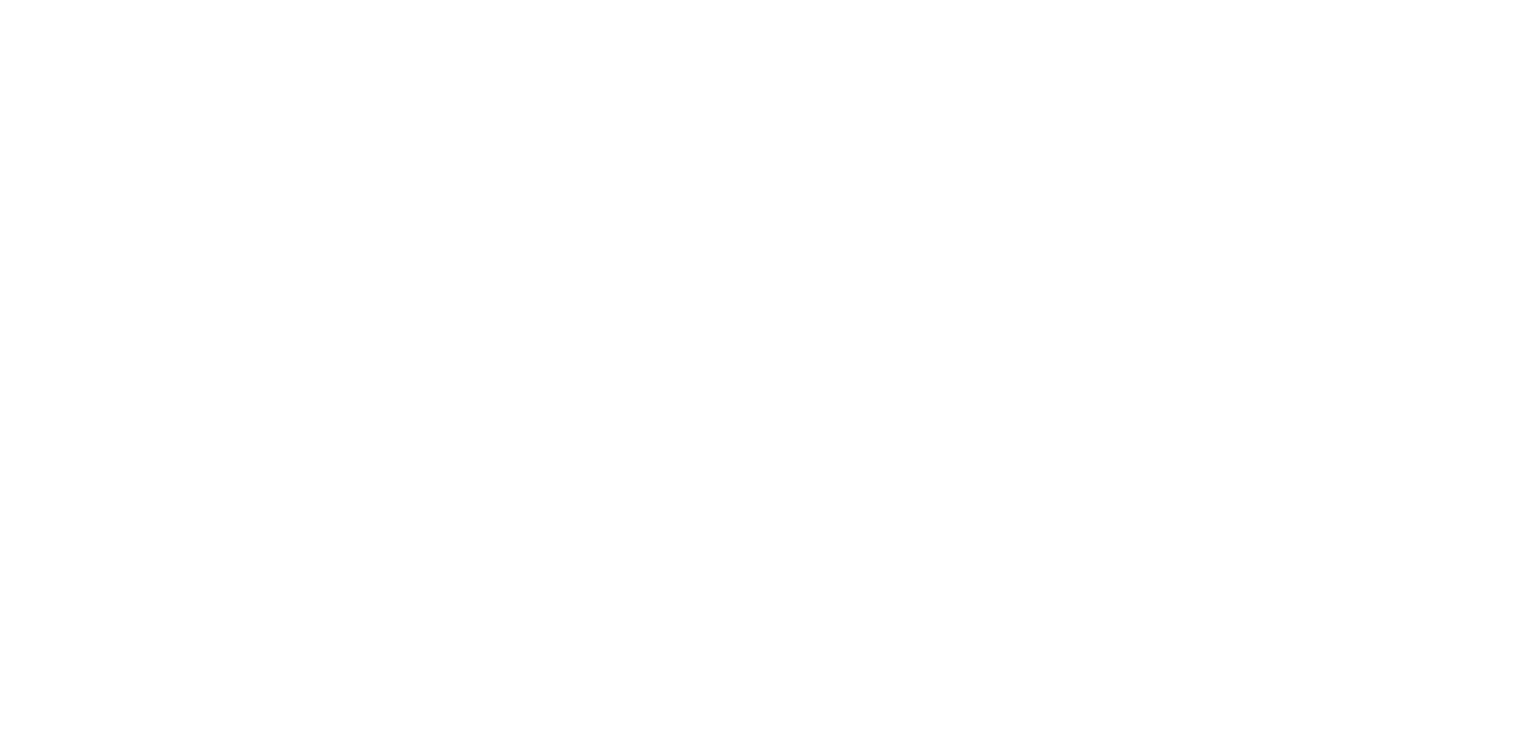 scroll, scrollTop: 0, scrollLeft: 0, axis: both 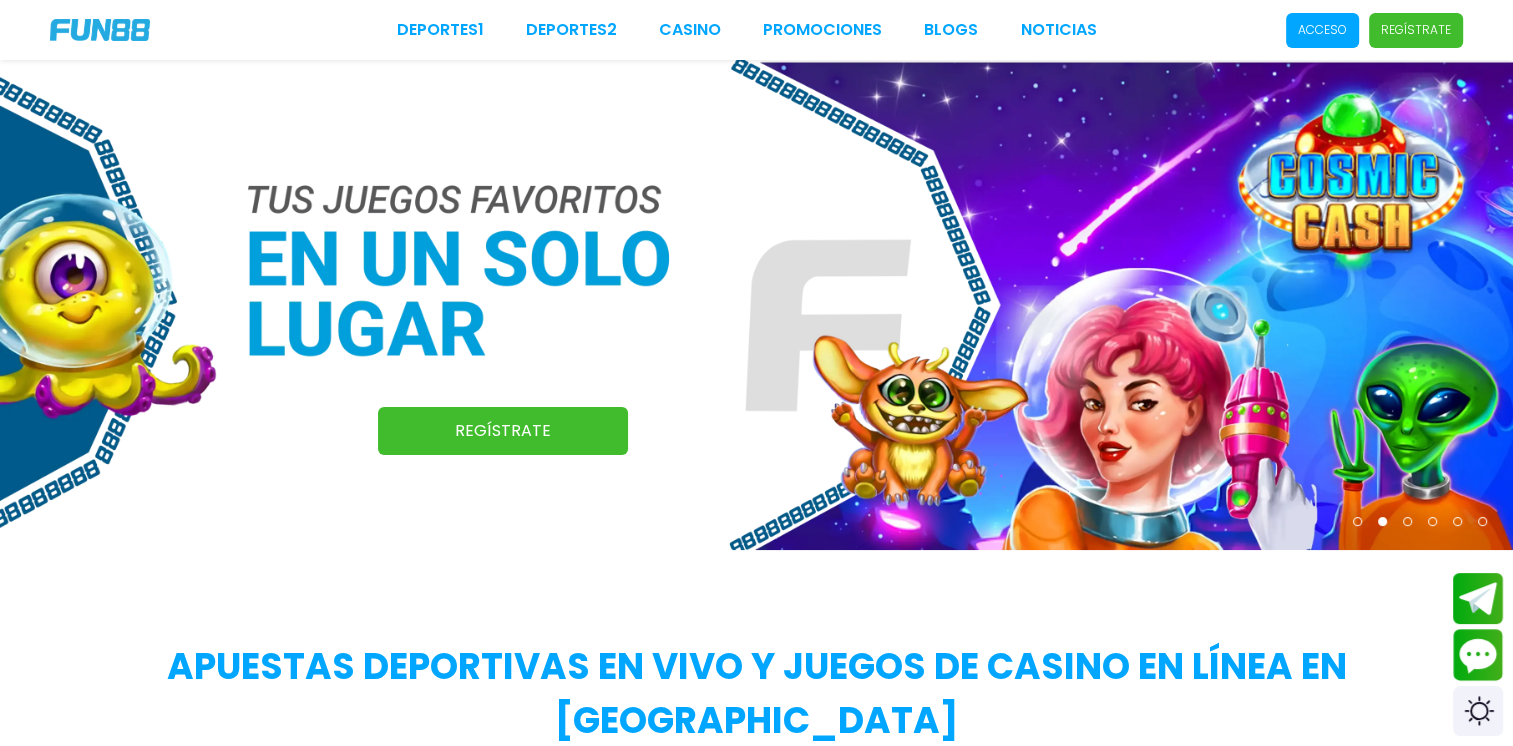 click on "Acceso" at bounding box center [1322, 30] 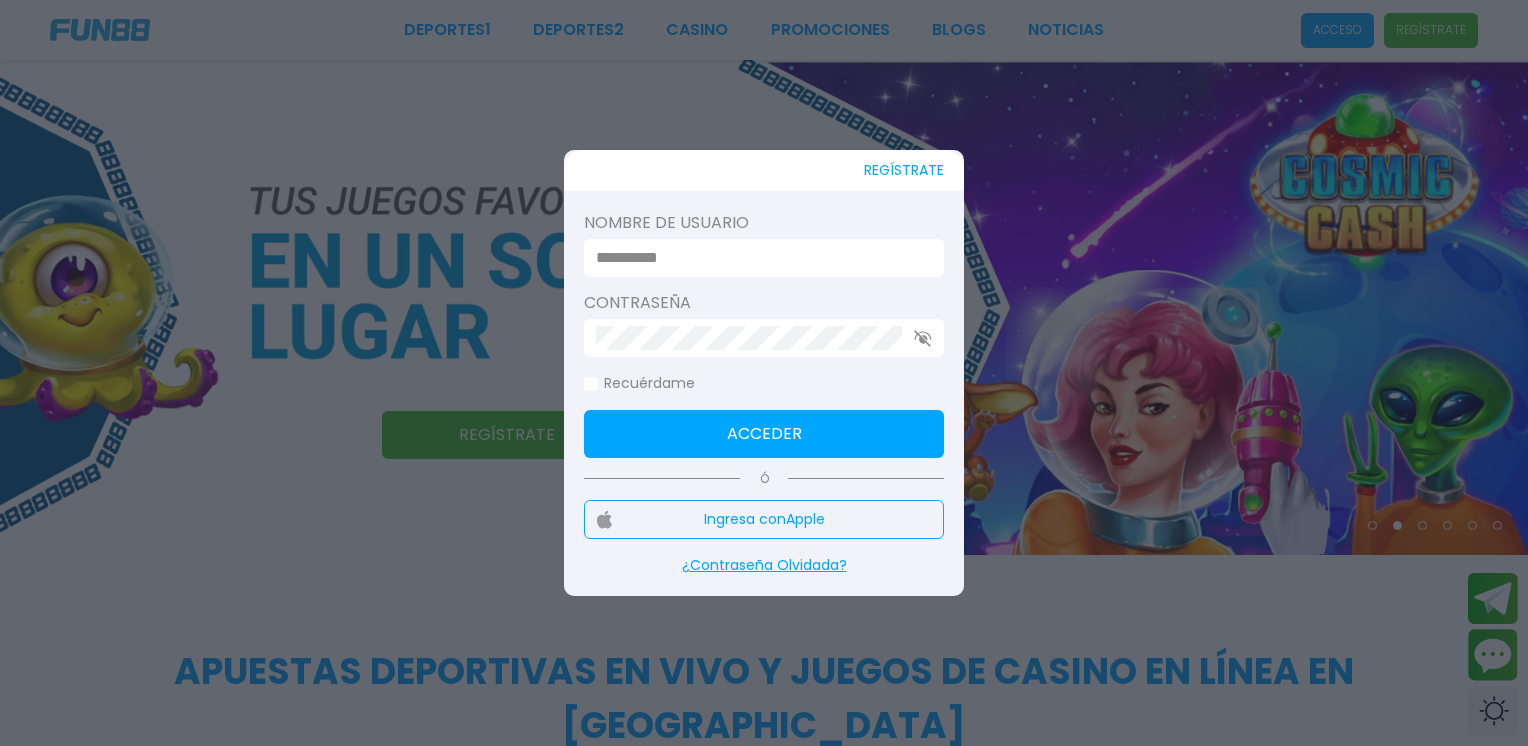 click at bounding box center [758, 258] 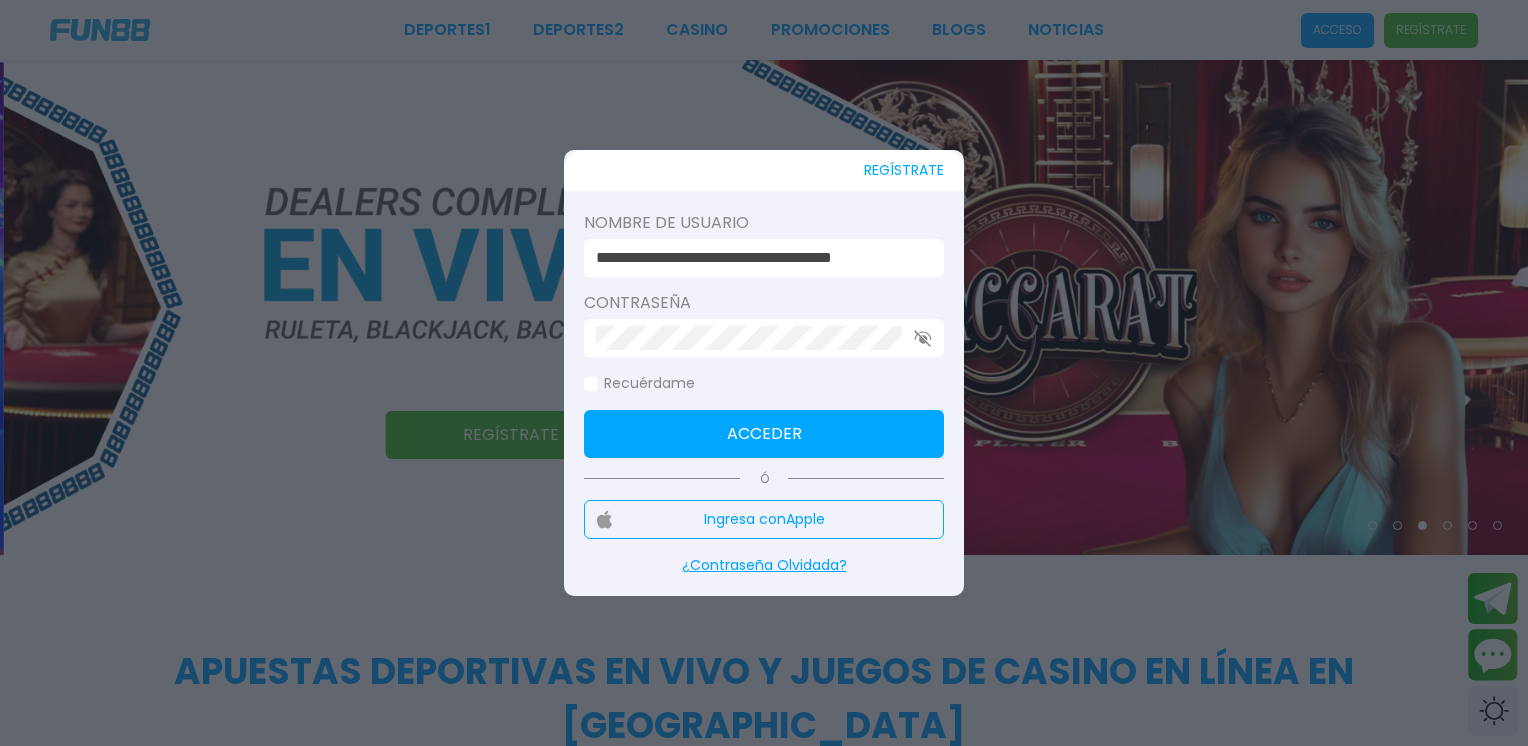 click on "Contraseña" 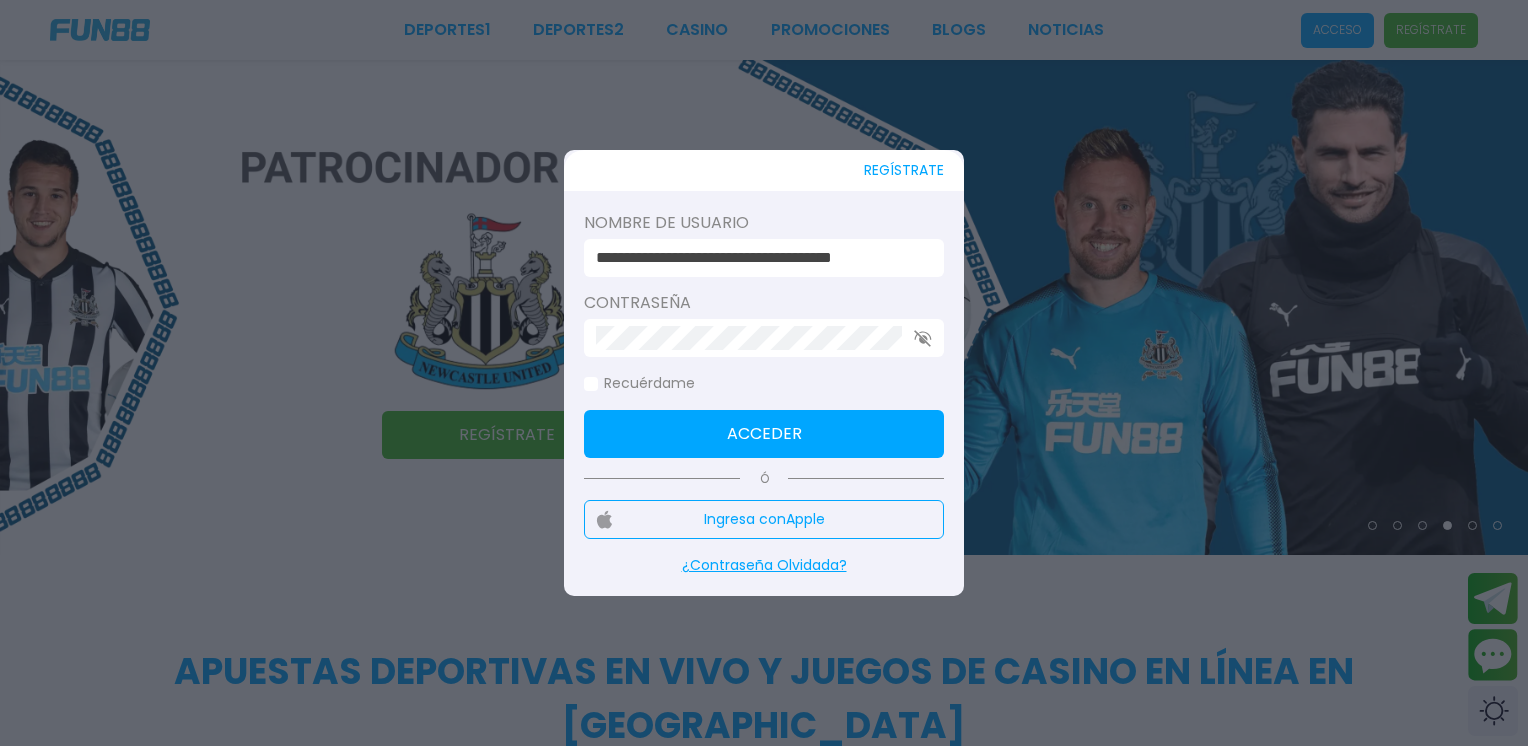 drag, startPoint x: 899, startPoint y: 262, endPoint x: 586, endPoint y: 271, distance: 313.12936 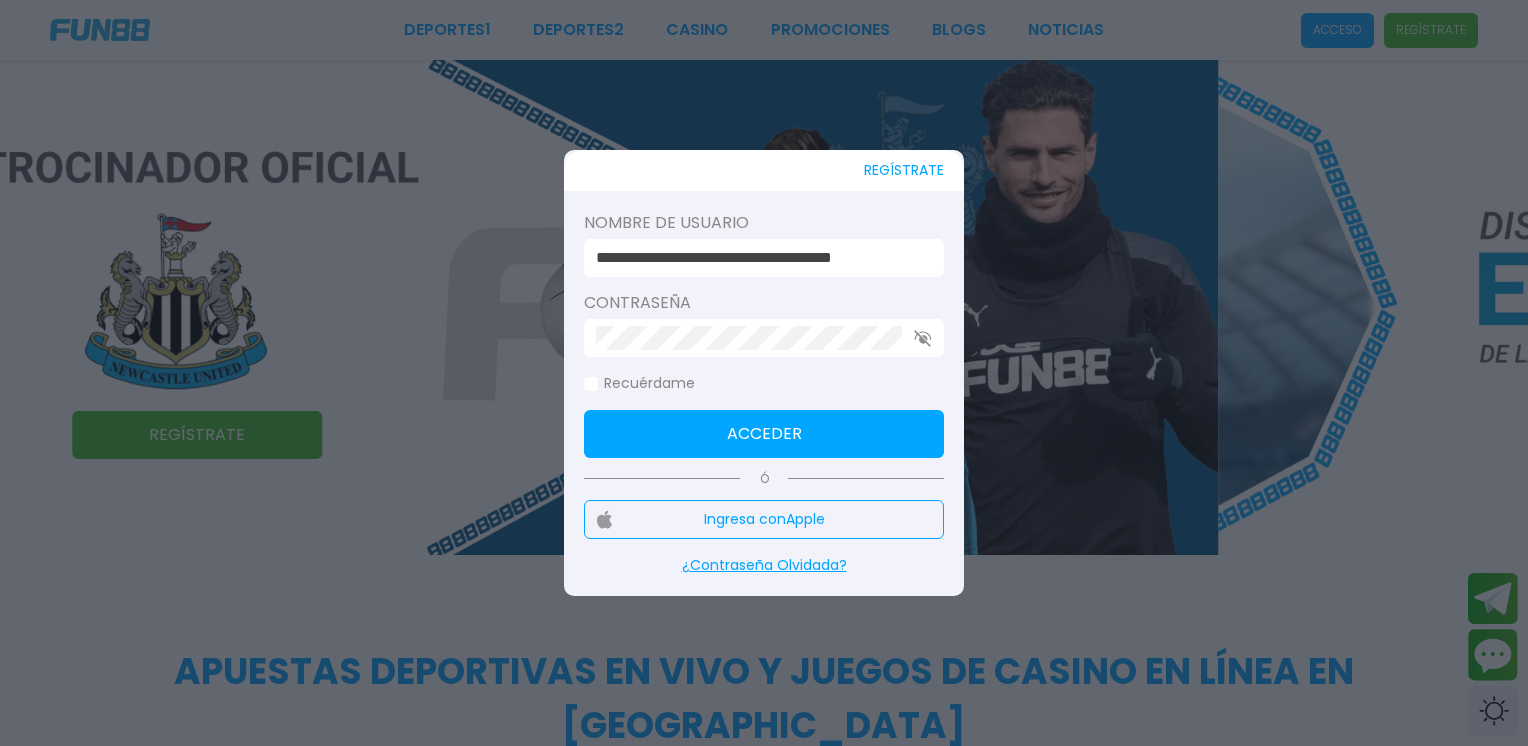 click on "**********" at bounding box center [764, 334] 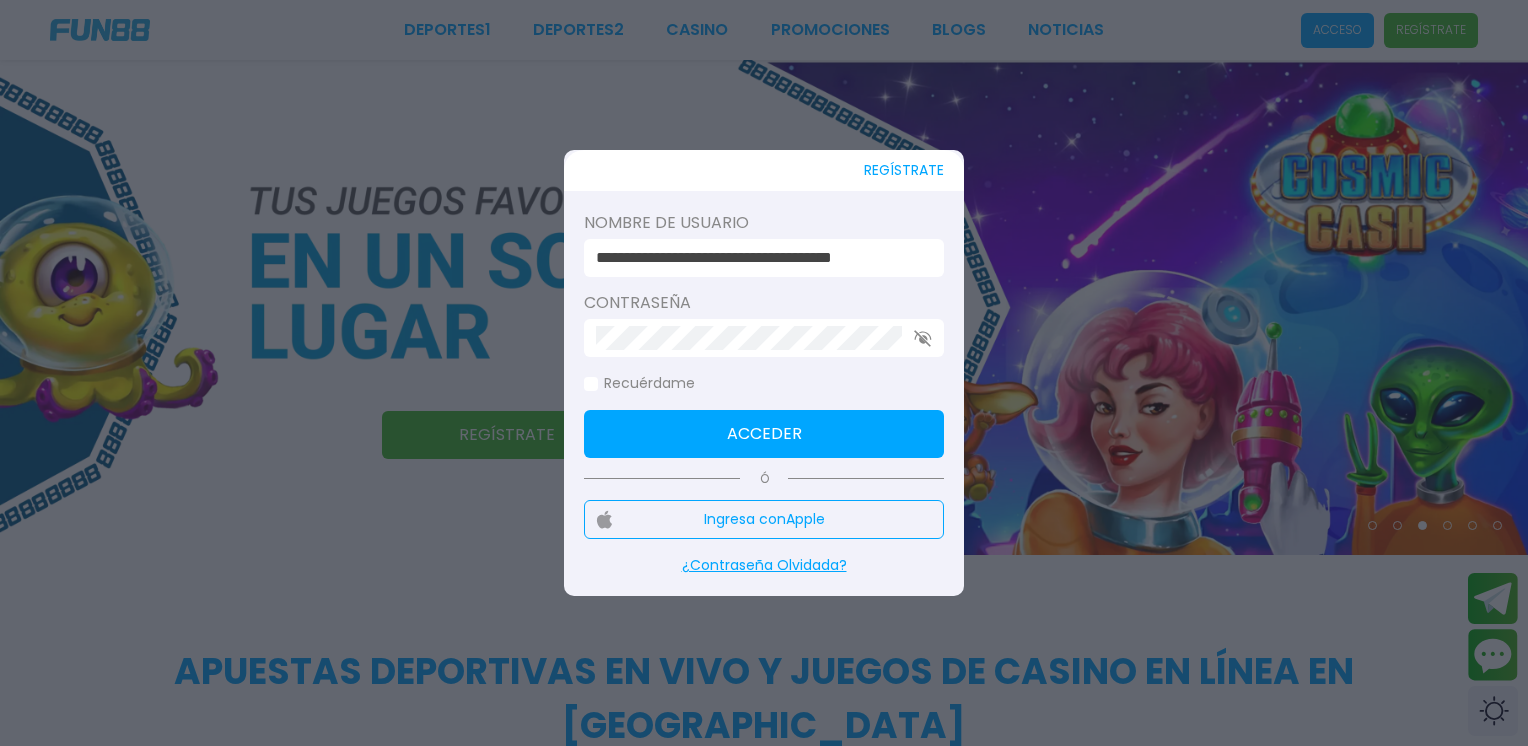 click on "Acceder" at bounding box center (764, 434) 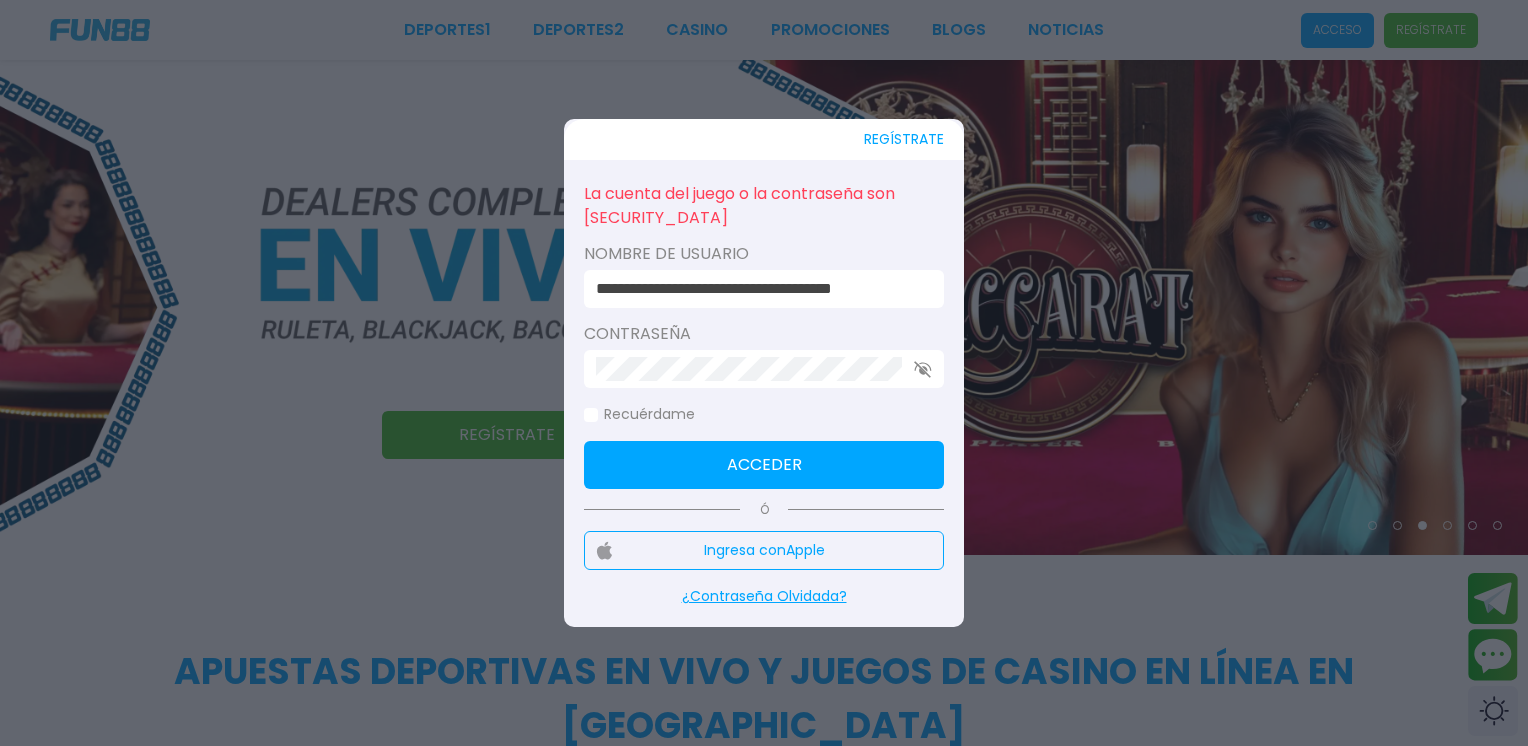 click on "**********" at bounding box center (758, 289) 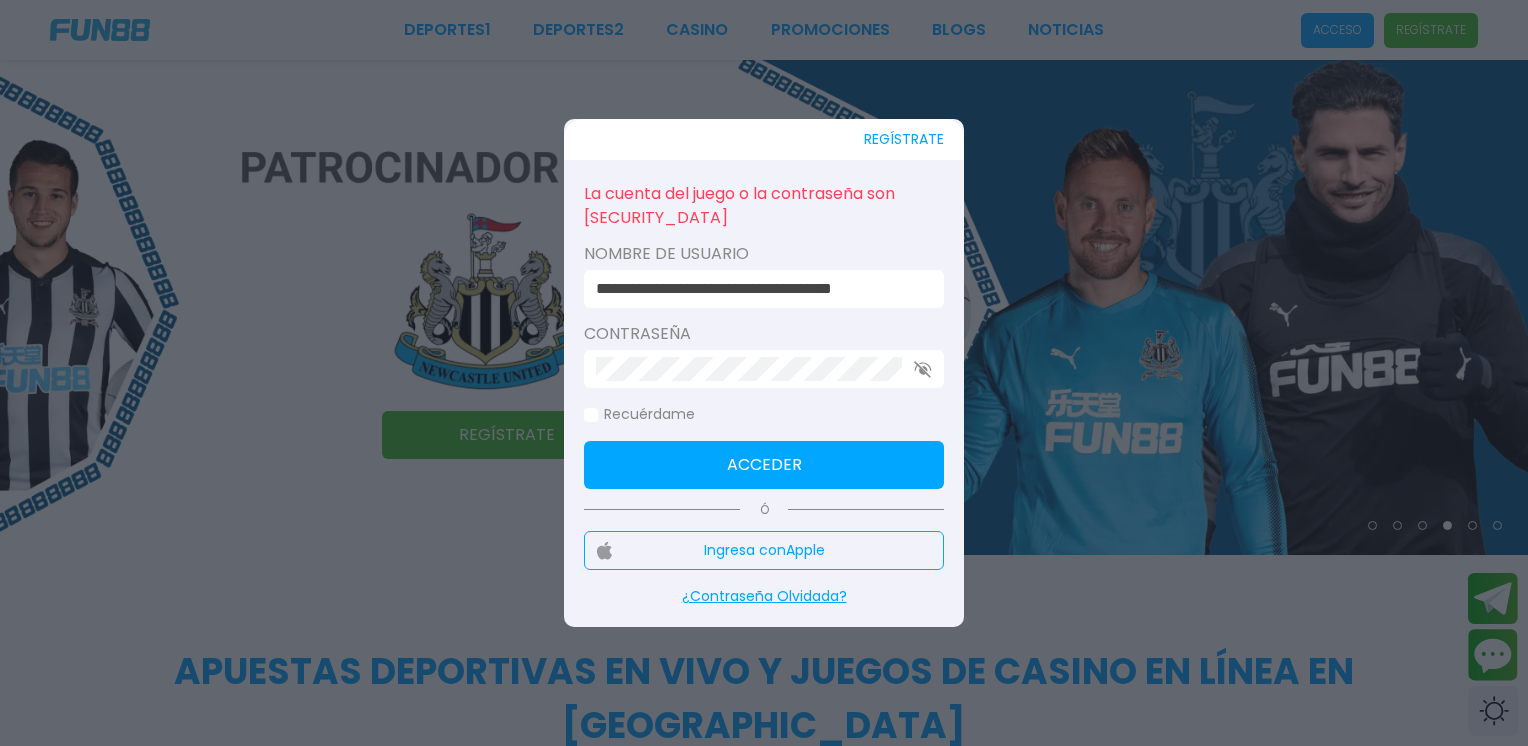 drag, startPoint x: 880, startPoint y: 295, endPoint x: 531, endPoint y: 335, distance: 351.2848 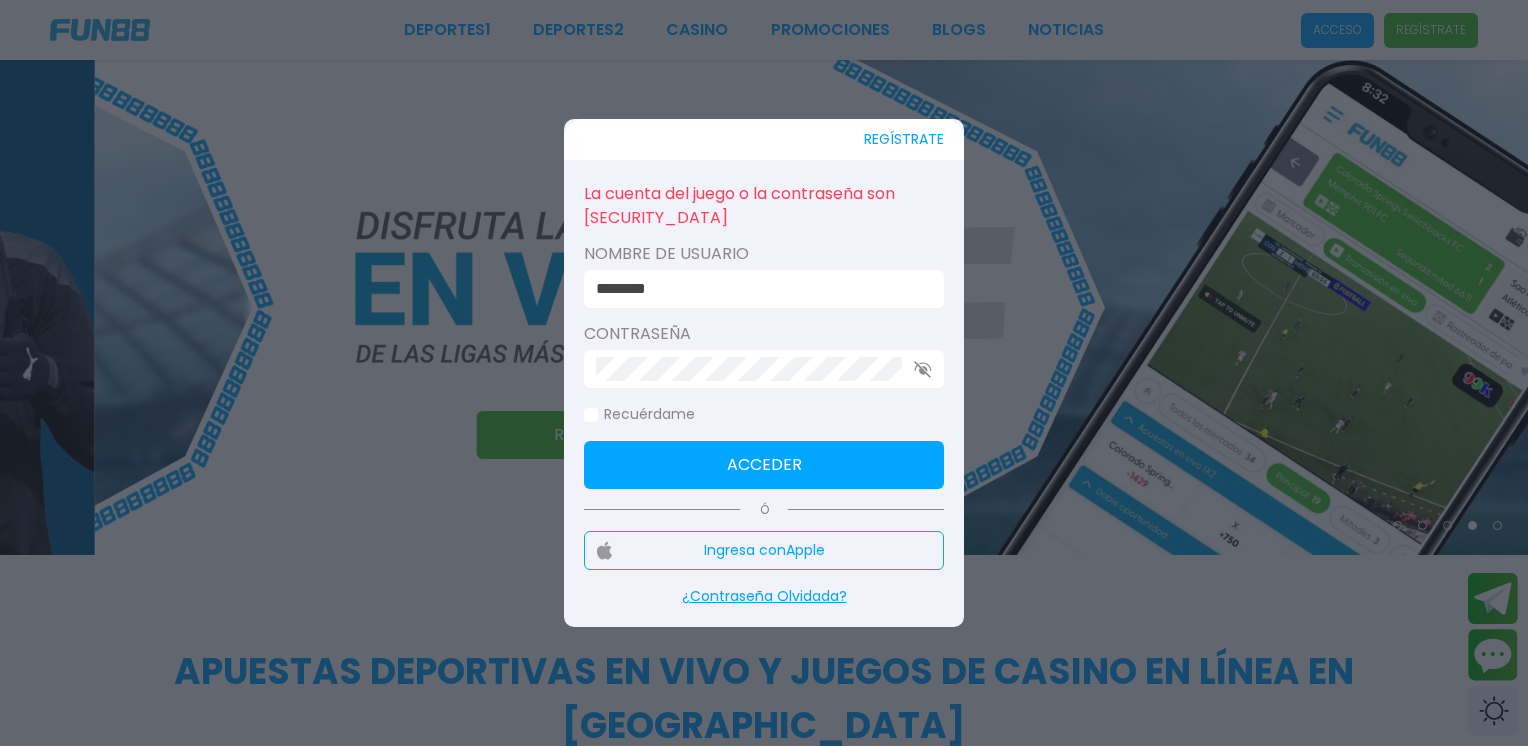 click on "********" at bounding box center (764, 289) 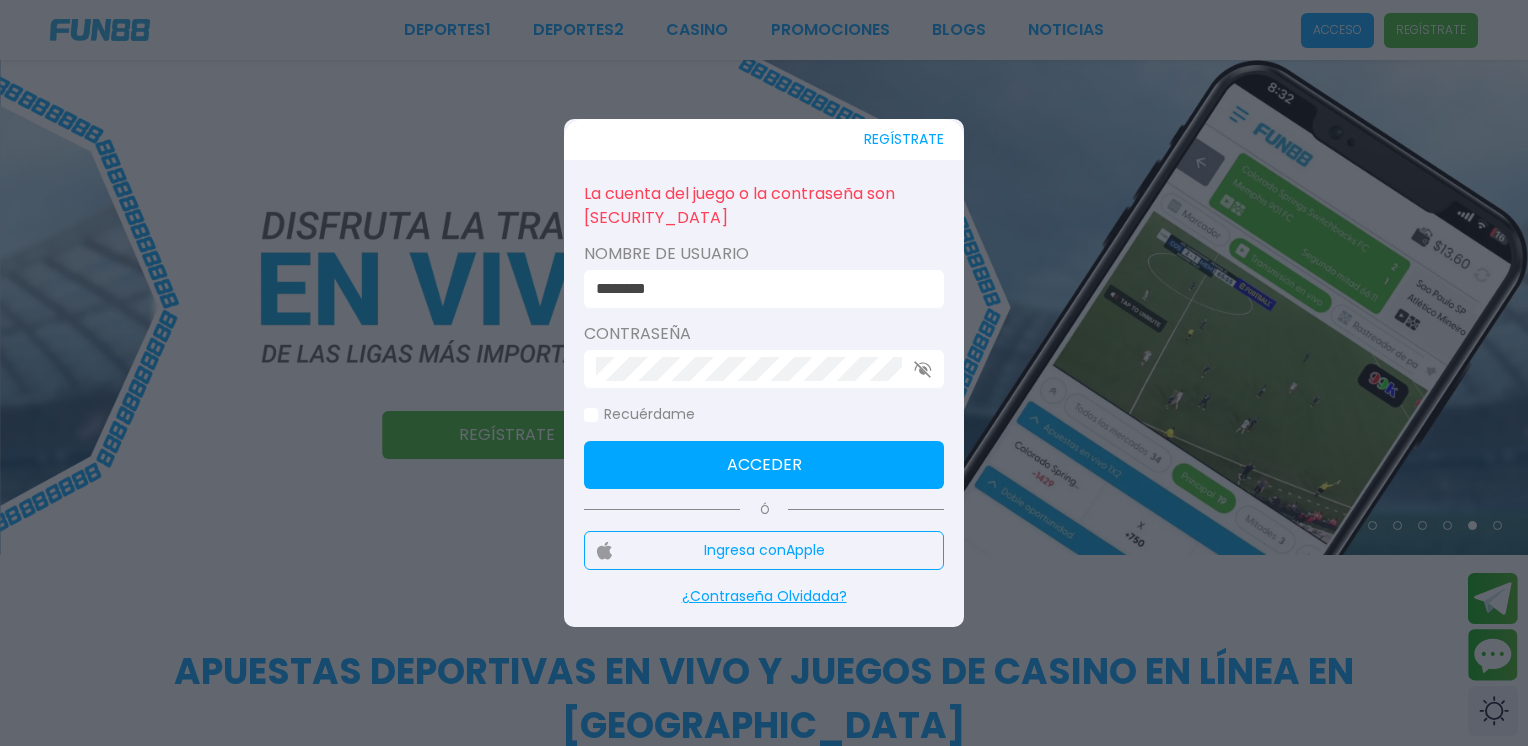 drag, startPoint x: 715, startPoint y: 291, endPoint x: 504, endPoint y: 300, distance: 211.19185 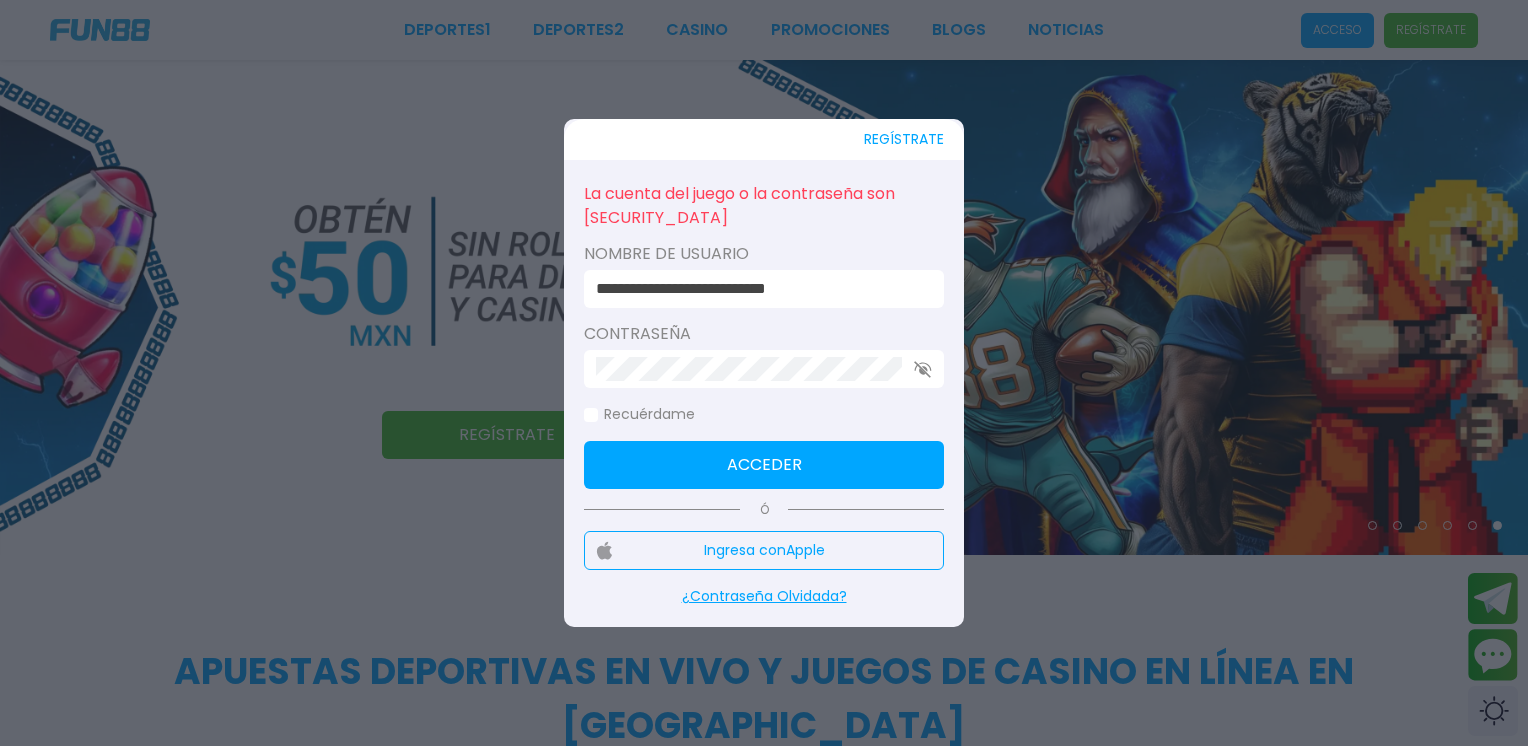 click on "Acceder" at bounding box center (764, 465) 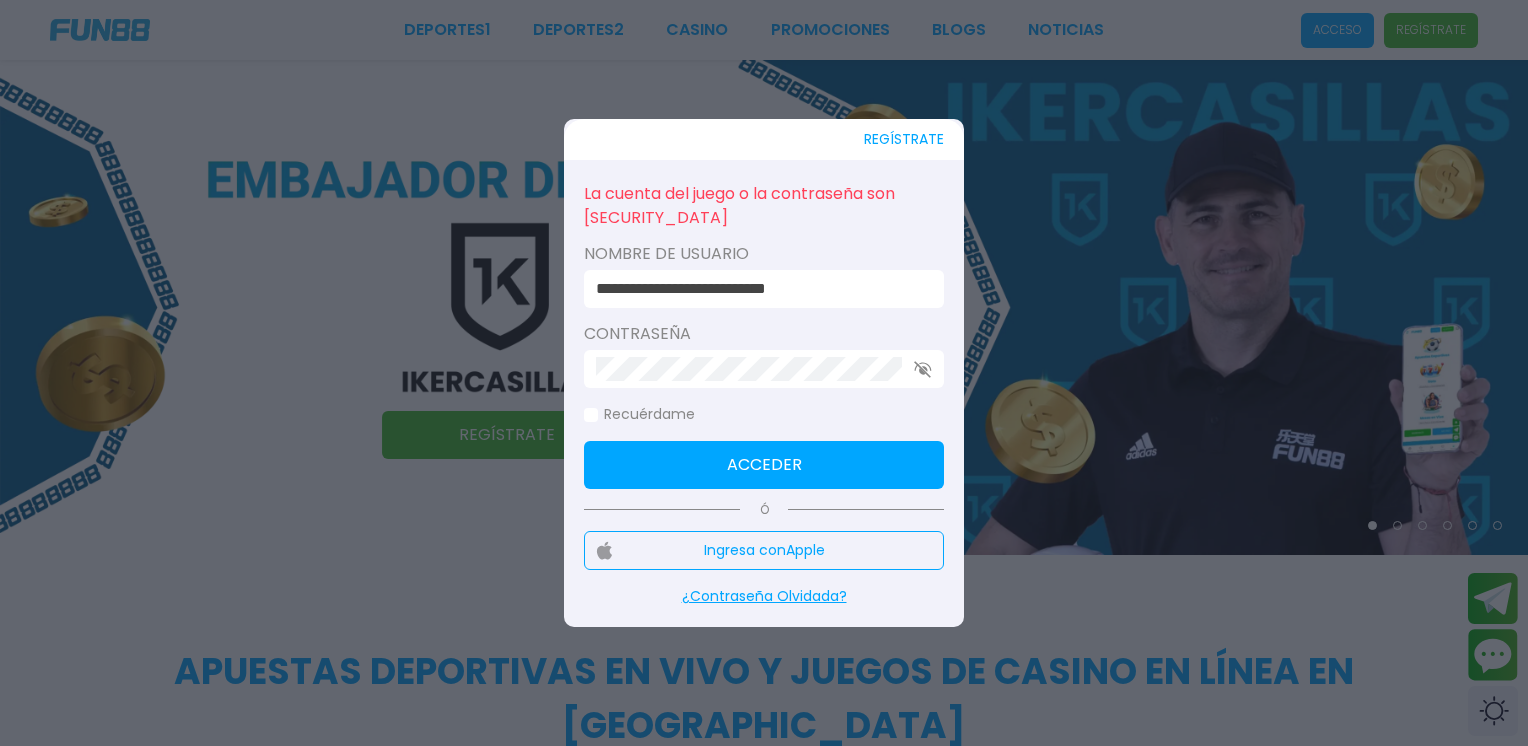 drag, startPoint x: 876, startPoint y: 290, endPoint x: 509, endPoint y: 315, distance: 367.85052 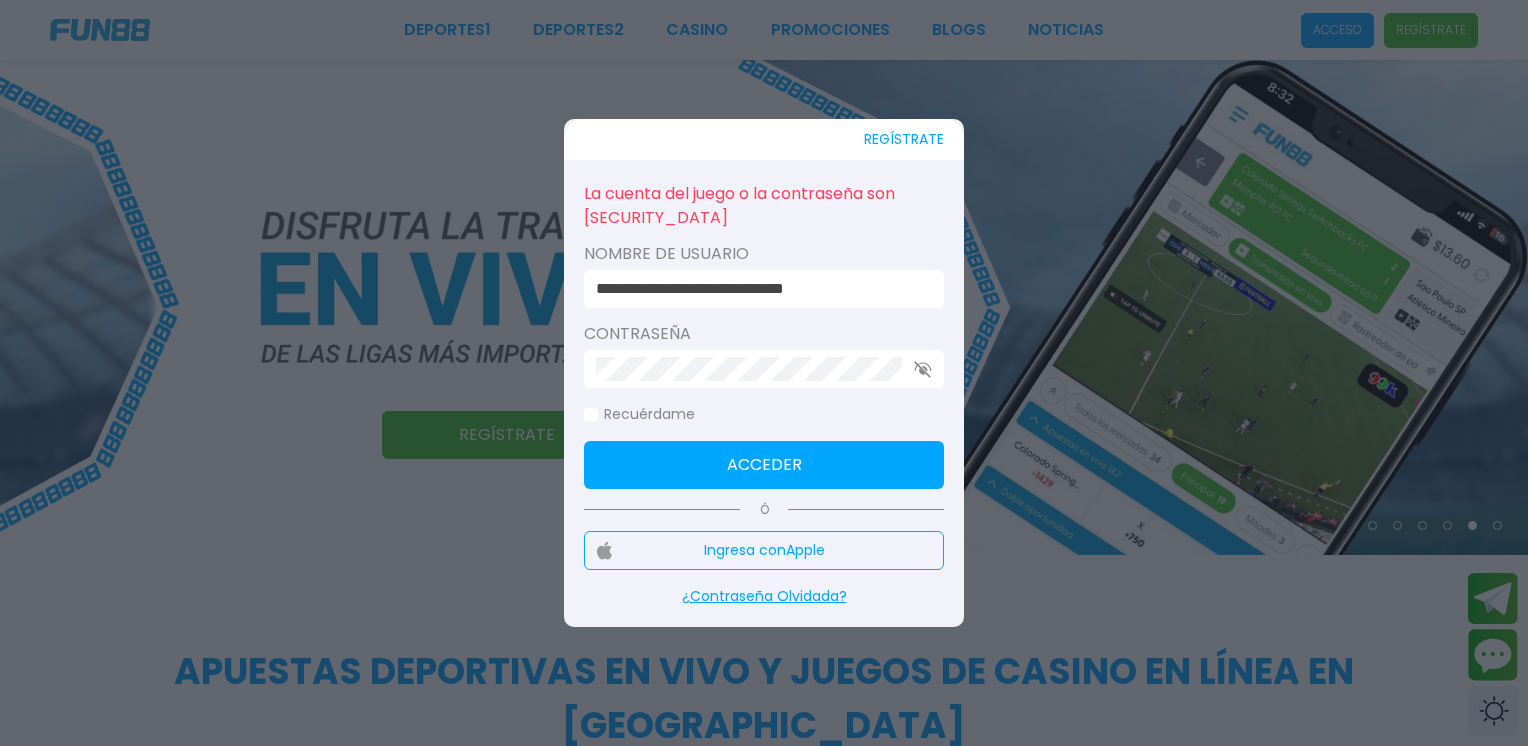 type on "**********" 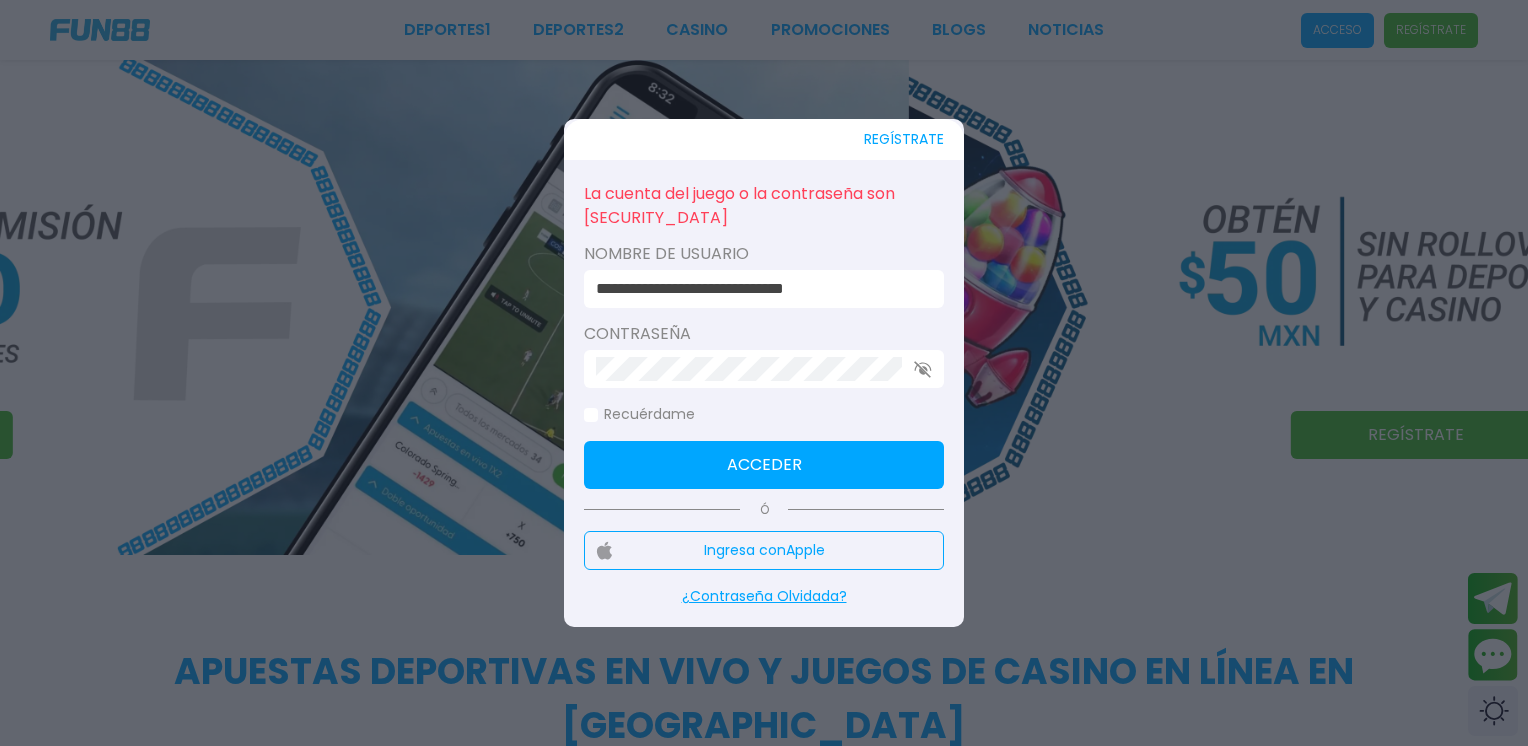 click at bounding box center [764, 373] 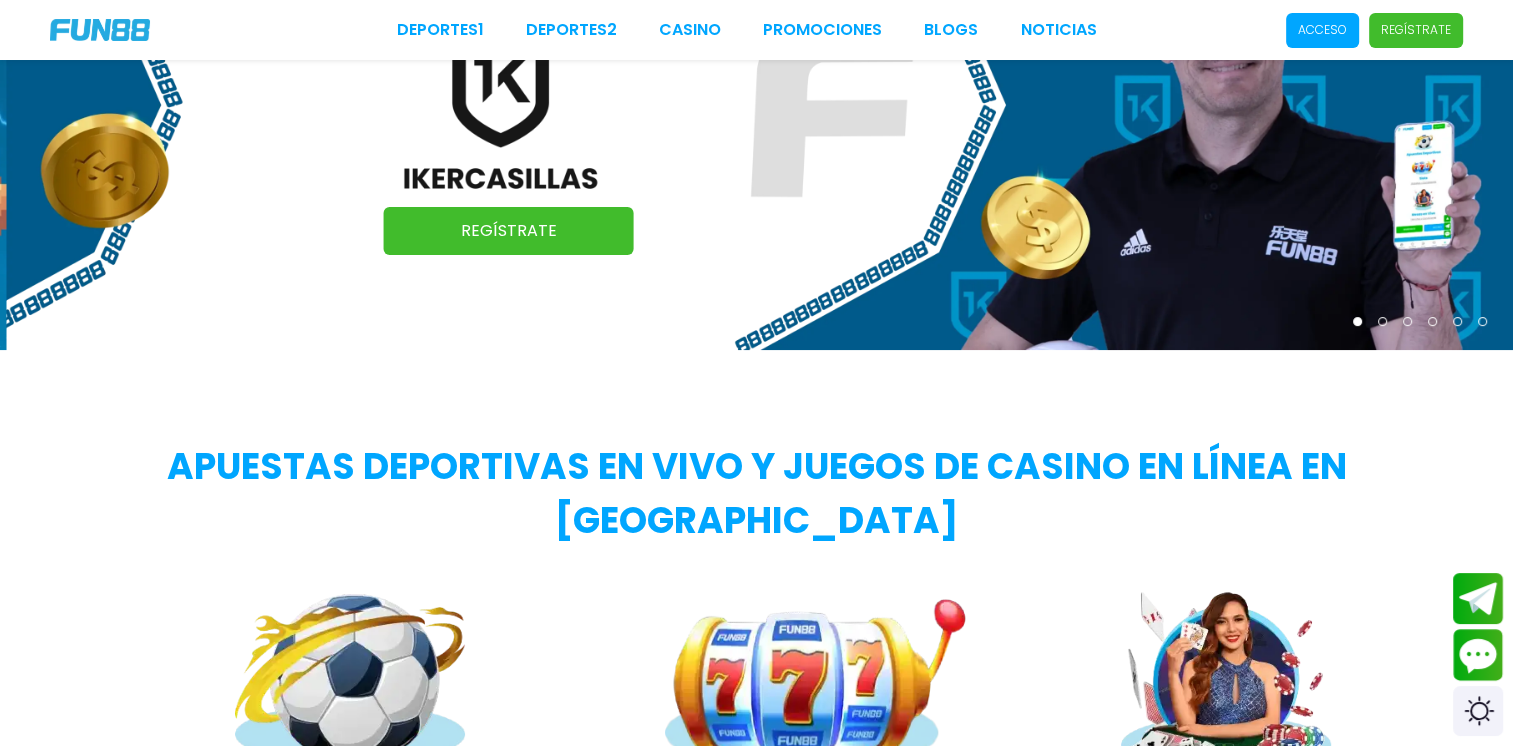 scroll, scrollTop: 0, scrollLeft: 0, axis: both 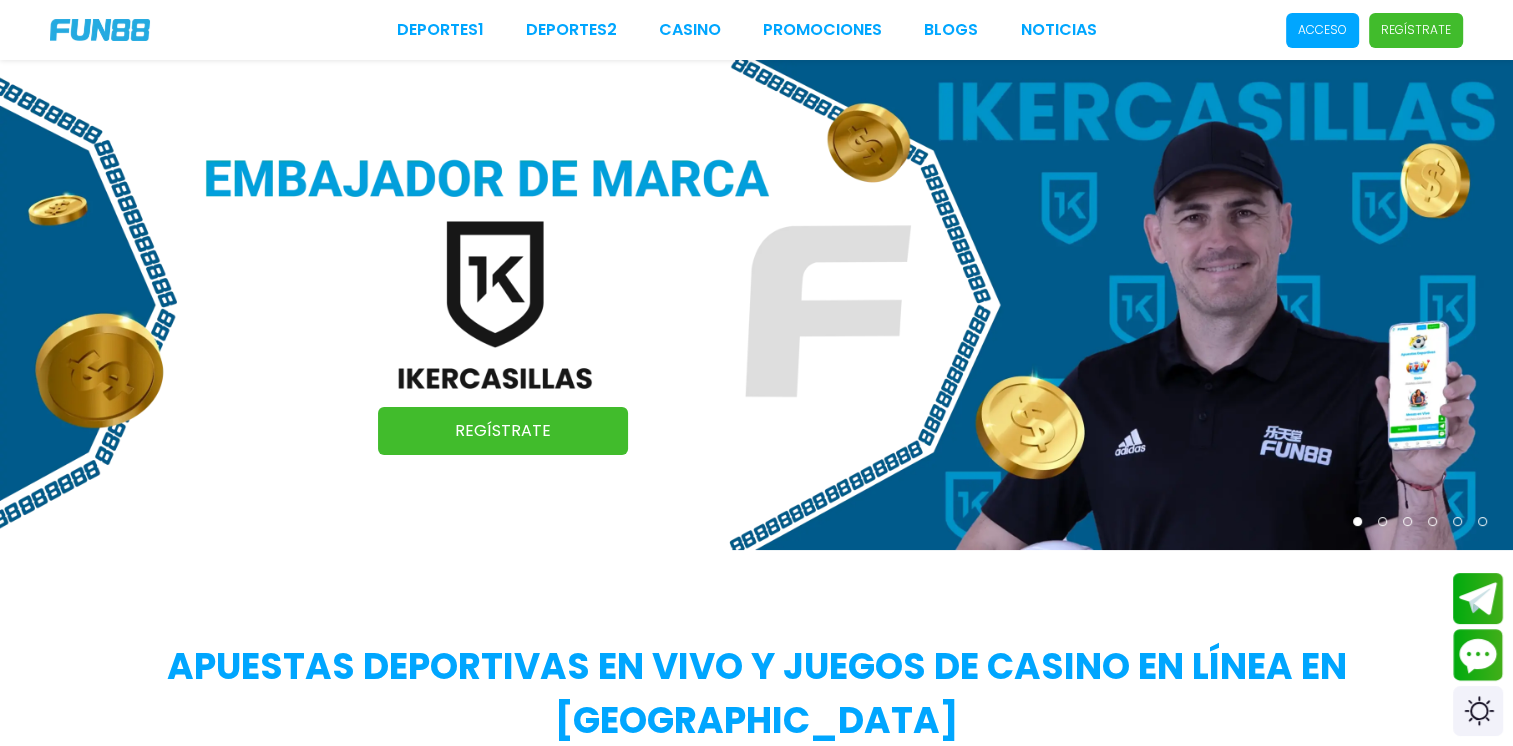 click on "Regístrate" at bounding box center (1416, 30) 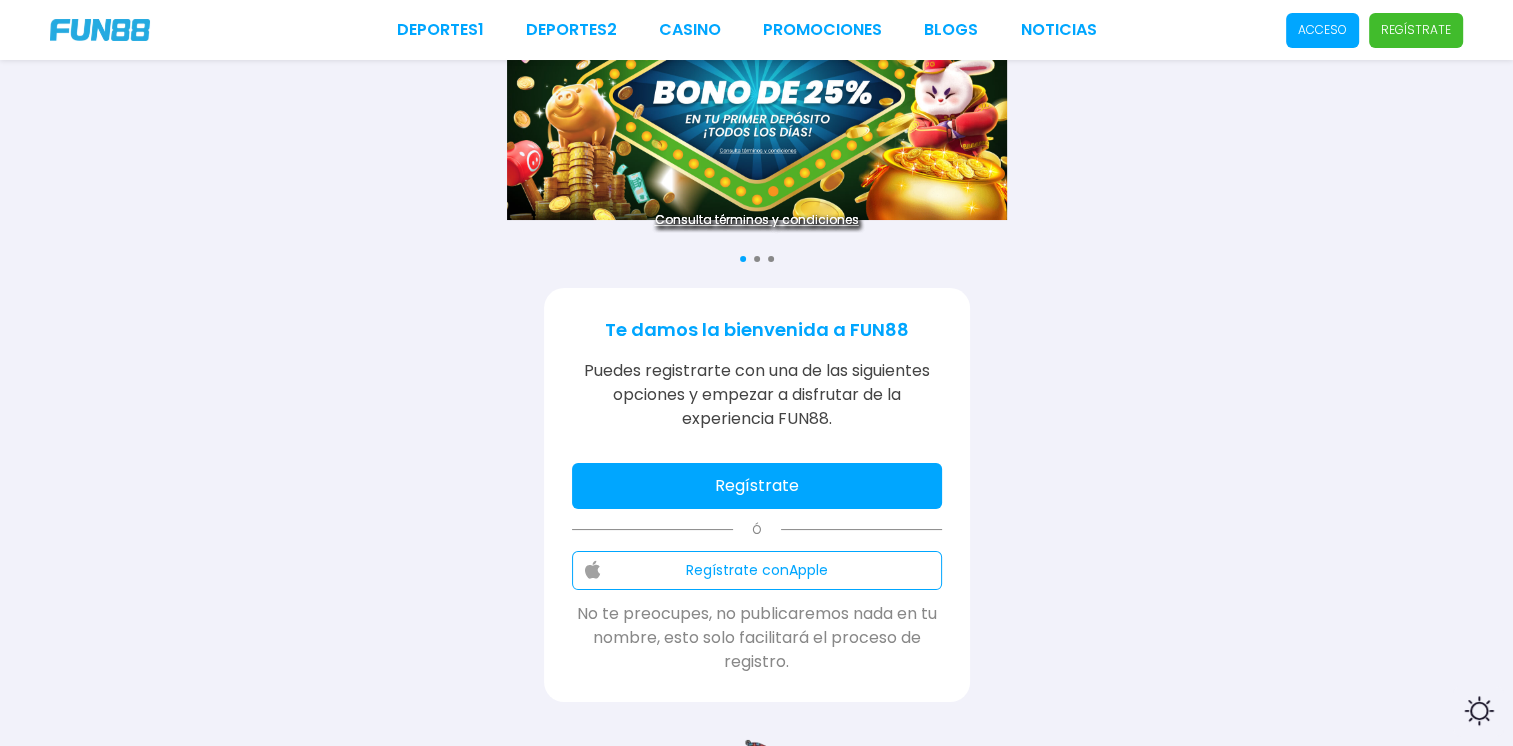 scroll, scrollTop: 200, scrollLeft: 0, axis: vertical 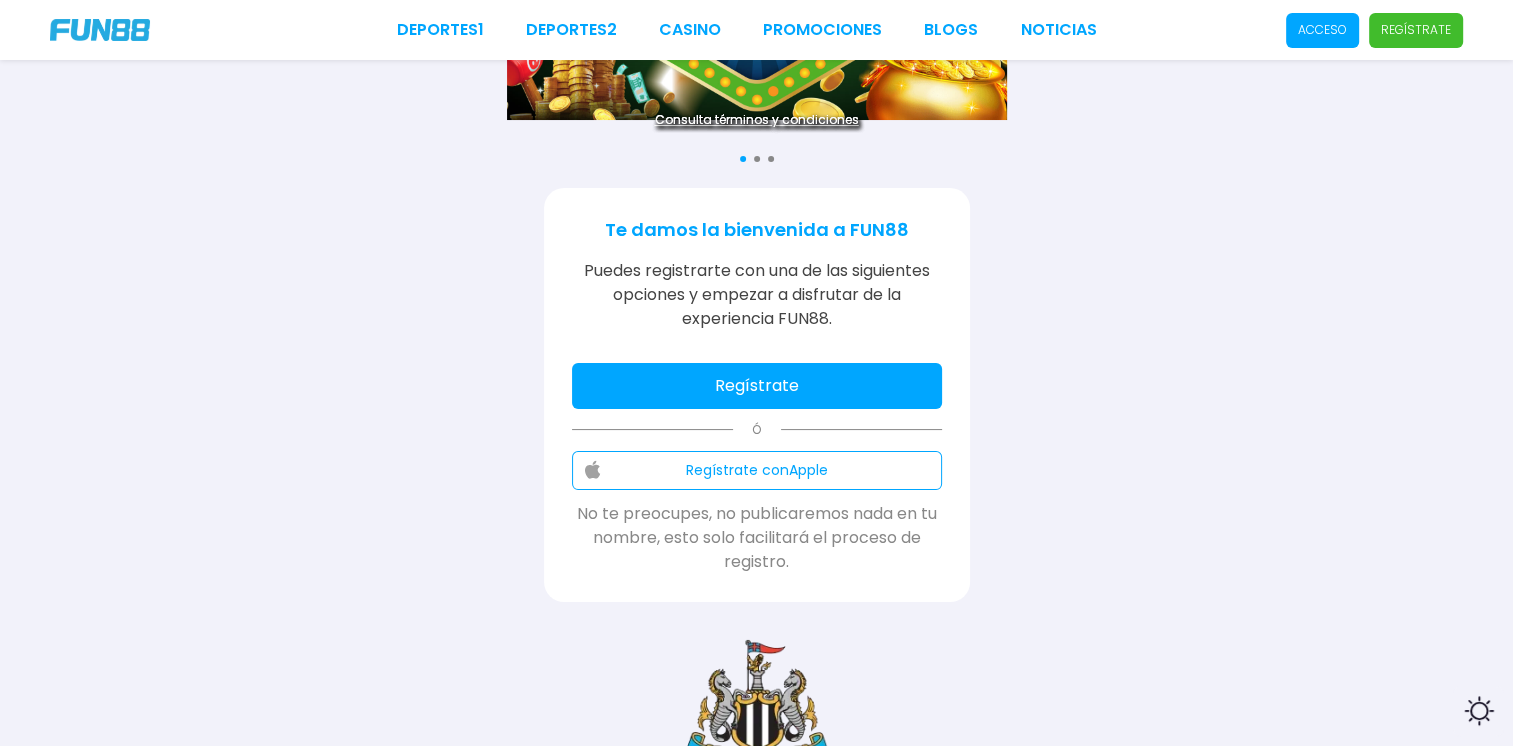 click on "Regístrate" at bounding box center (757, 386) 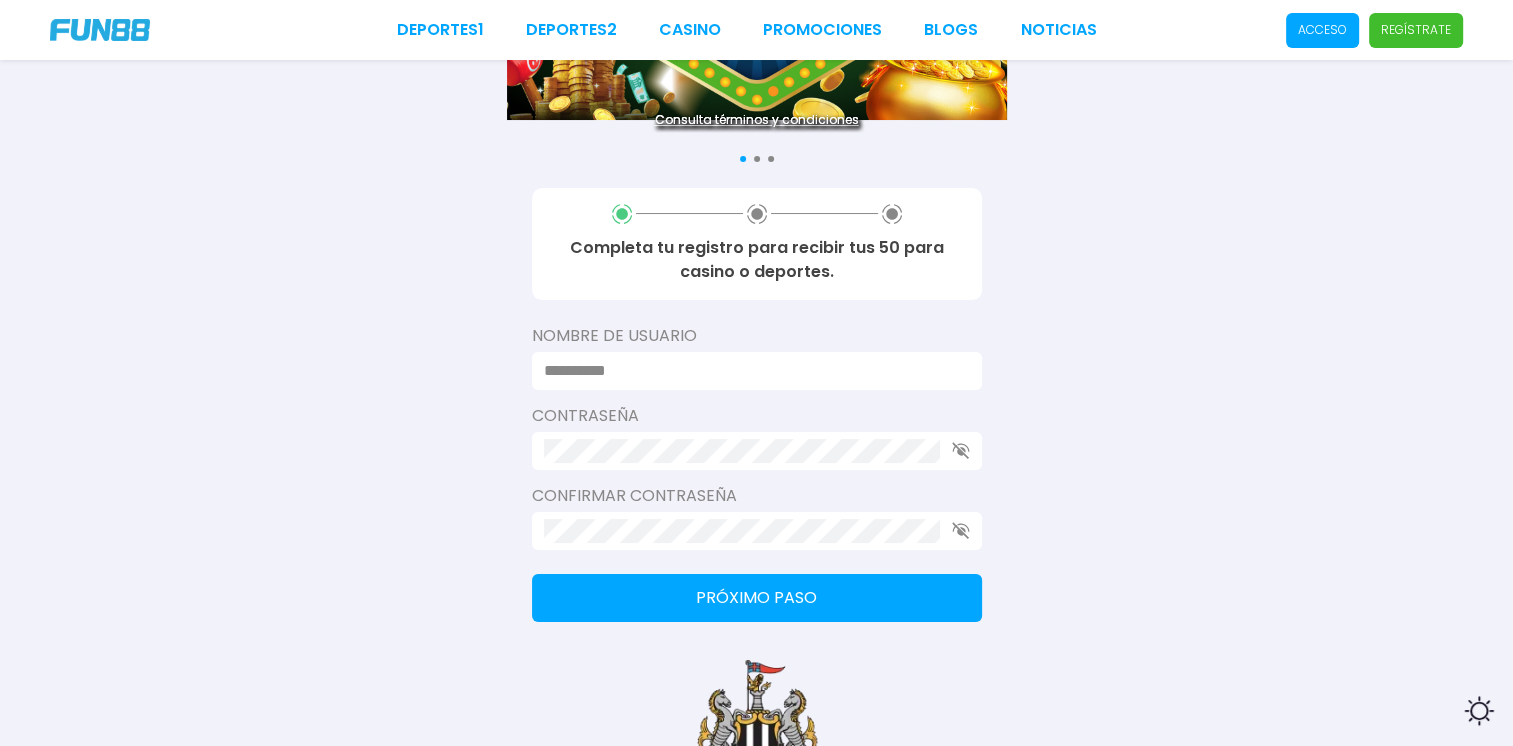 click at bounding box center [757, 371] 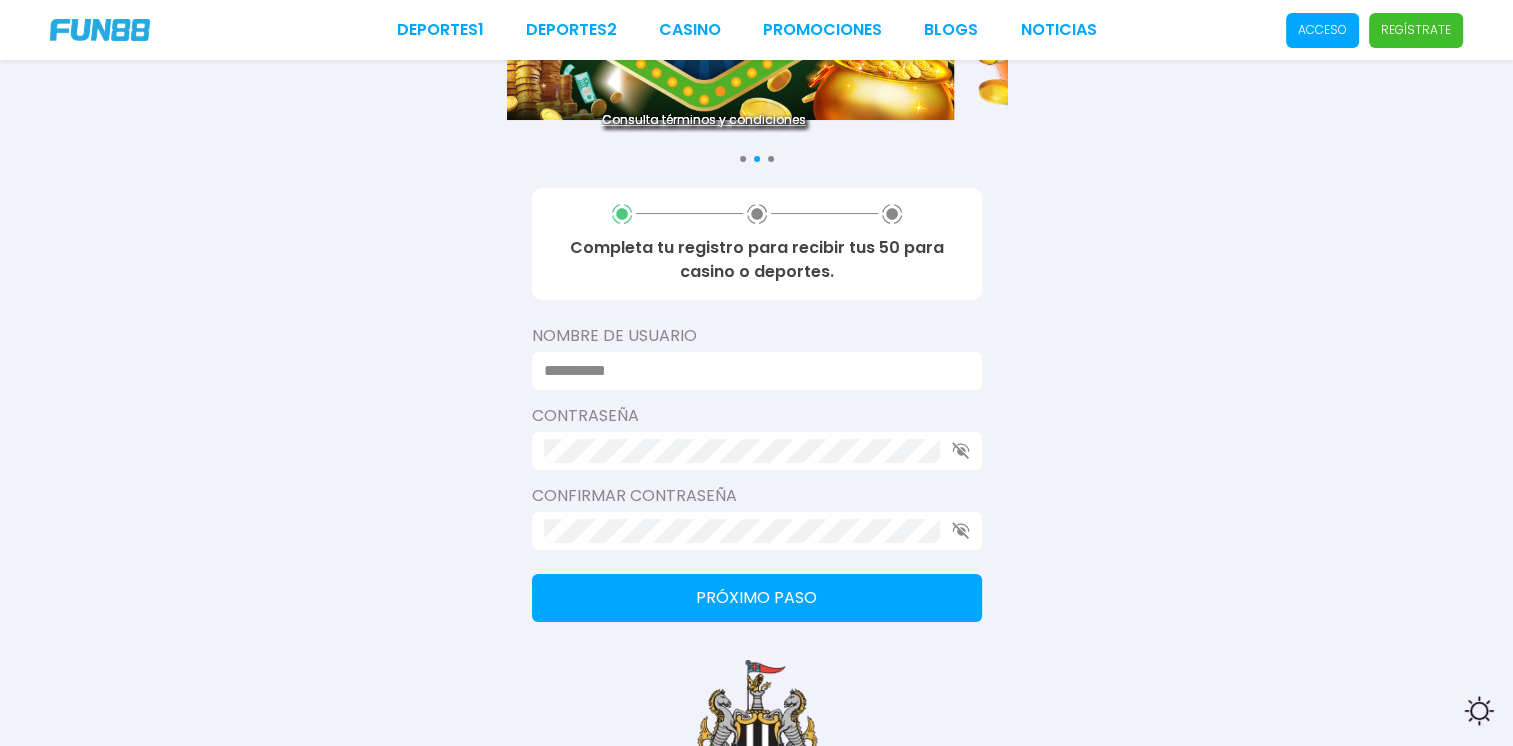 click at bounding box center [751, 371] 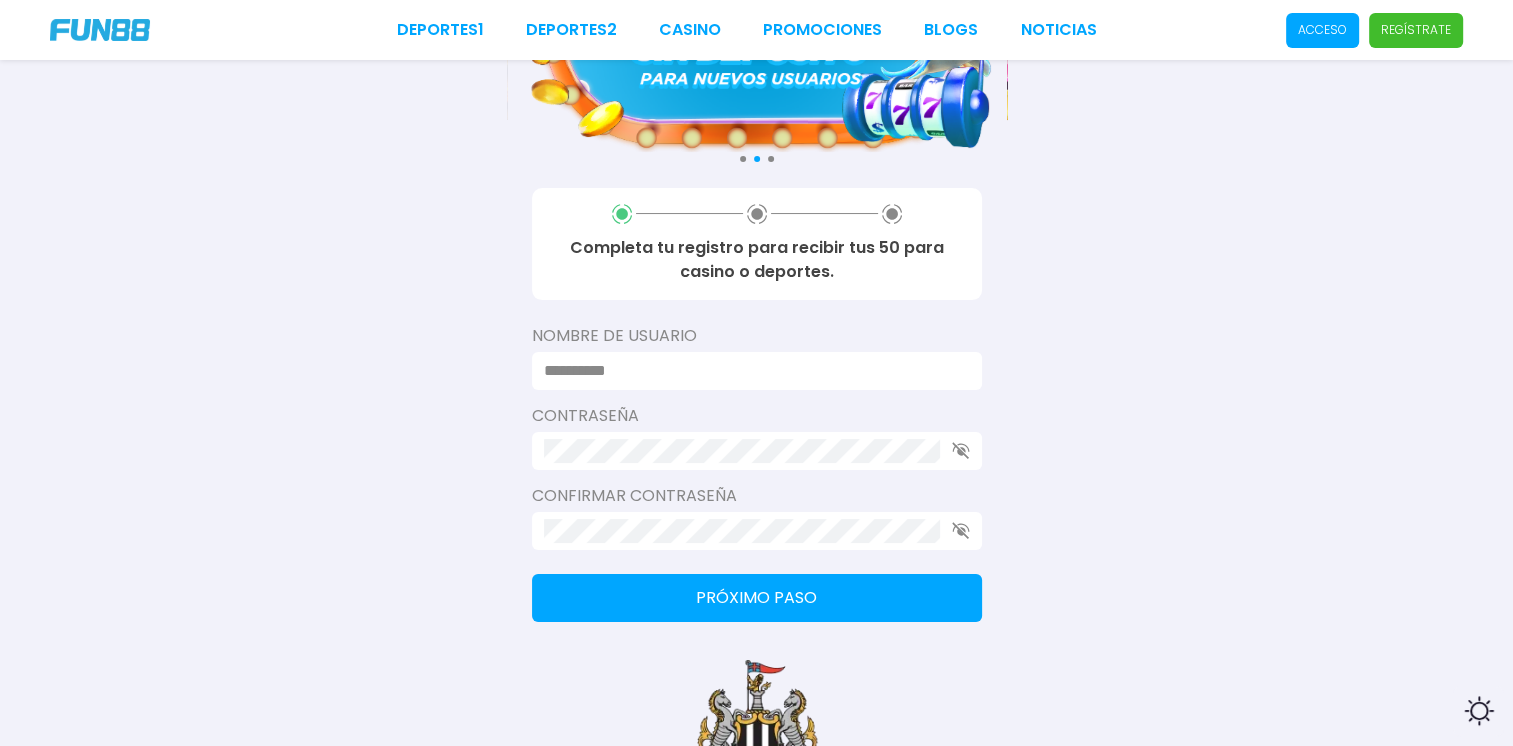 type on "**********" 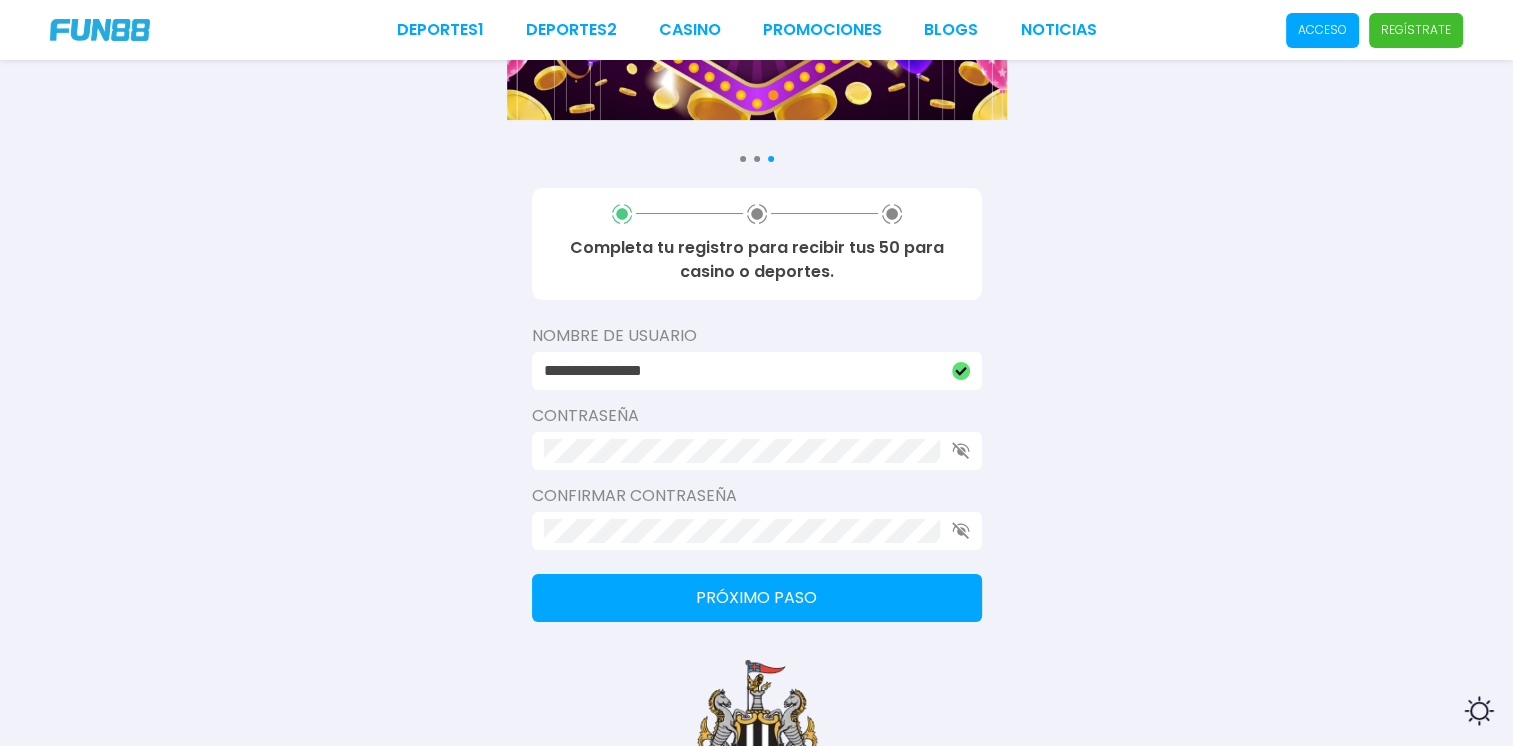 click on "Próximo paso" at bounding box center (757, 598) 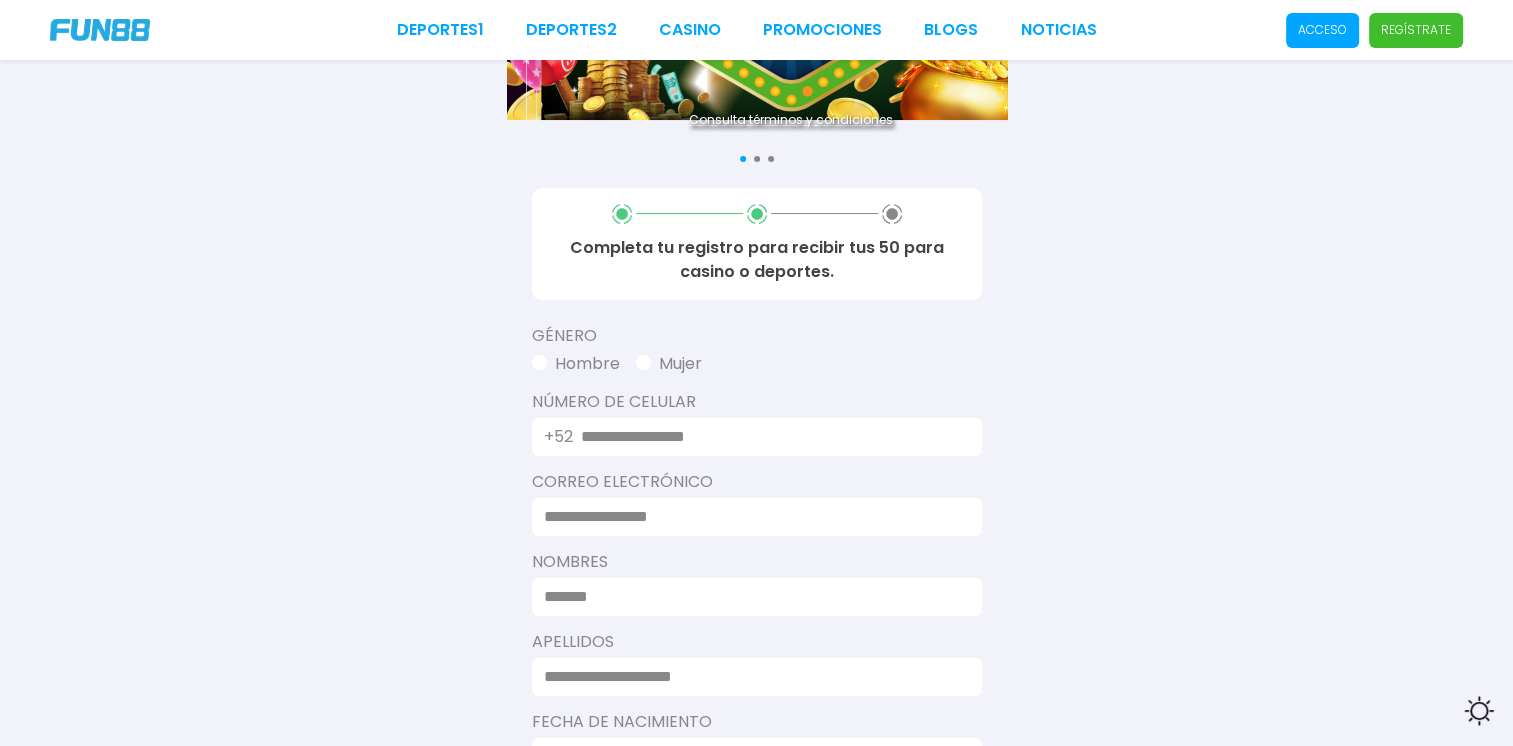 scroll, scrollTop: 300, scrollLeft: 0, axis: vertical 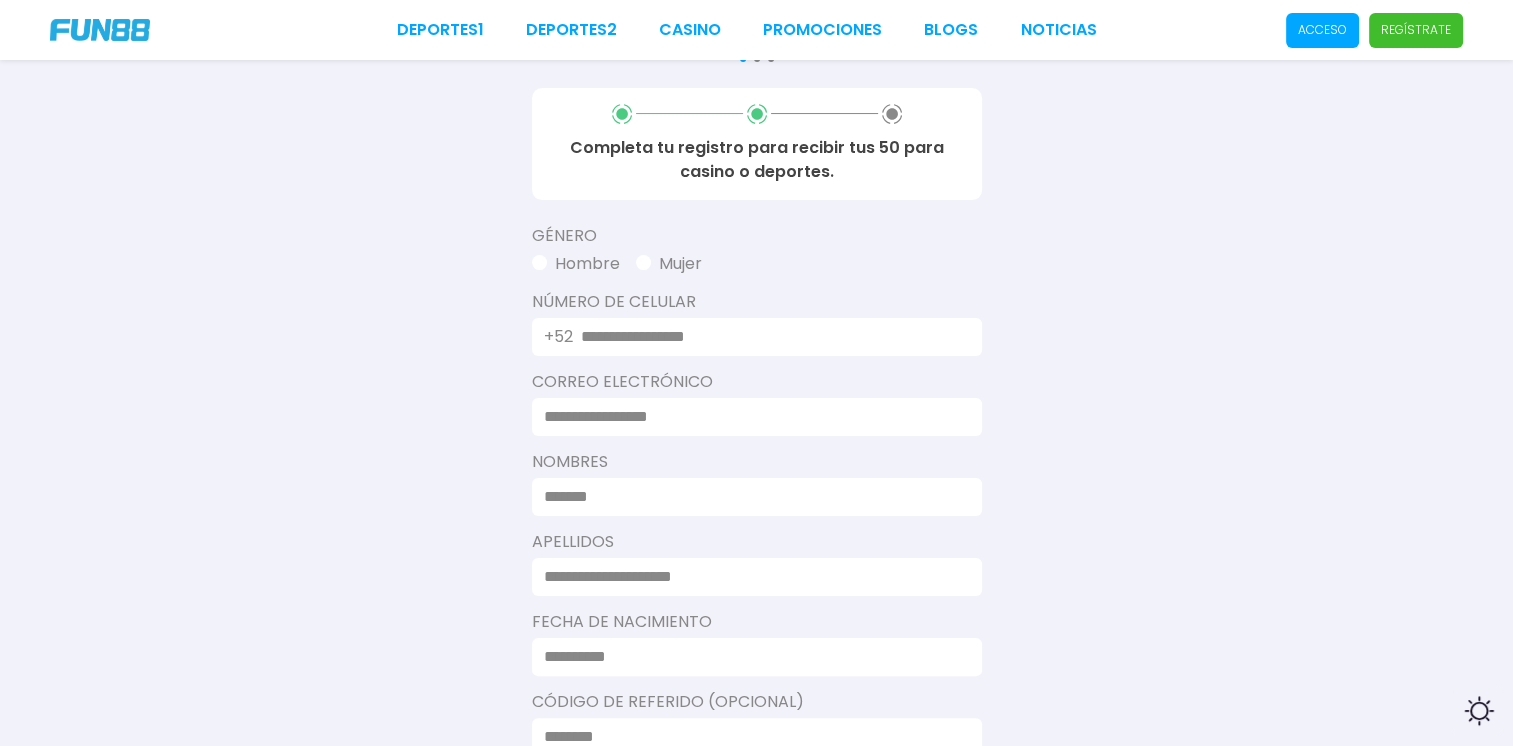 click at bounding box center [539, 262] 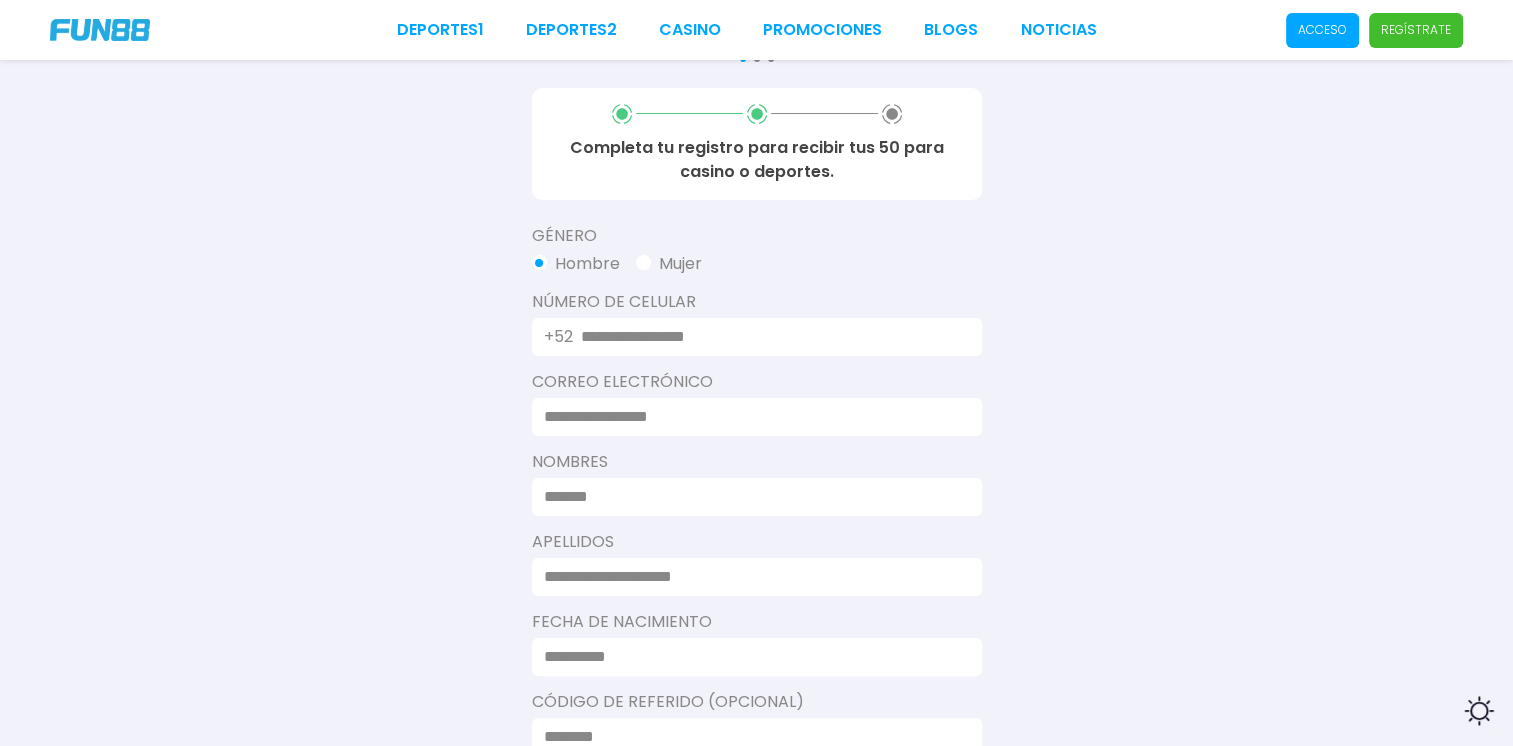 click at bounding box center [769, 337] 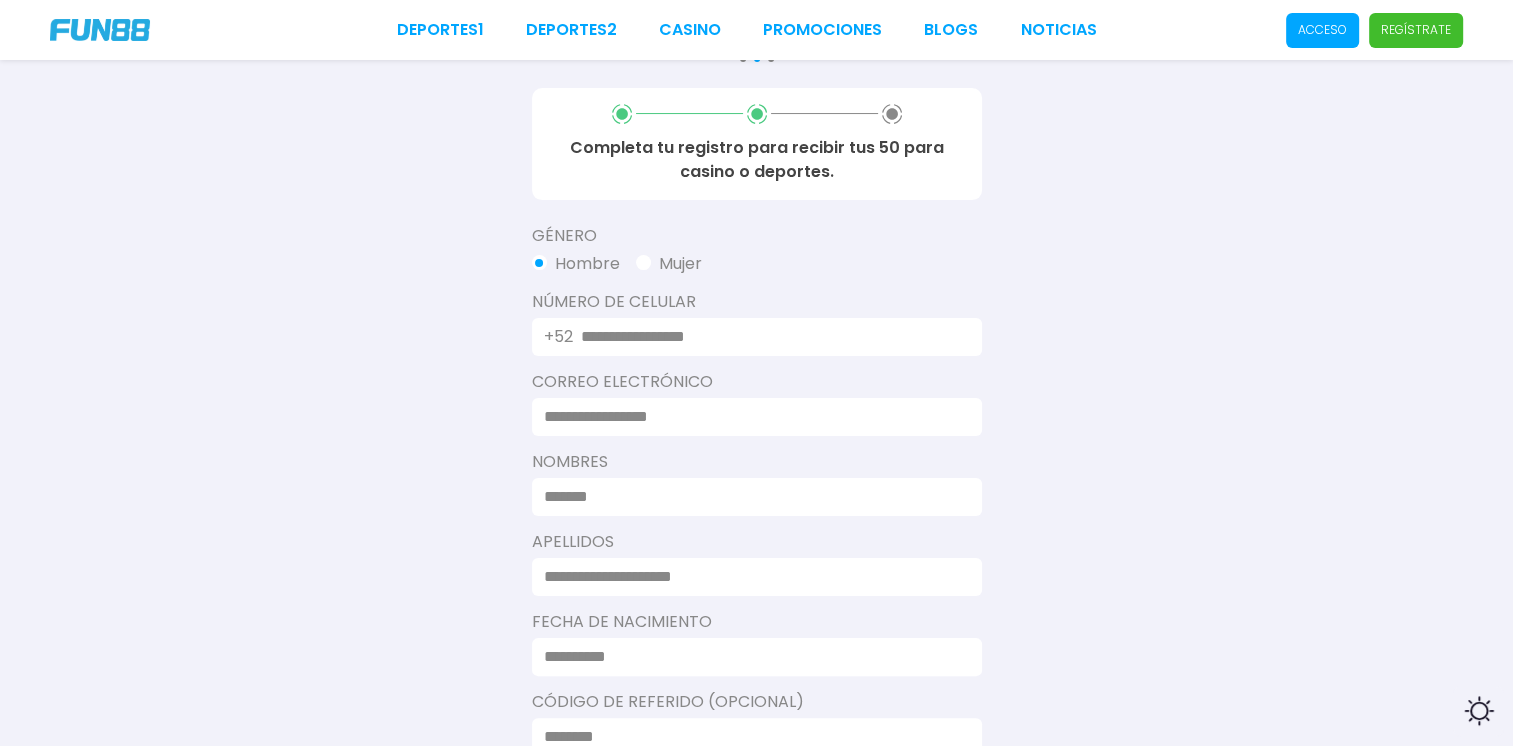 type on "**********" 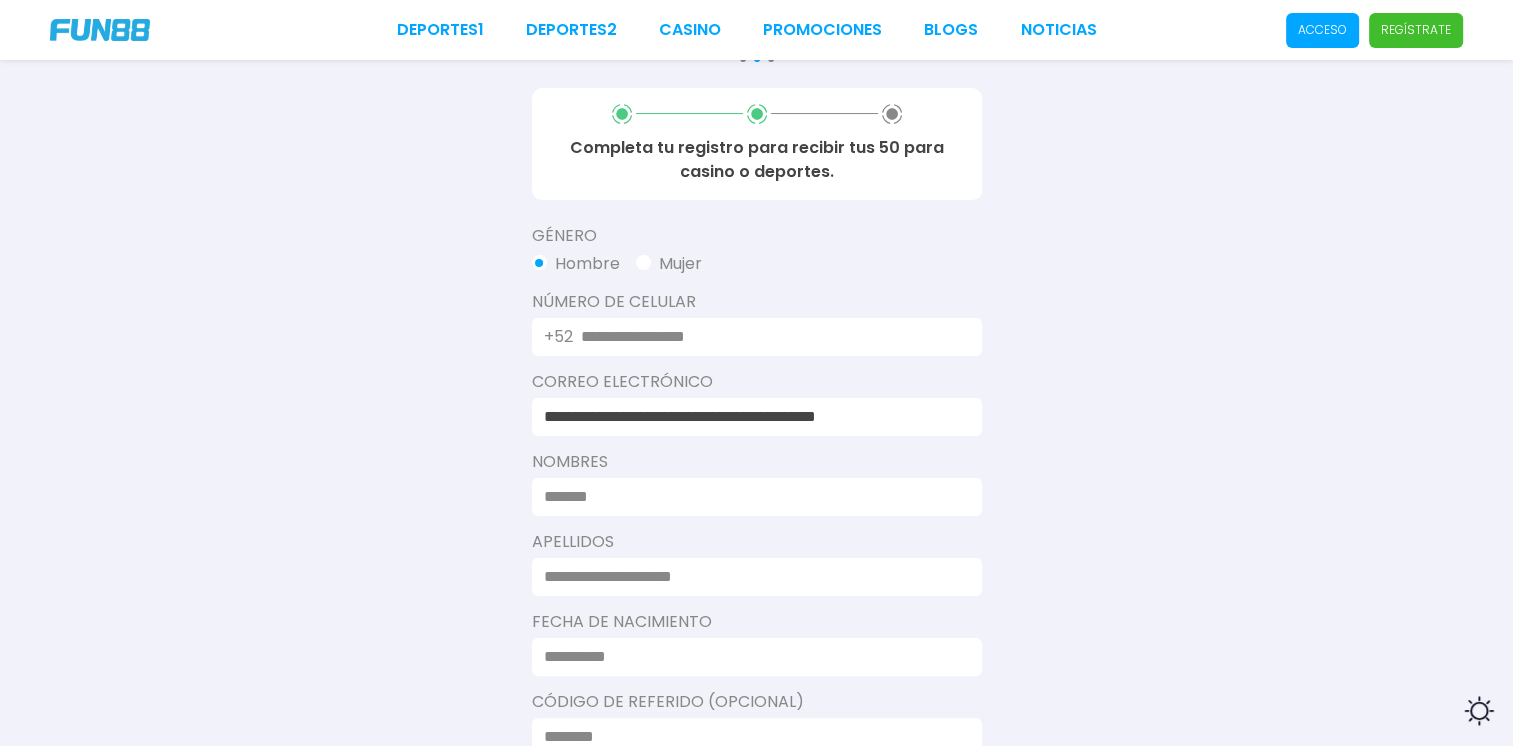 type on "******" 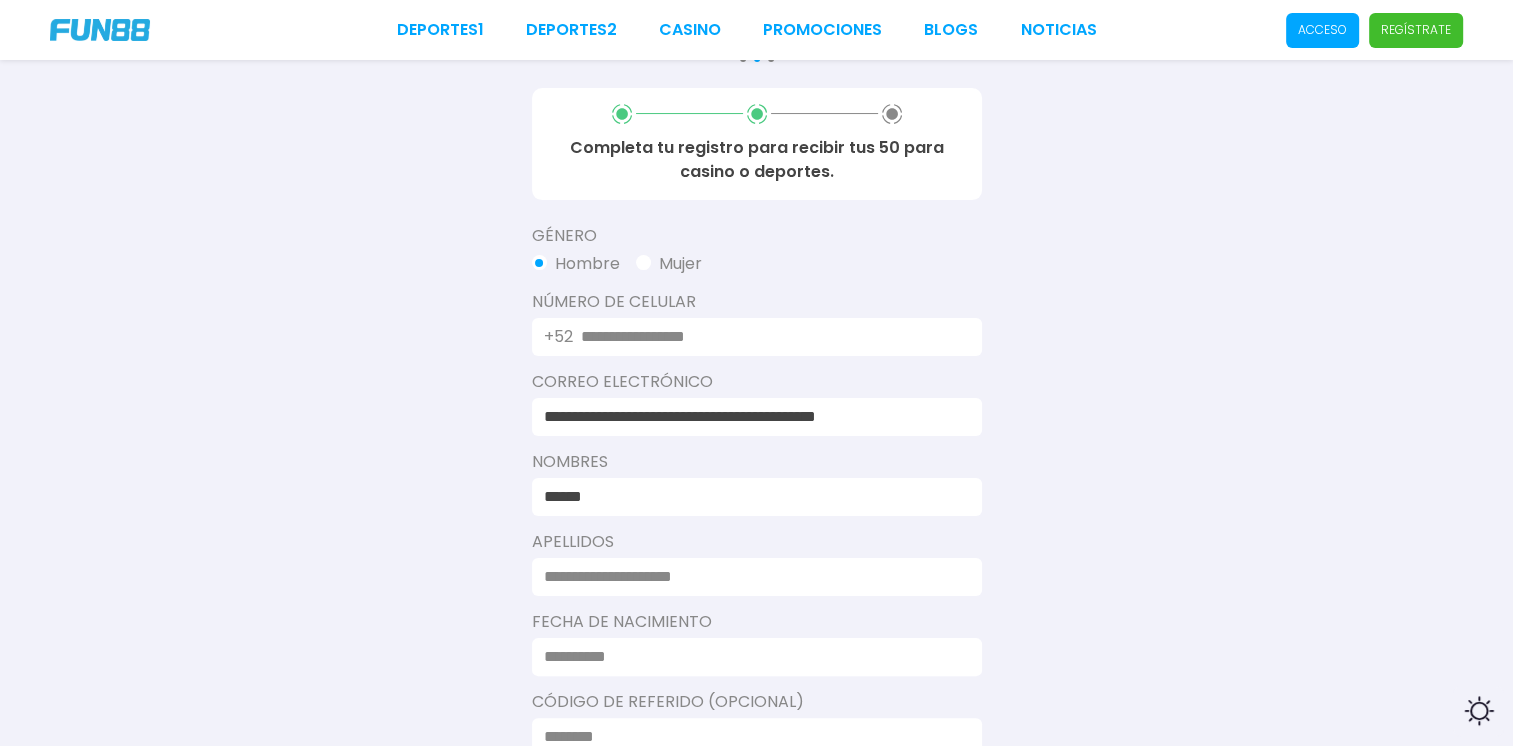 type on "*********" 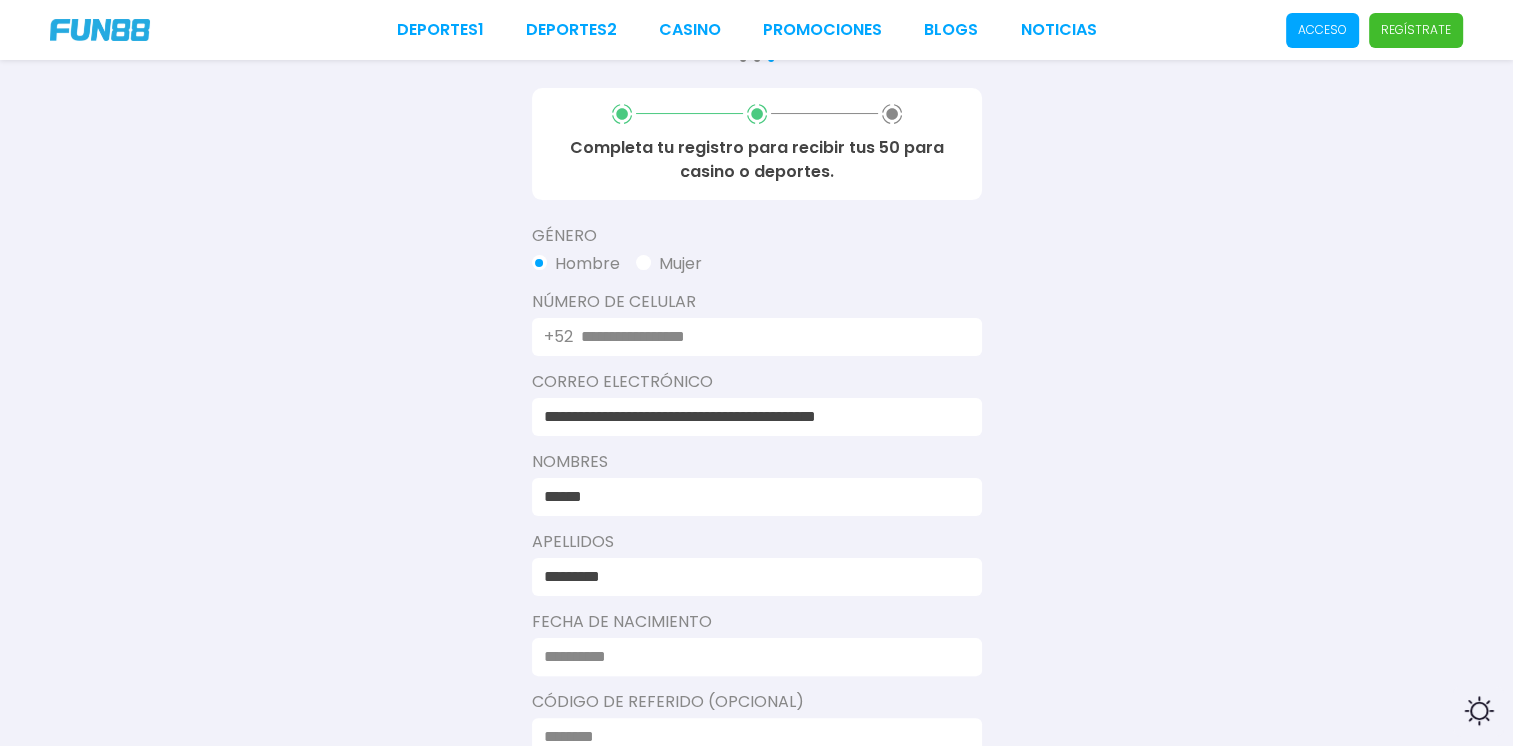 click at bounding box center [769, 337] 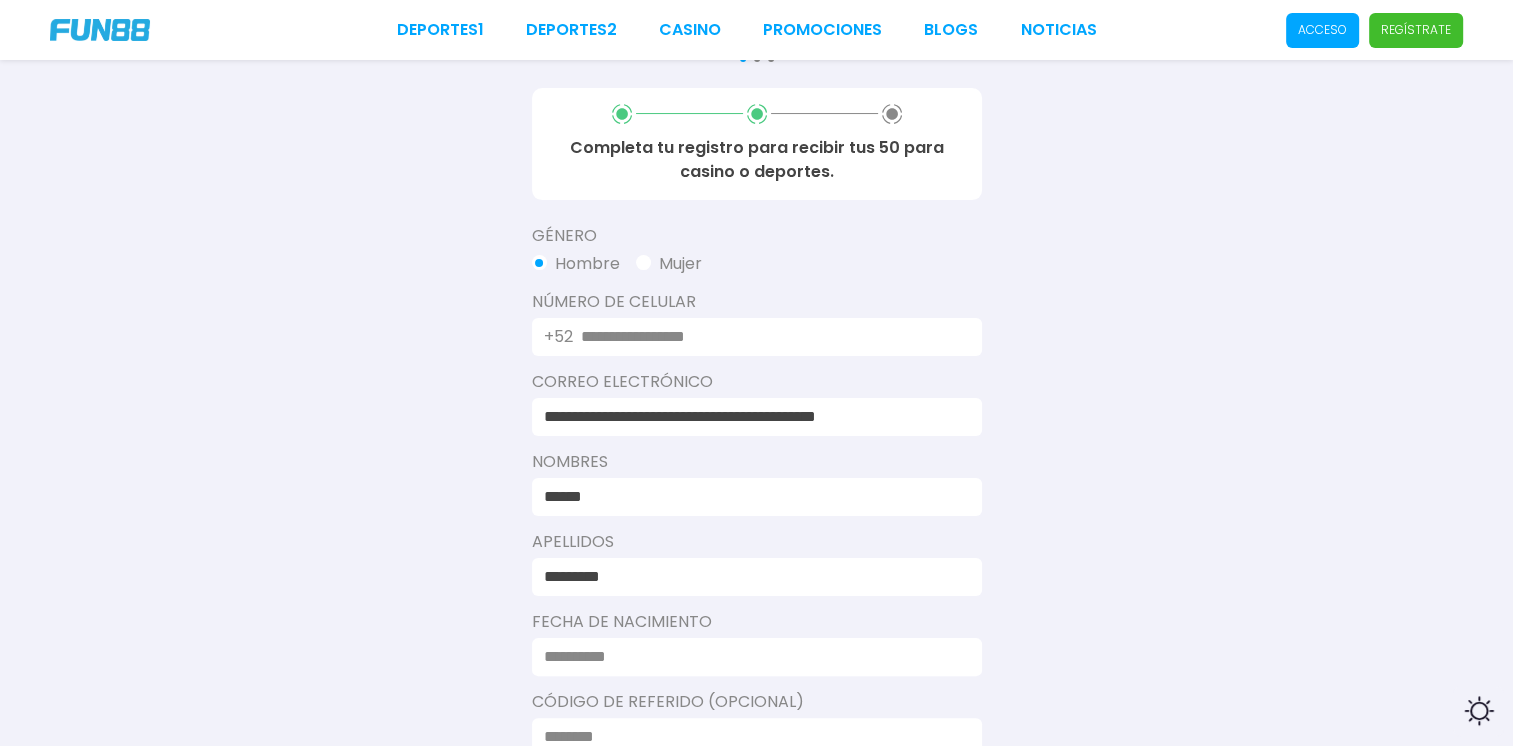 type on "**********" 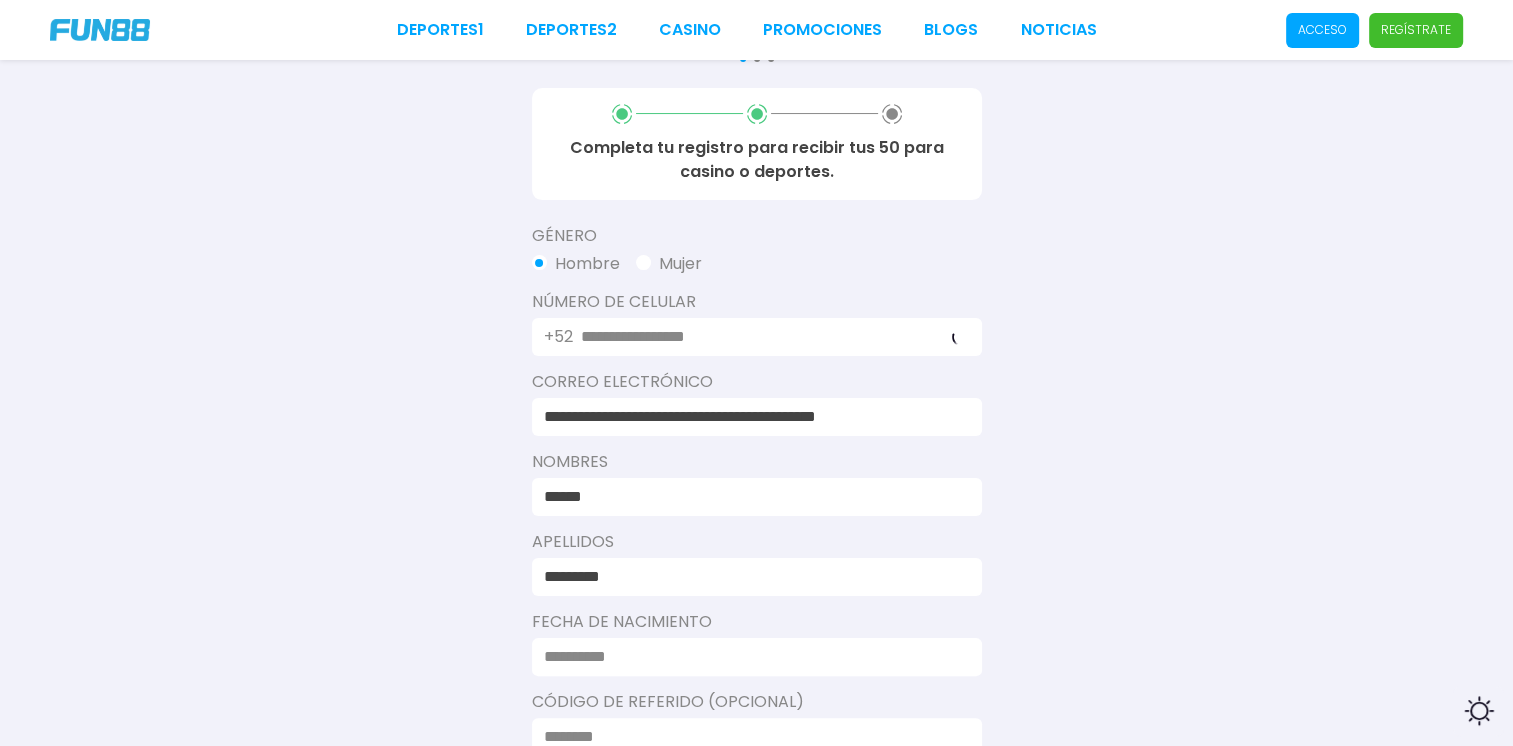 click on "**********" at bounding box center [756, 402] 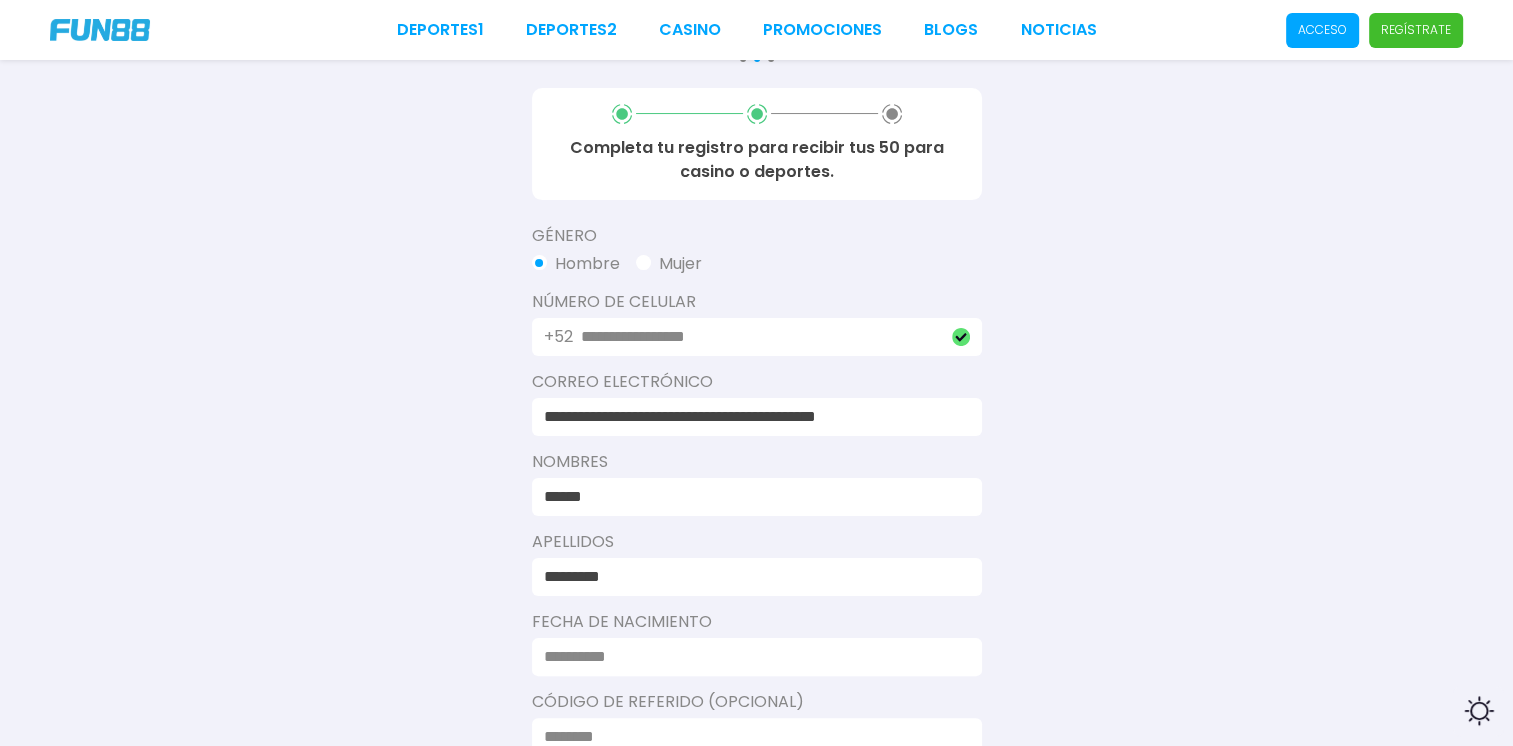 drag, startPoint x: 949, startPoint y: 419, endPoint x: 472, endPoint y: 446, distance: 477.76355 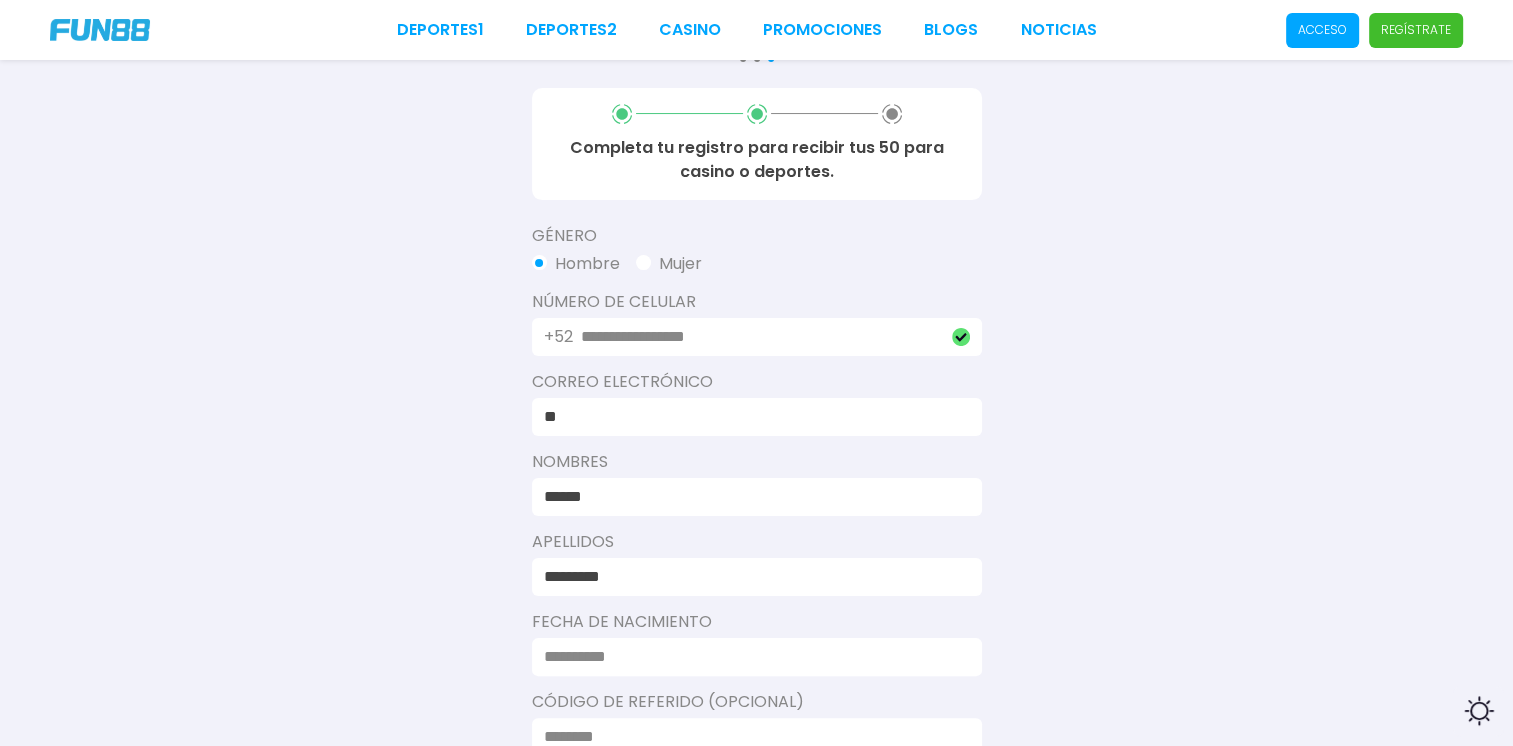 type on "**********" 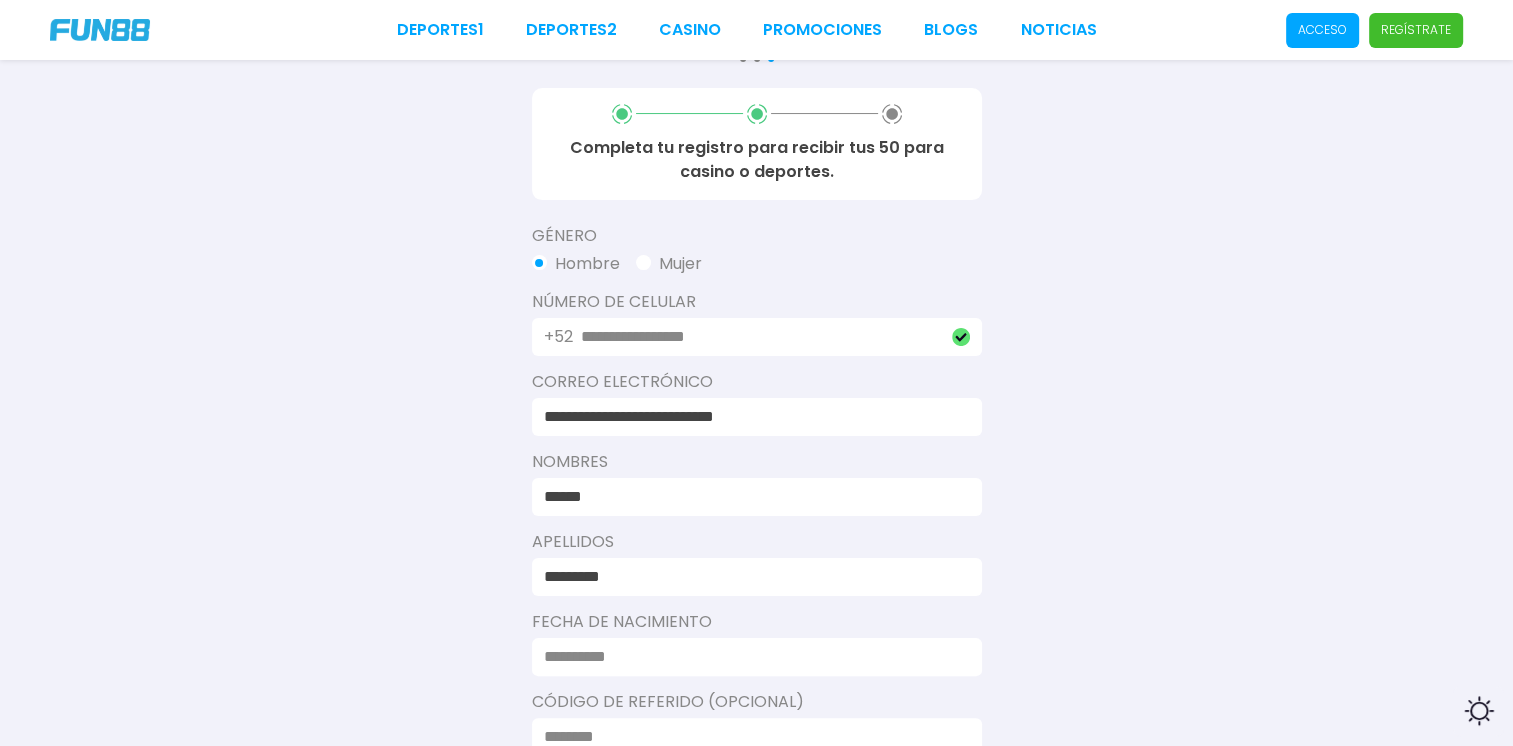 click on "******" at bounding box center (757, 497) 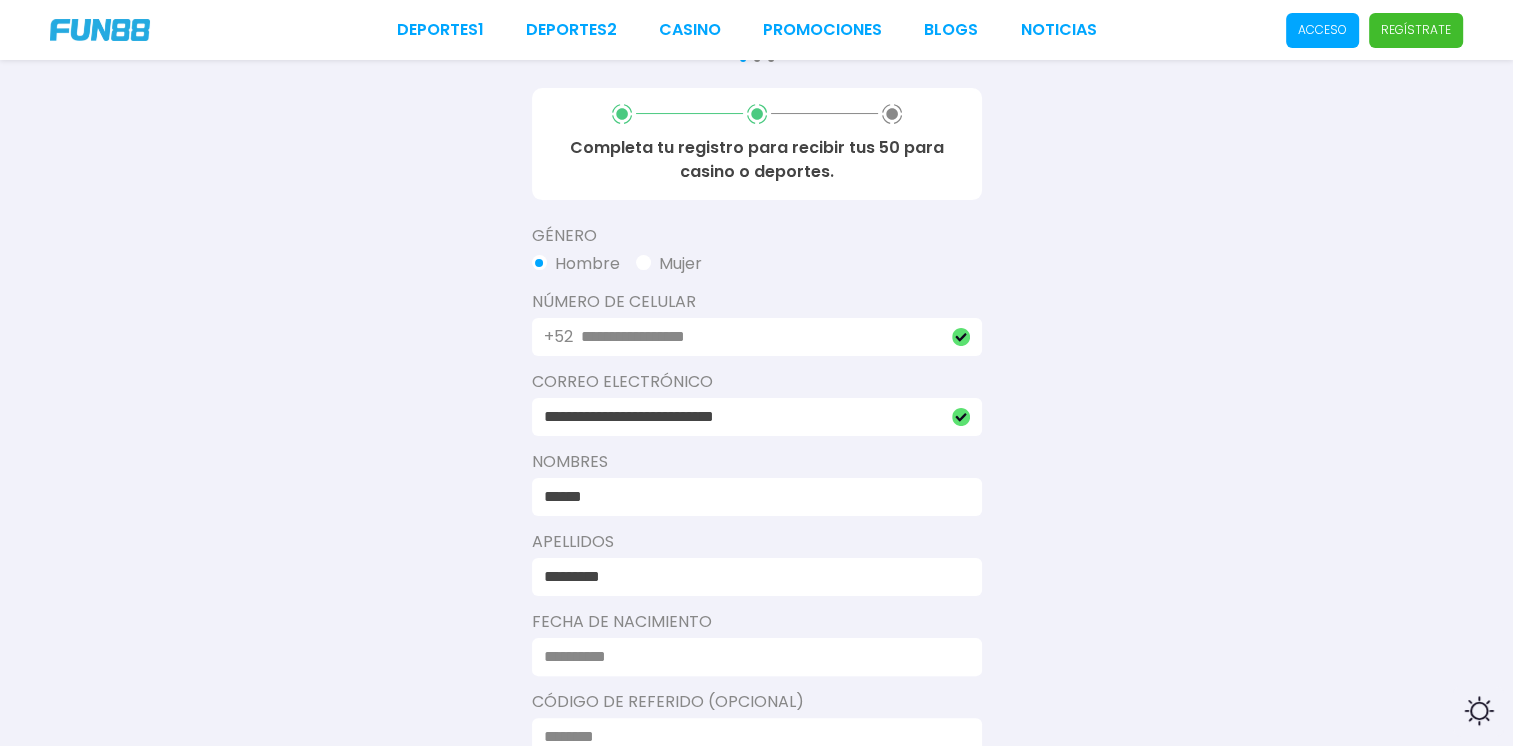scroll, scrollTop: 400, scrollLeft: 0, axis: vertical 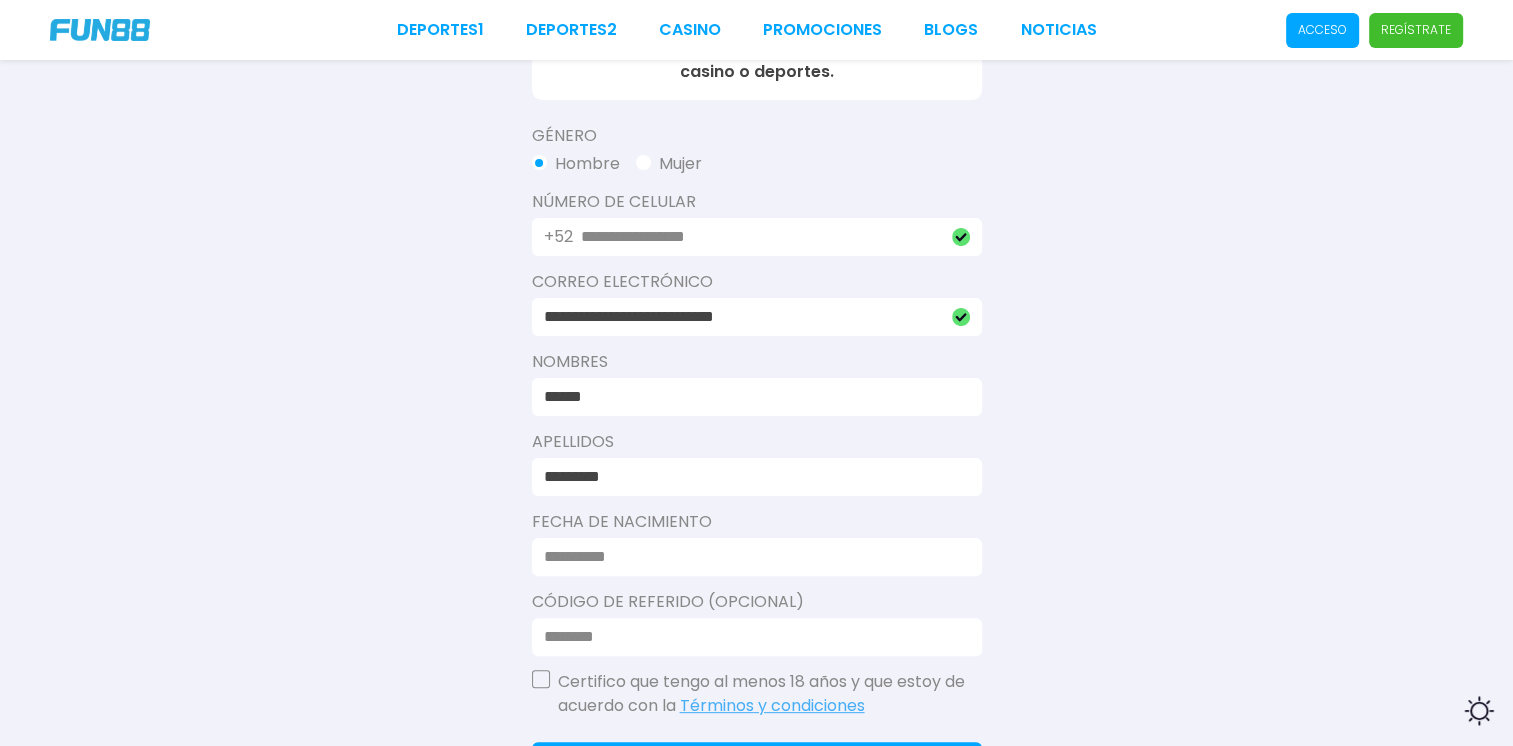 click at bounding box center (751, 557) 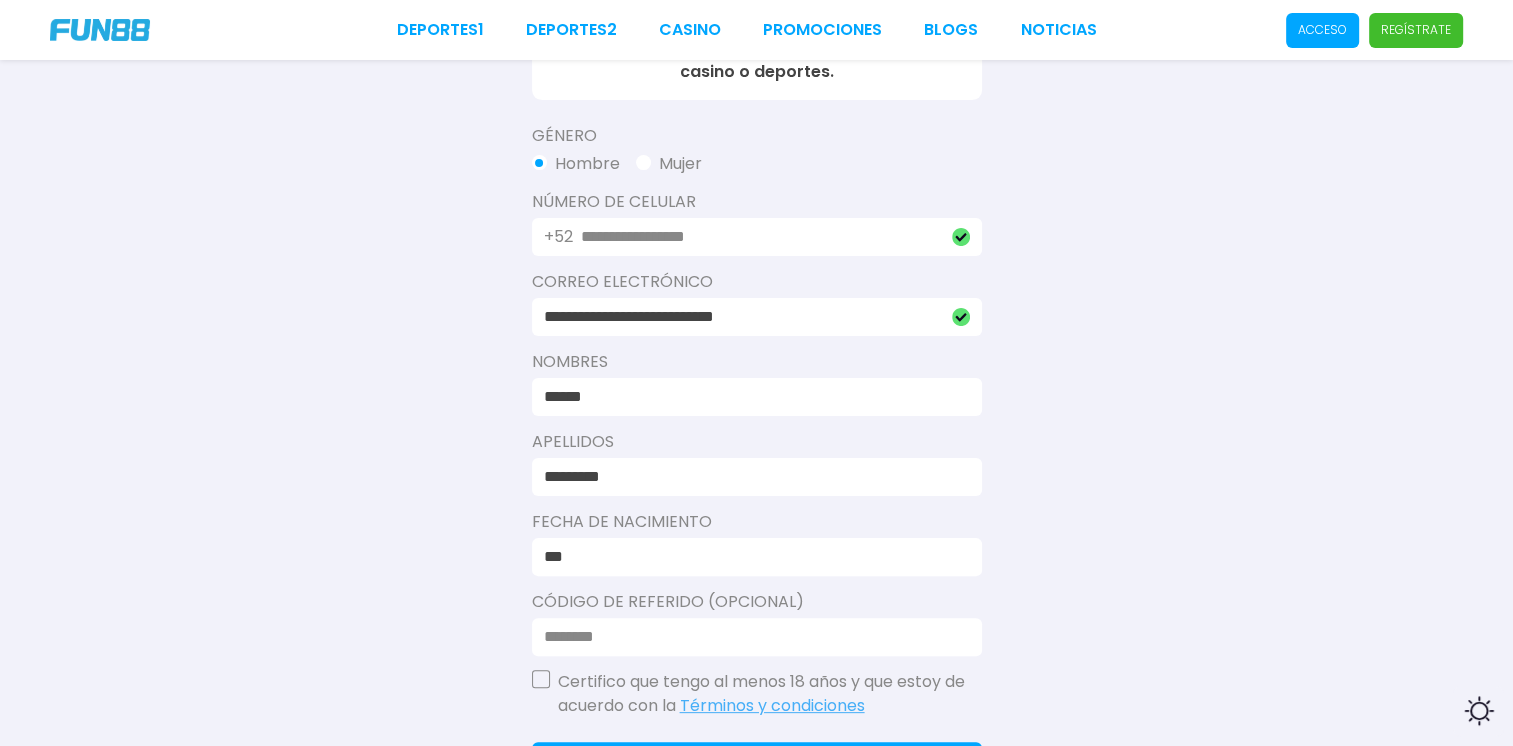 type on "***" 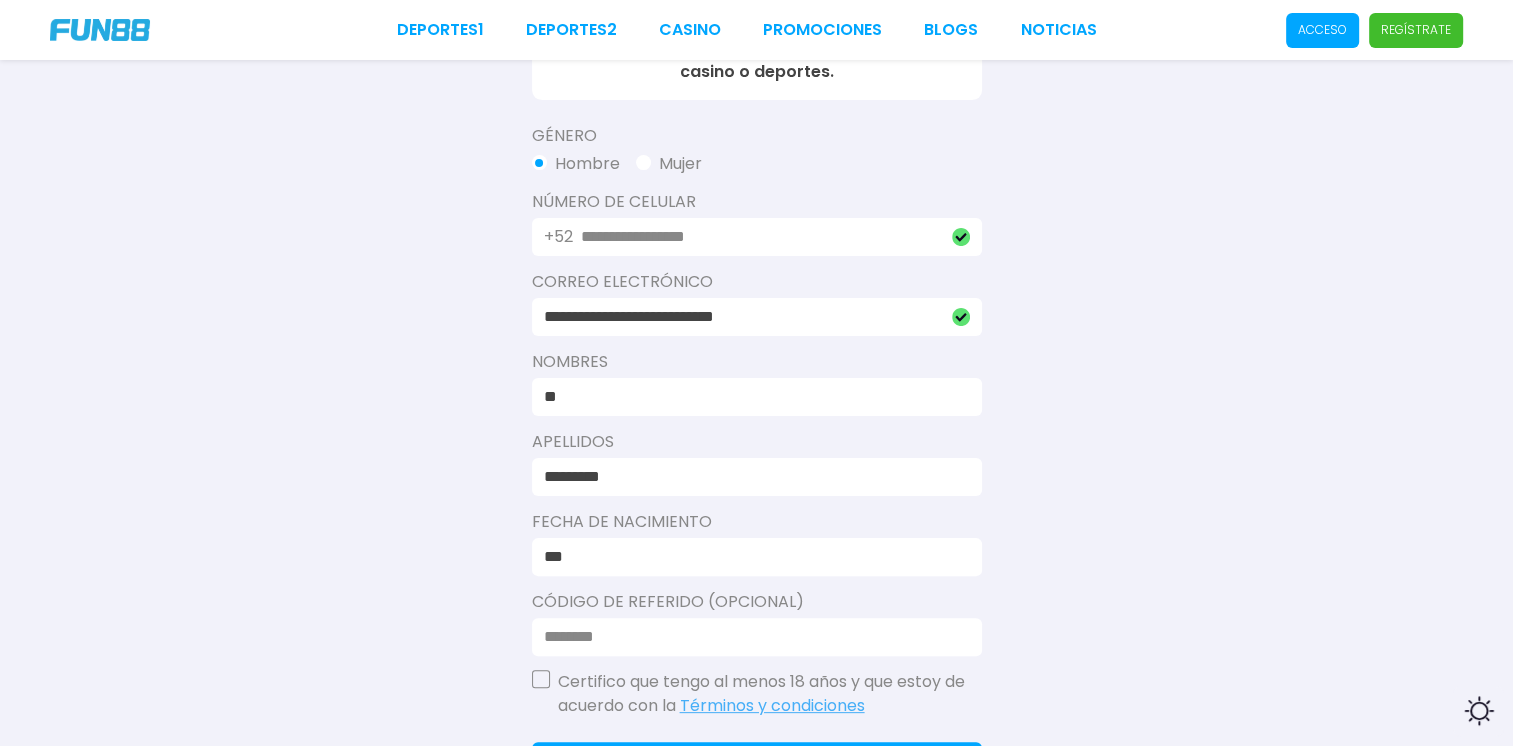 type on "*" 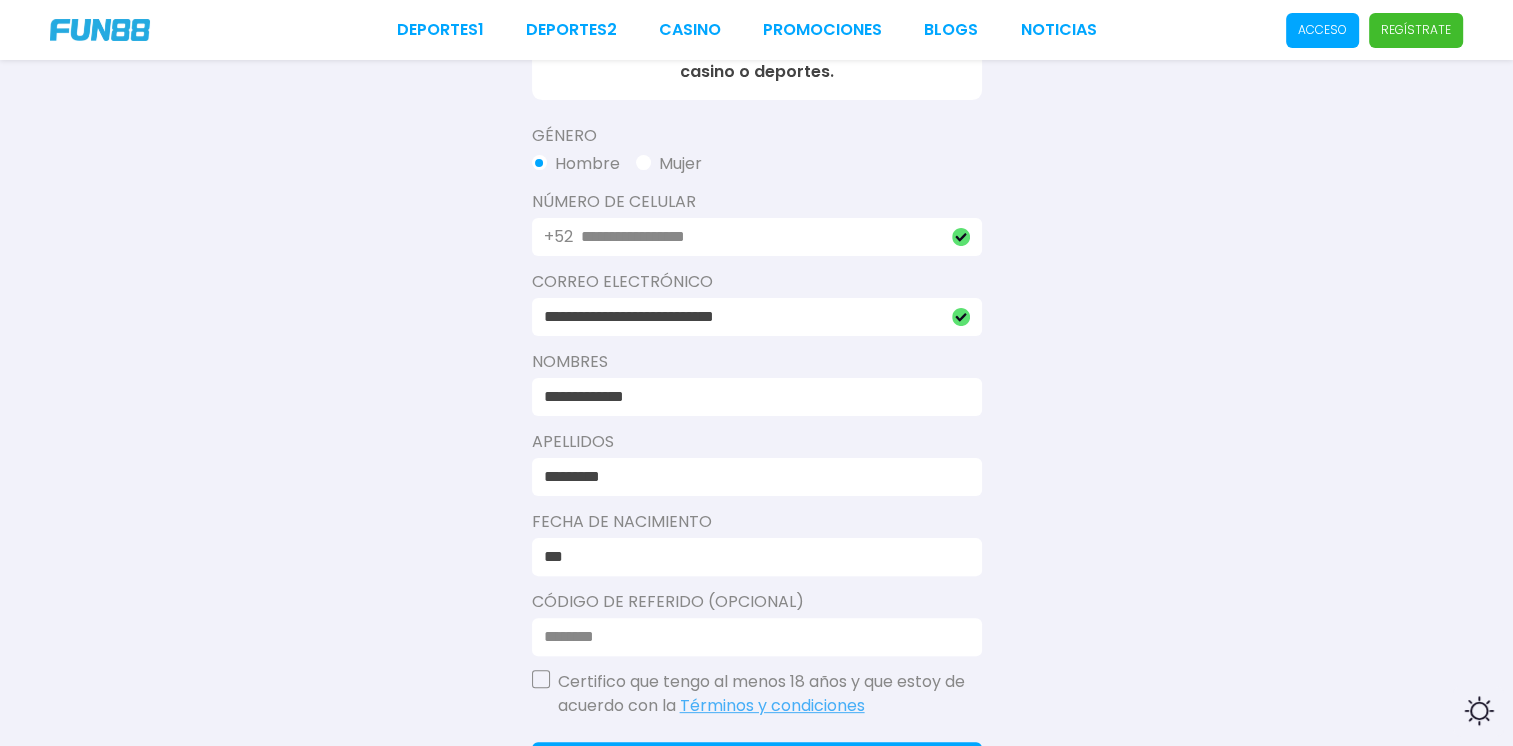 type on "**********" 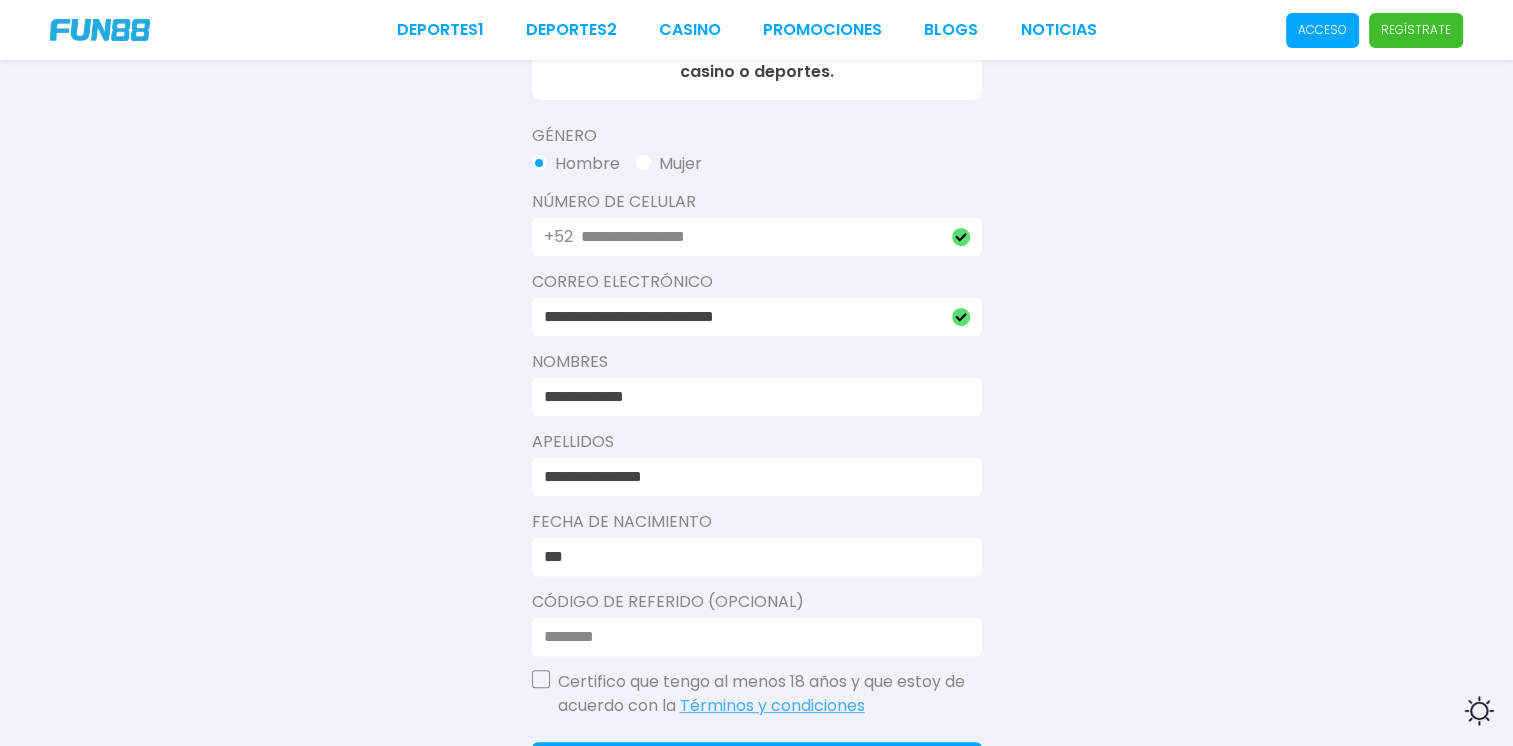 type on "**********" 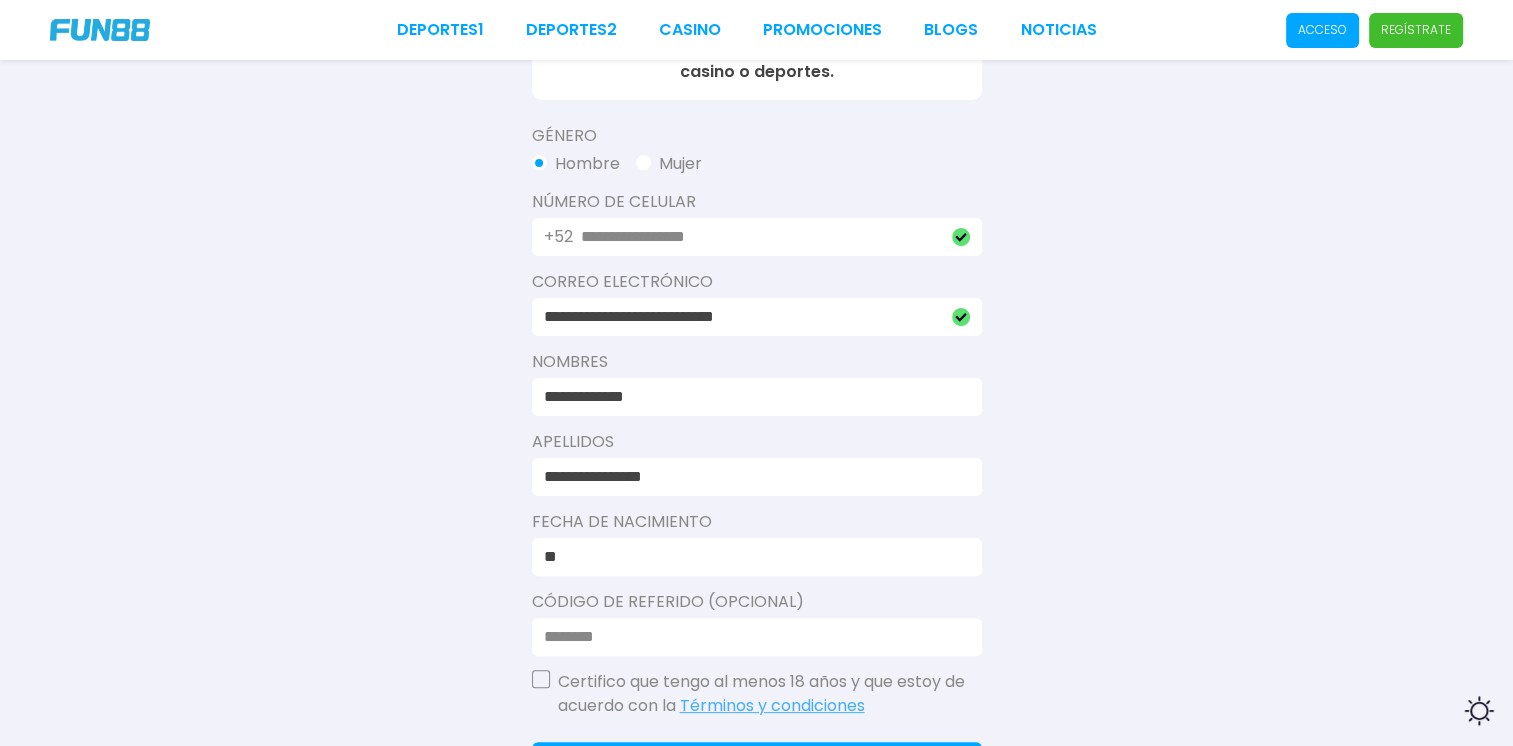 type on "*" 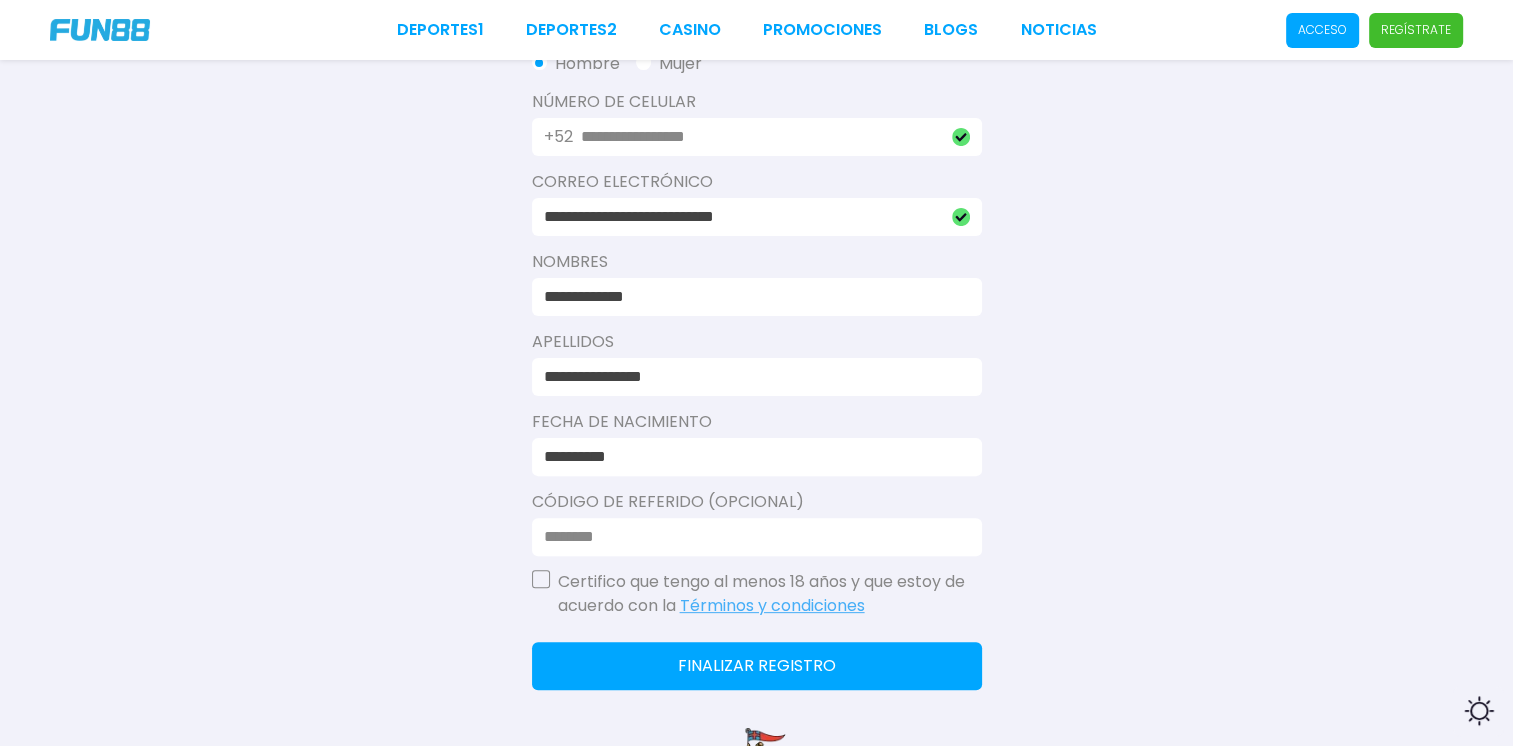 scroll, scrollTop: 600, scrollLeft: 0, axis: vertical 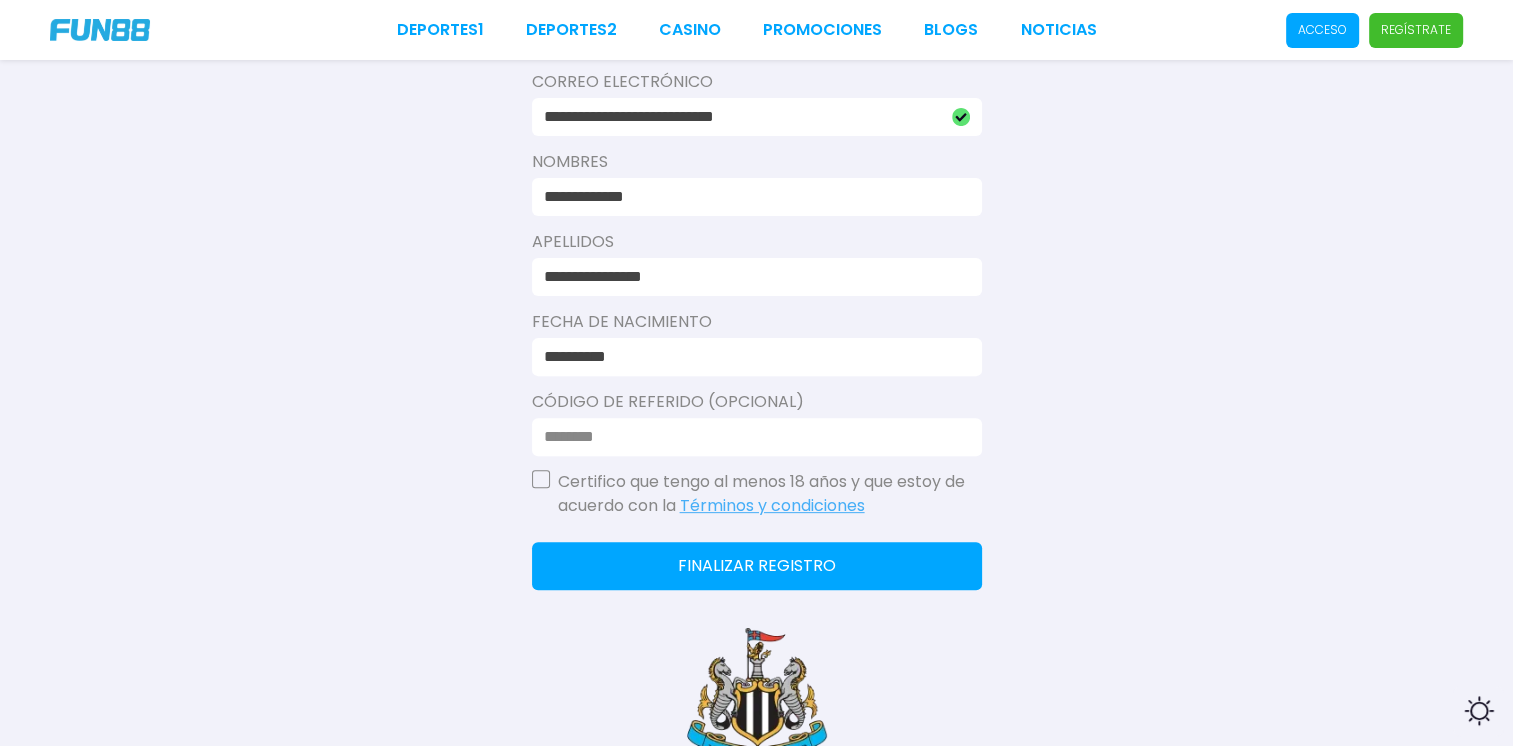 type on "**********" 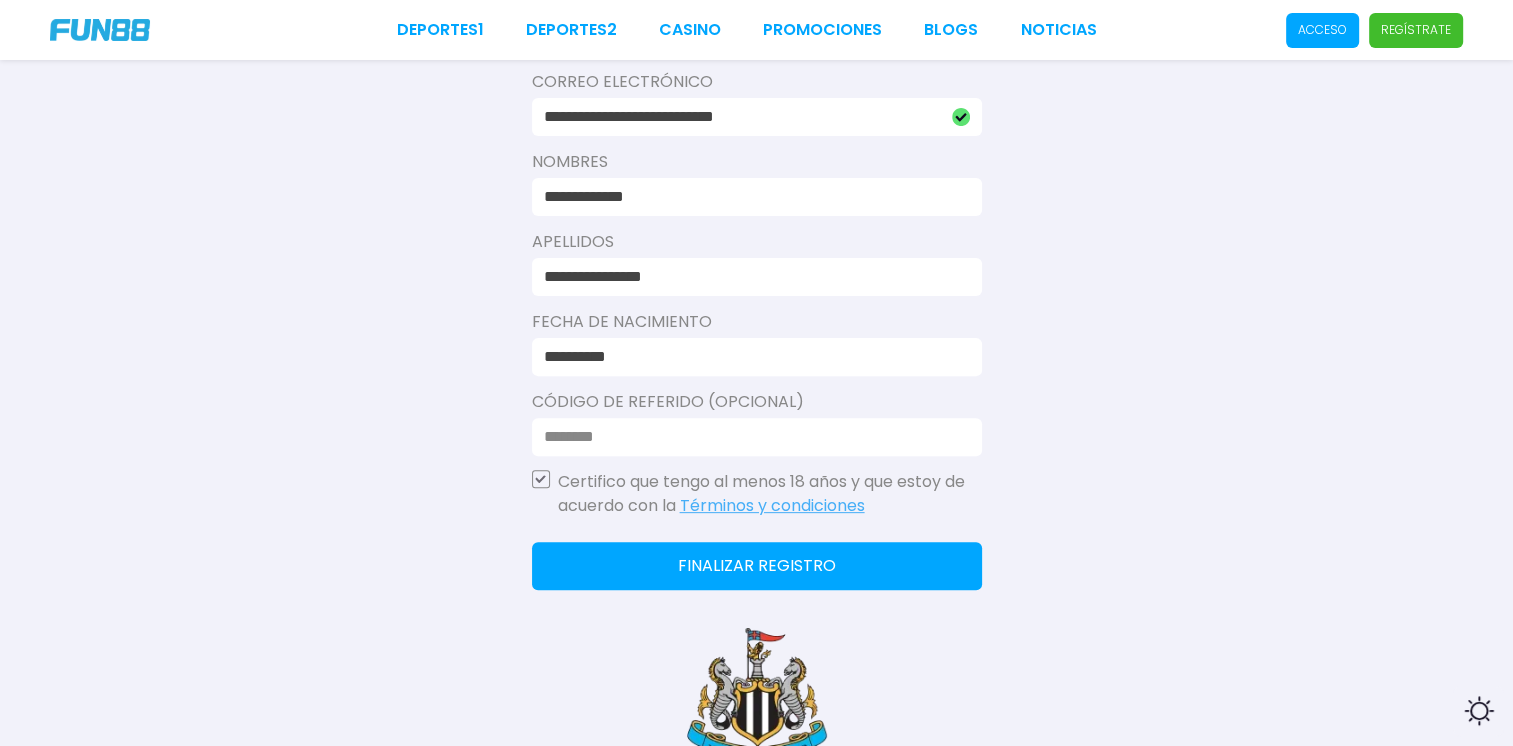 click on "Finalizar registro" 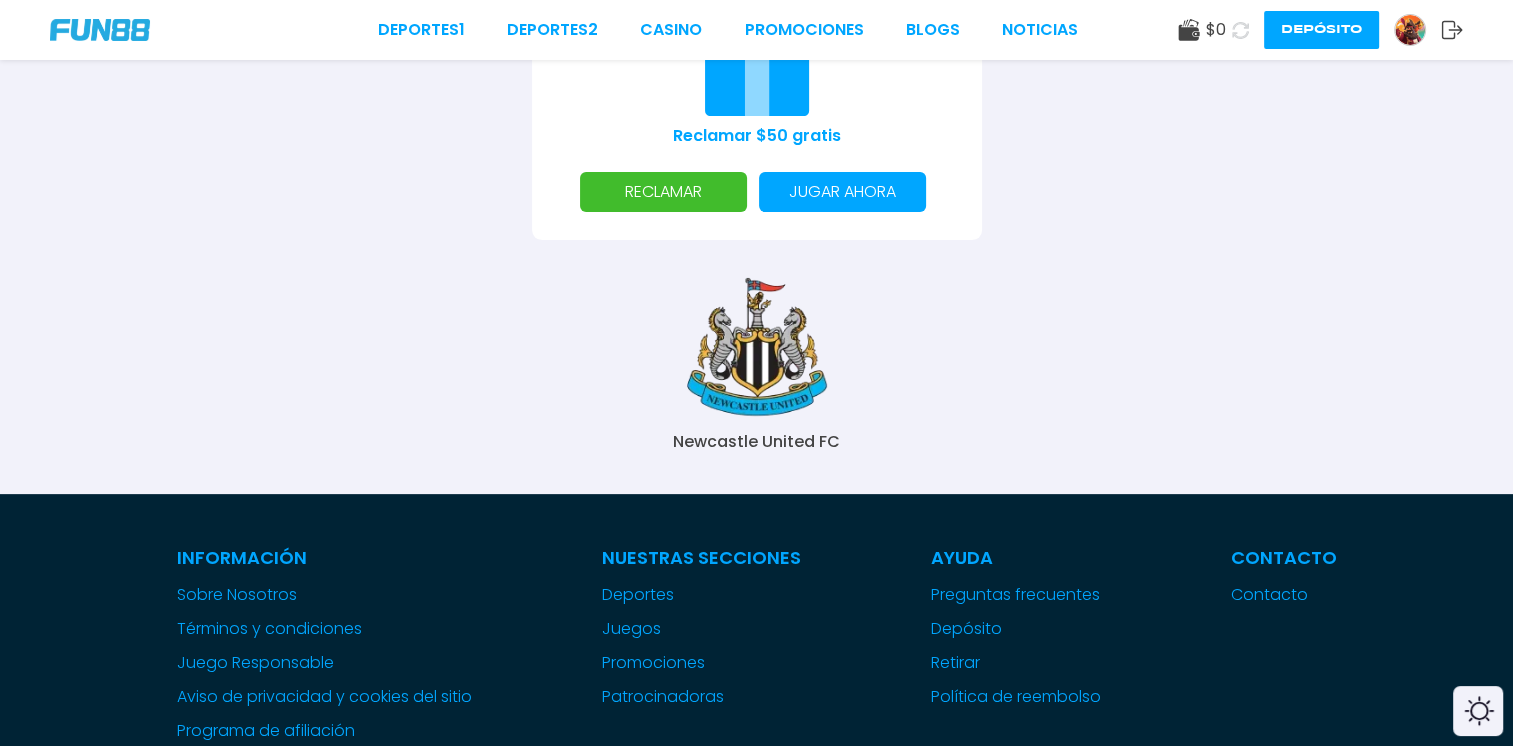 scroll, scrollTop: 400, scrollLeft: 0, axis: vertical 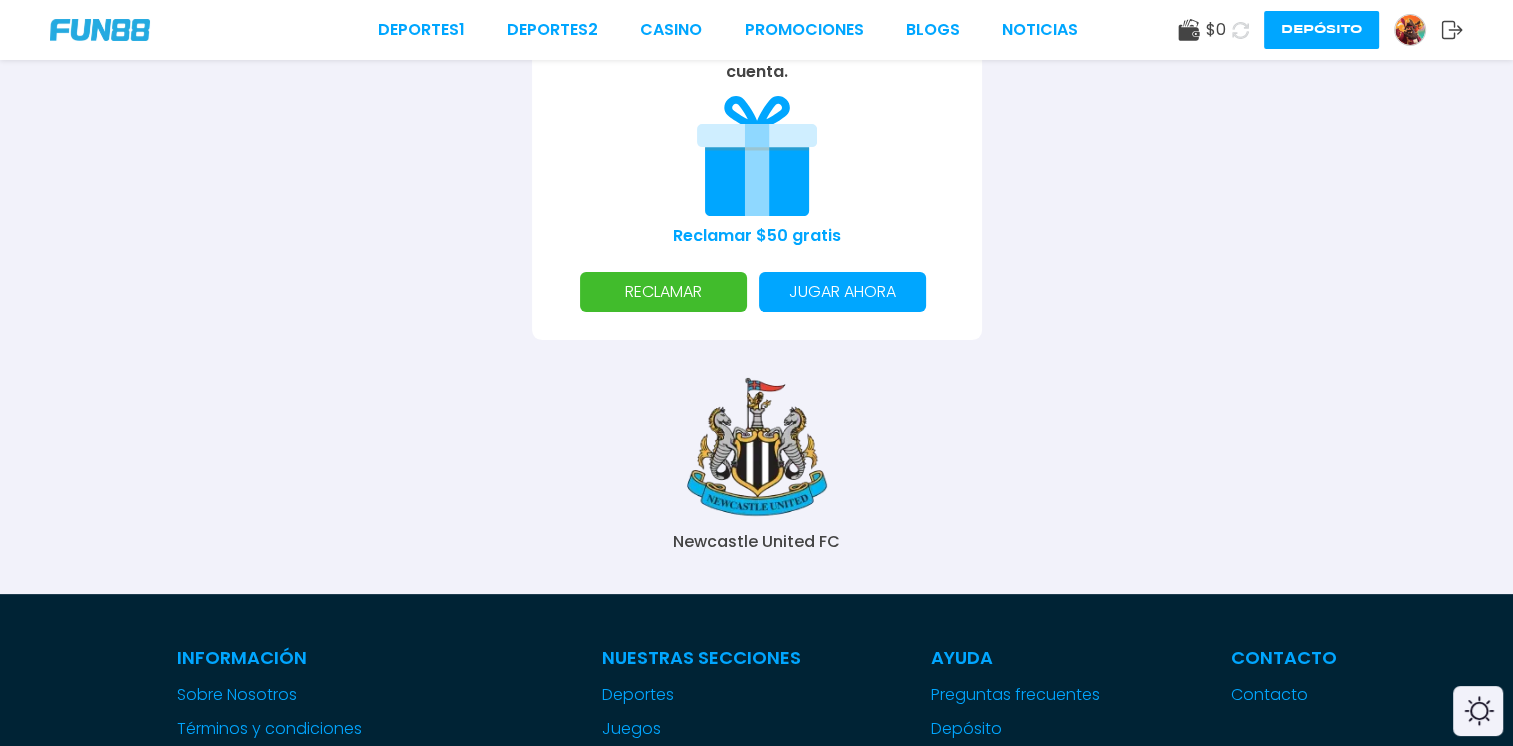 click 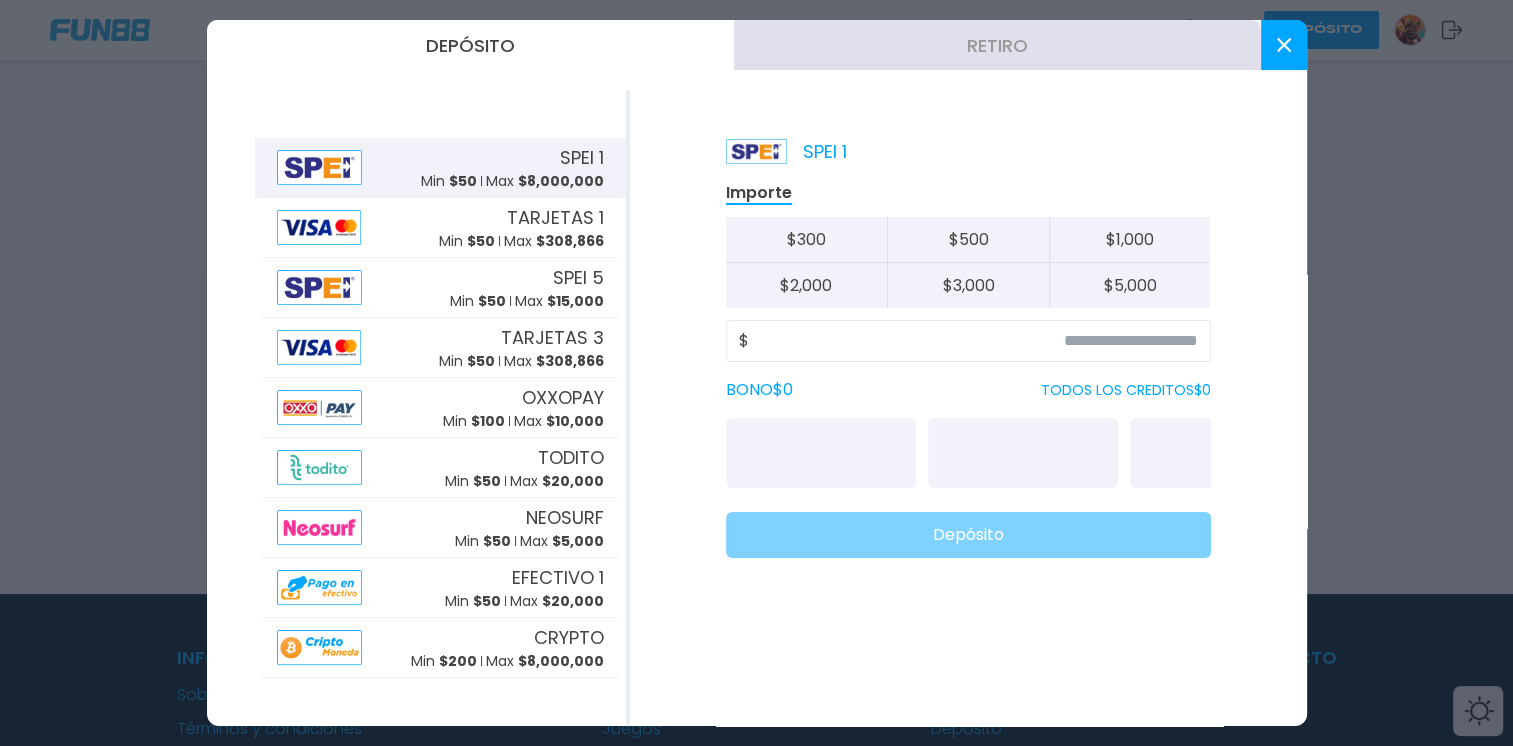 click 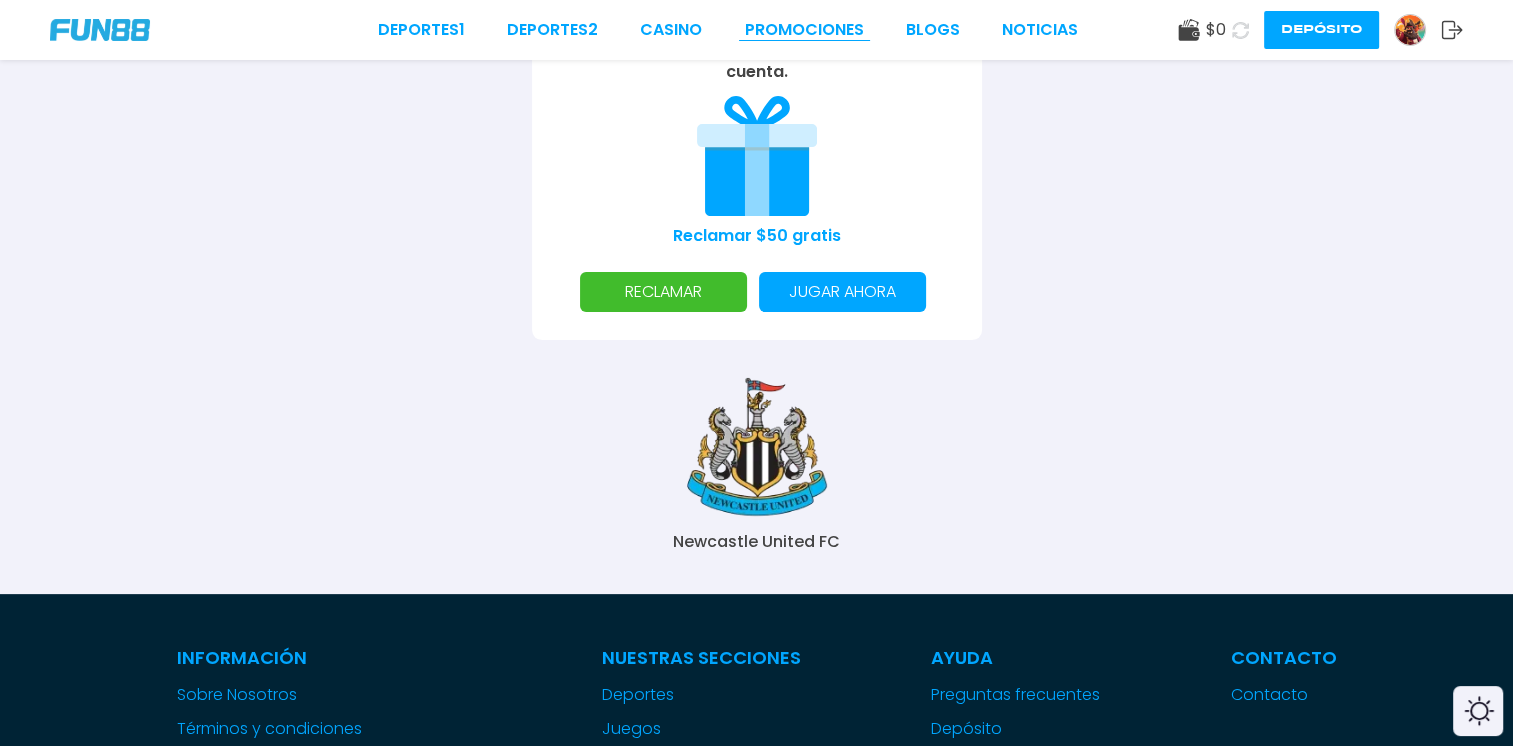 click on "Promociones" at bounding box center [804, 30] 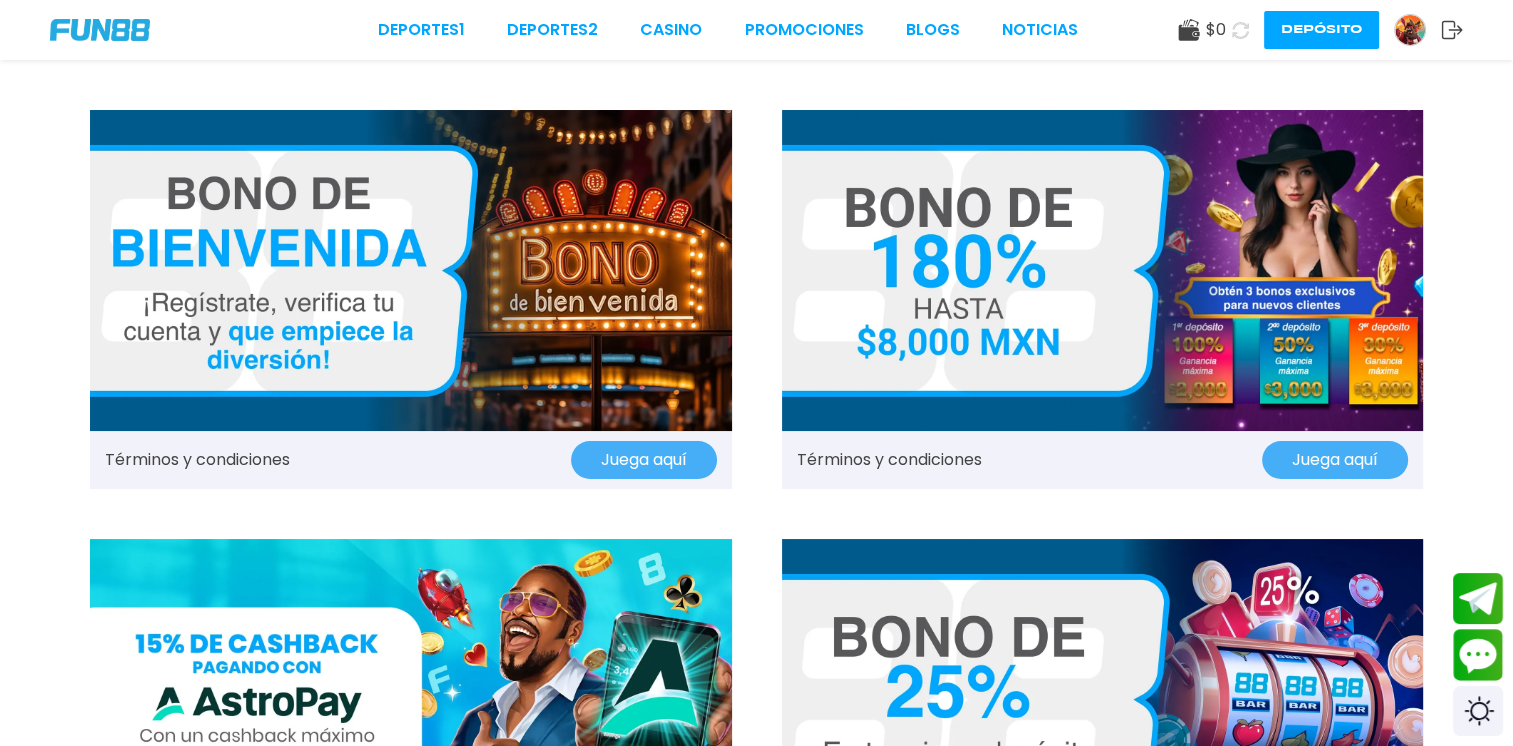 click on "$ 0" at bounding box center [1216, 30] 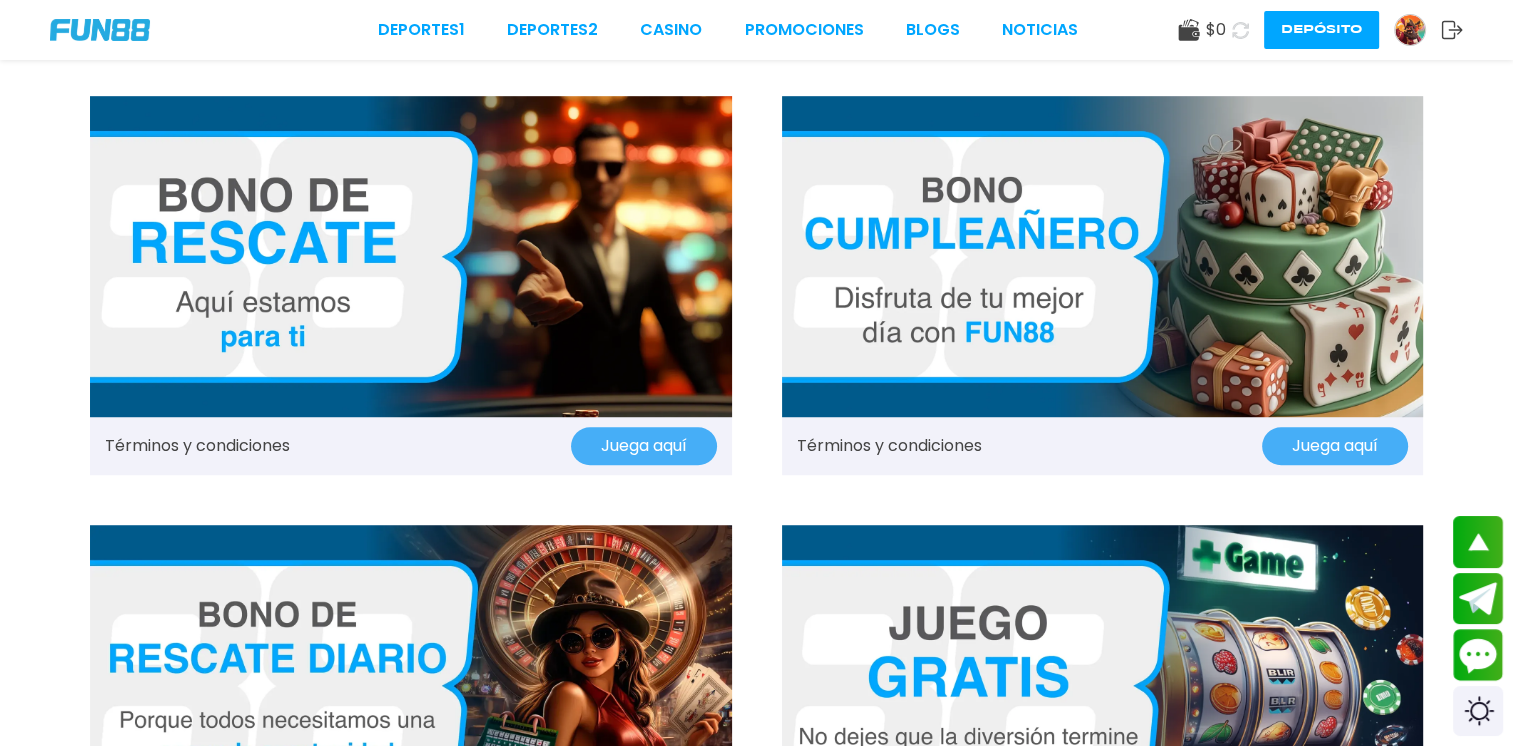 scroll, scrollTop: 1700, scrollLeft: 0, axis: vertical 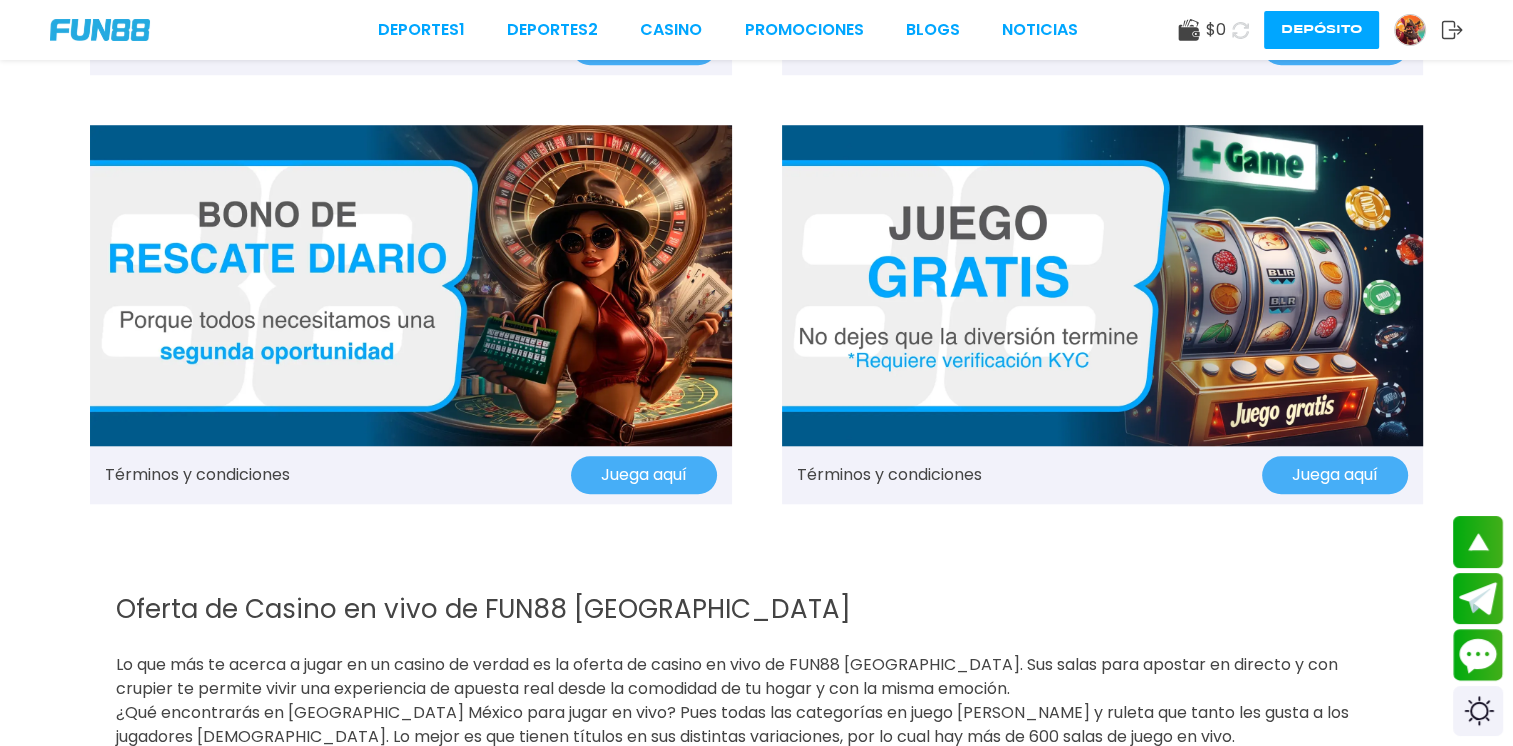 click at bounding box center (1103, 285) 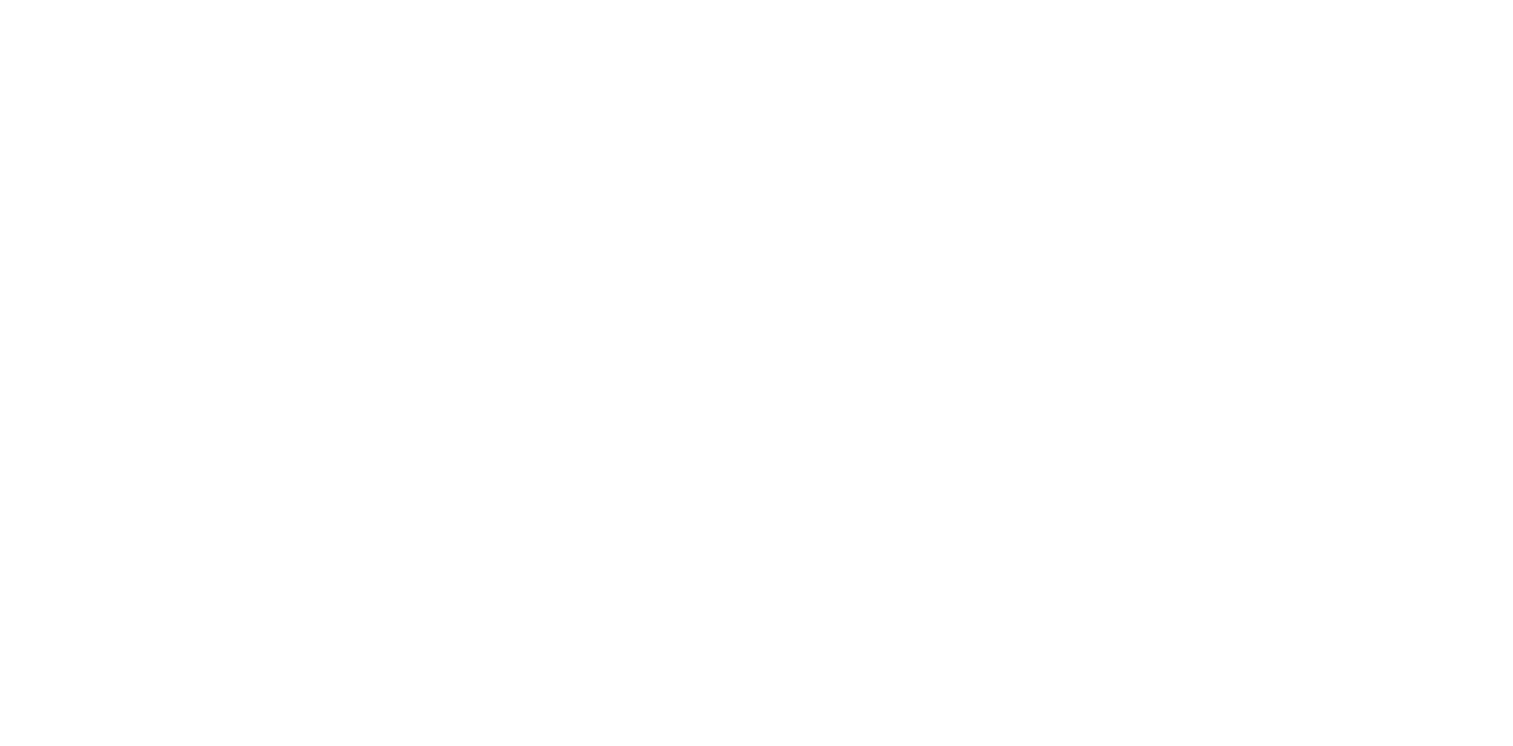 scroll, scrollTop: 0, scrollLeft: 0, axis: both 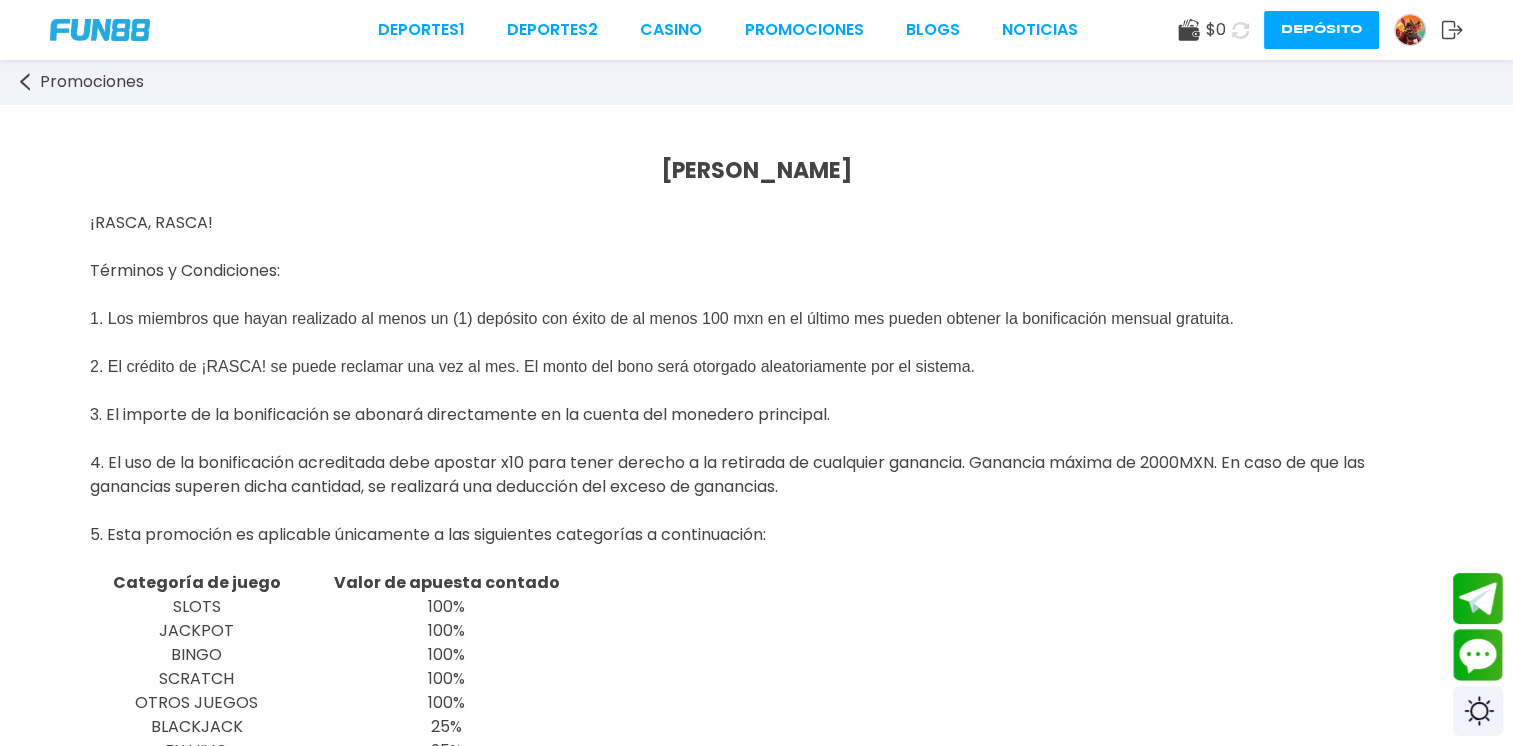 click at bounding box center [1410, 30] 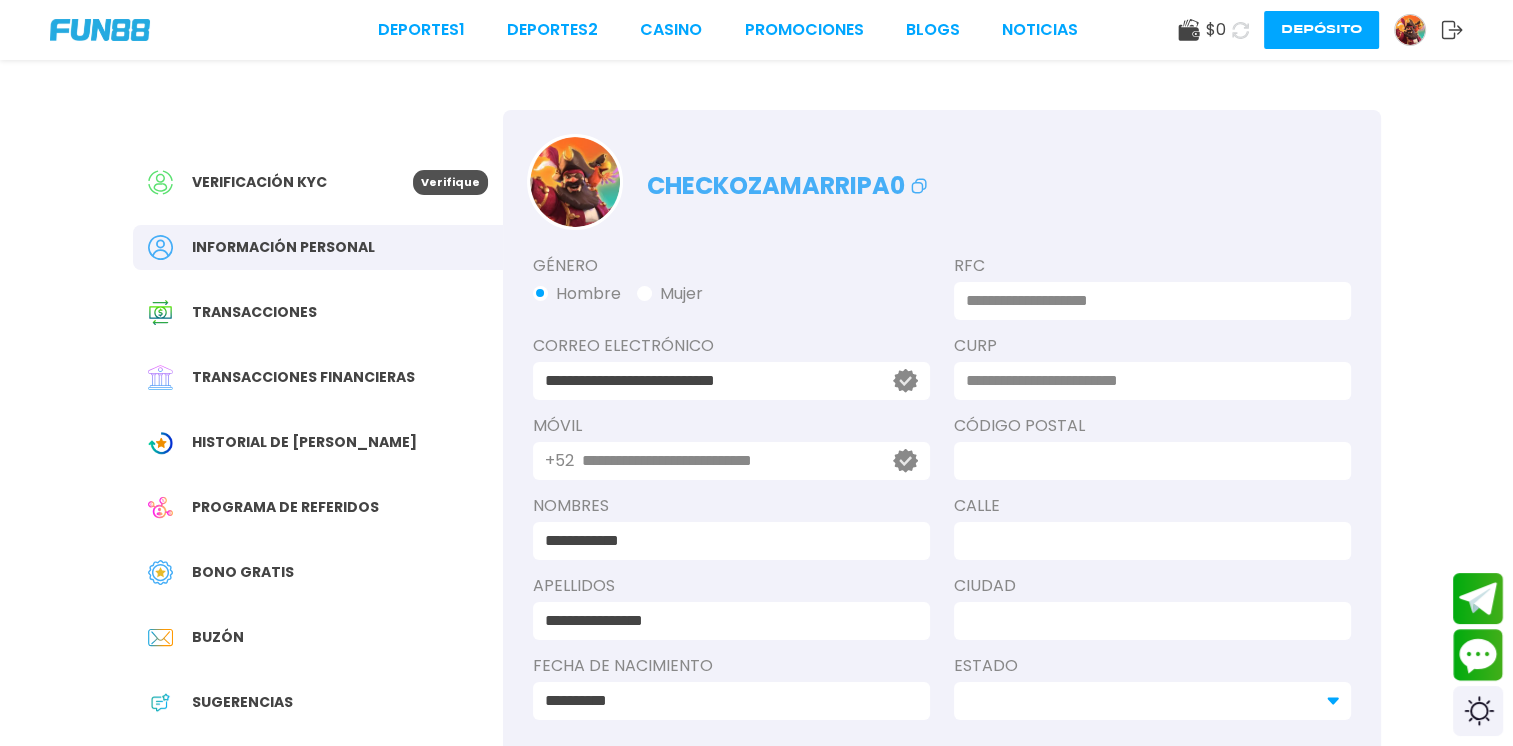 scroll, scrollTop: 100, scrollLeft: 0, axis: vertical 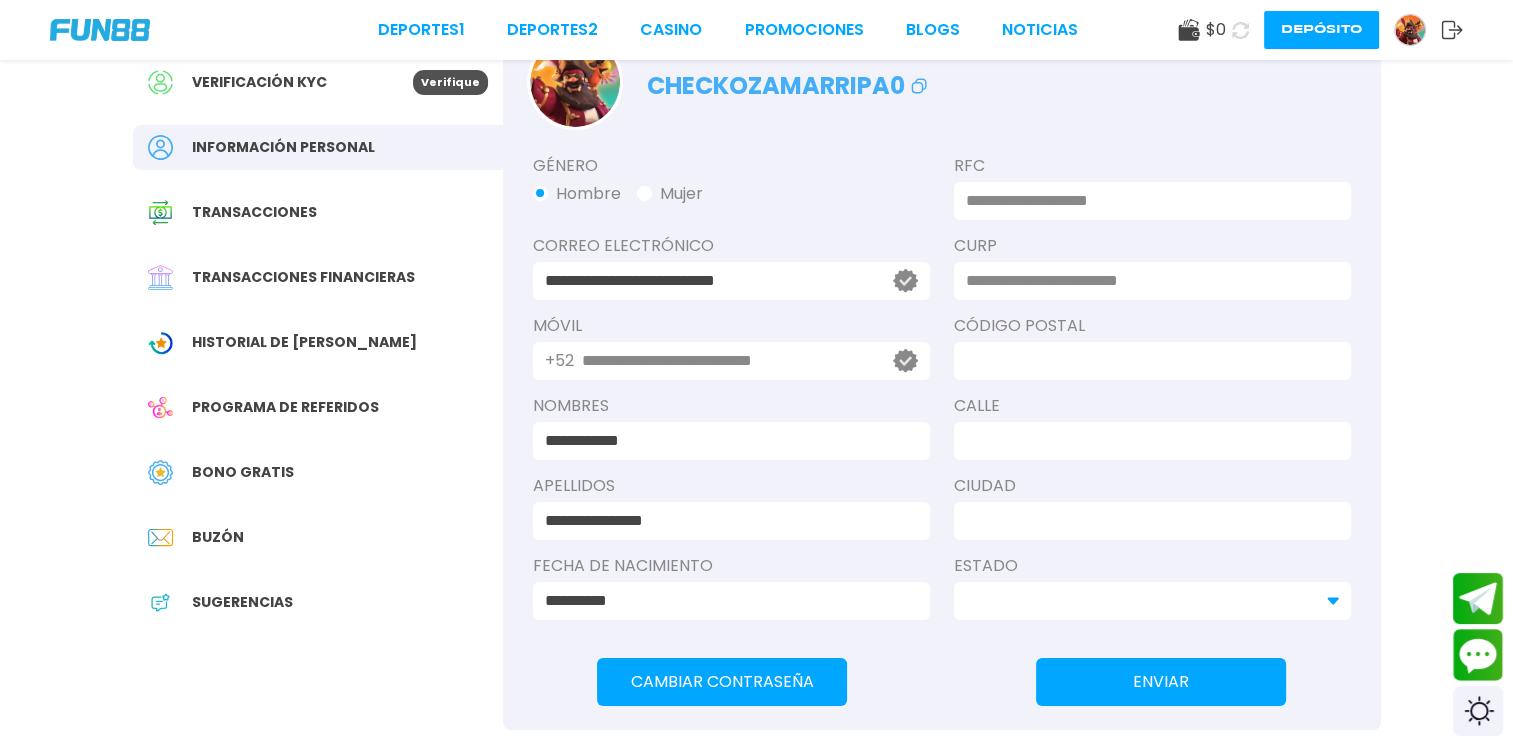 click on "Historial de [PERSON_NAME]" at bounding box center [304, 342] 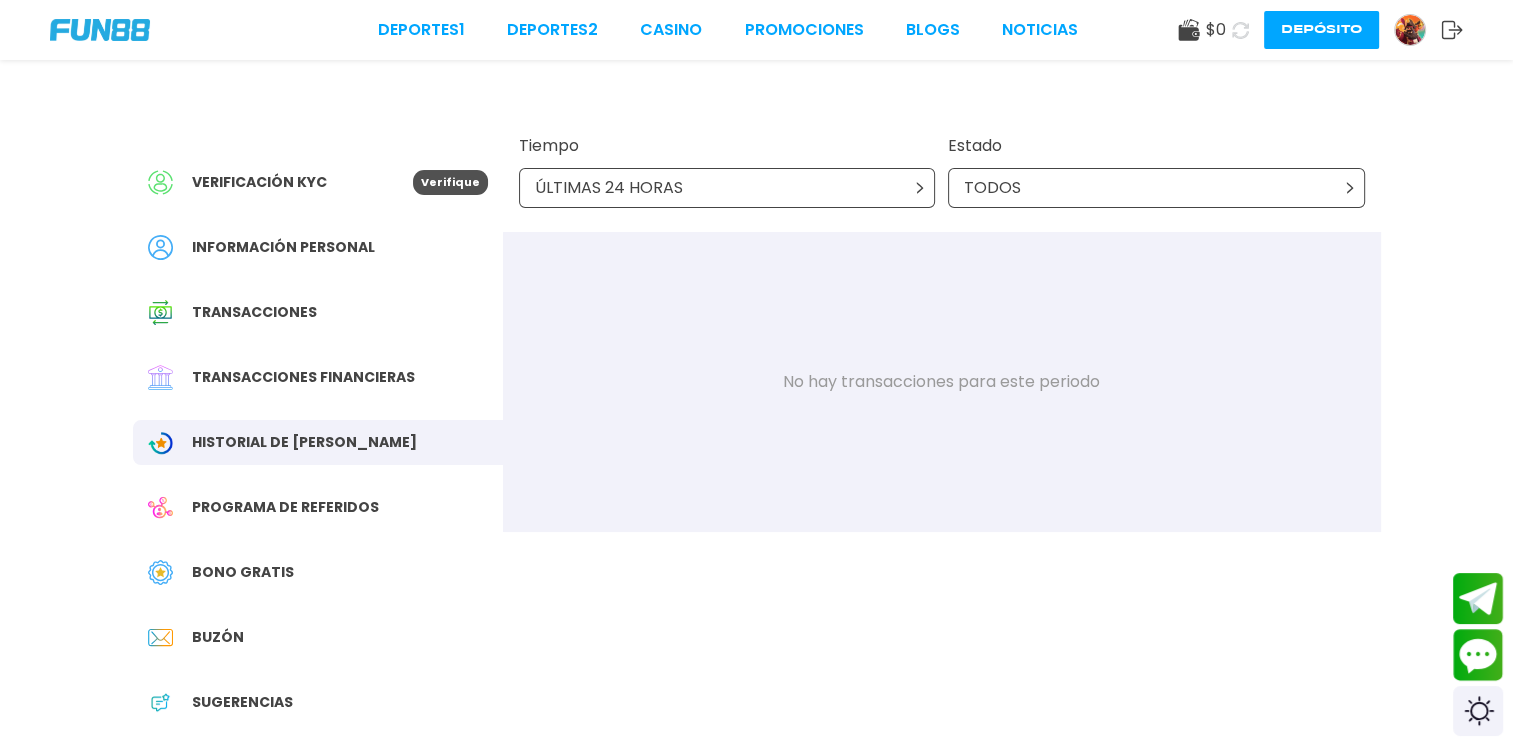 scroll, scrollTop: 200, scrollLeft: 0, axis: vertical 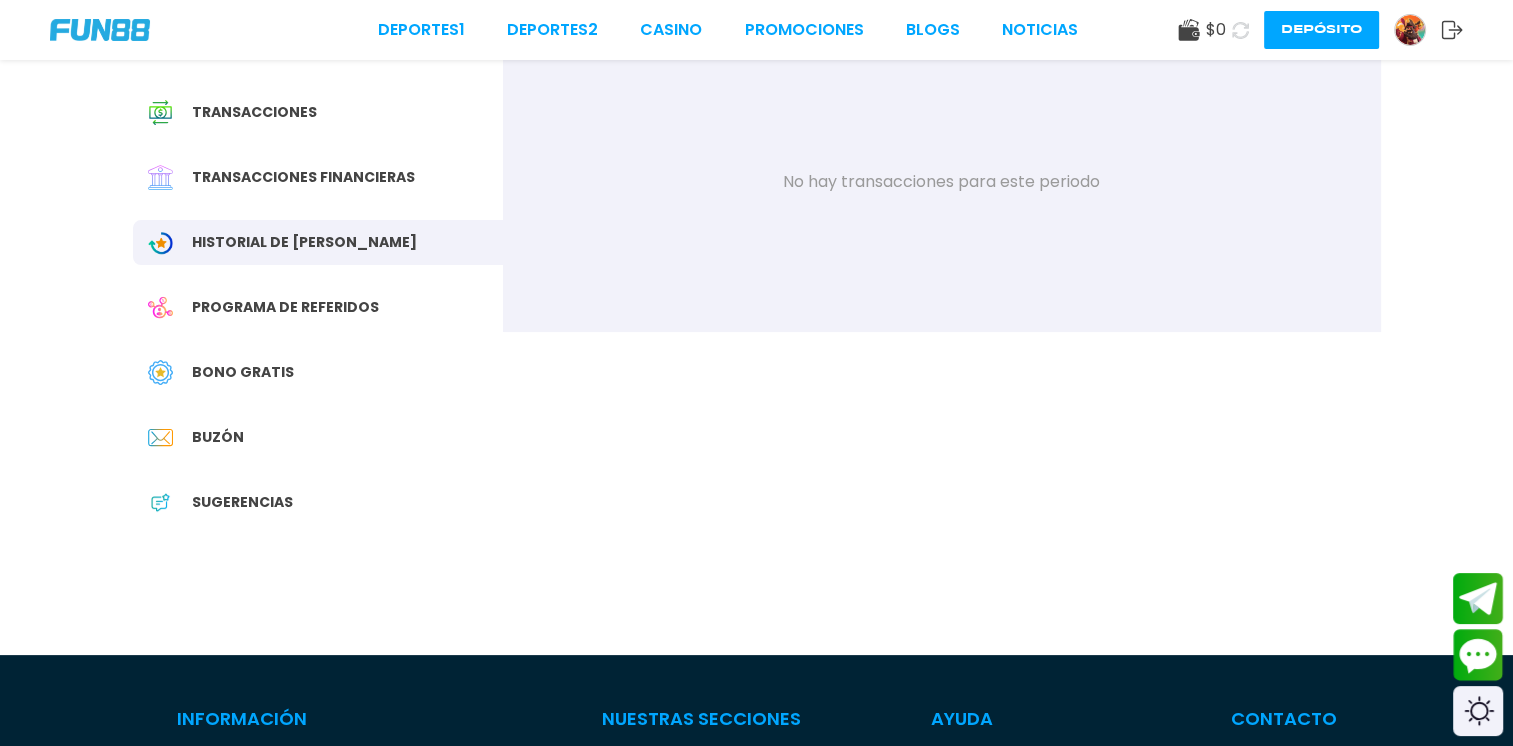 click on "Bono Gratis" at bounding box center [243, 372] 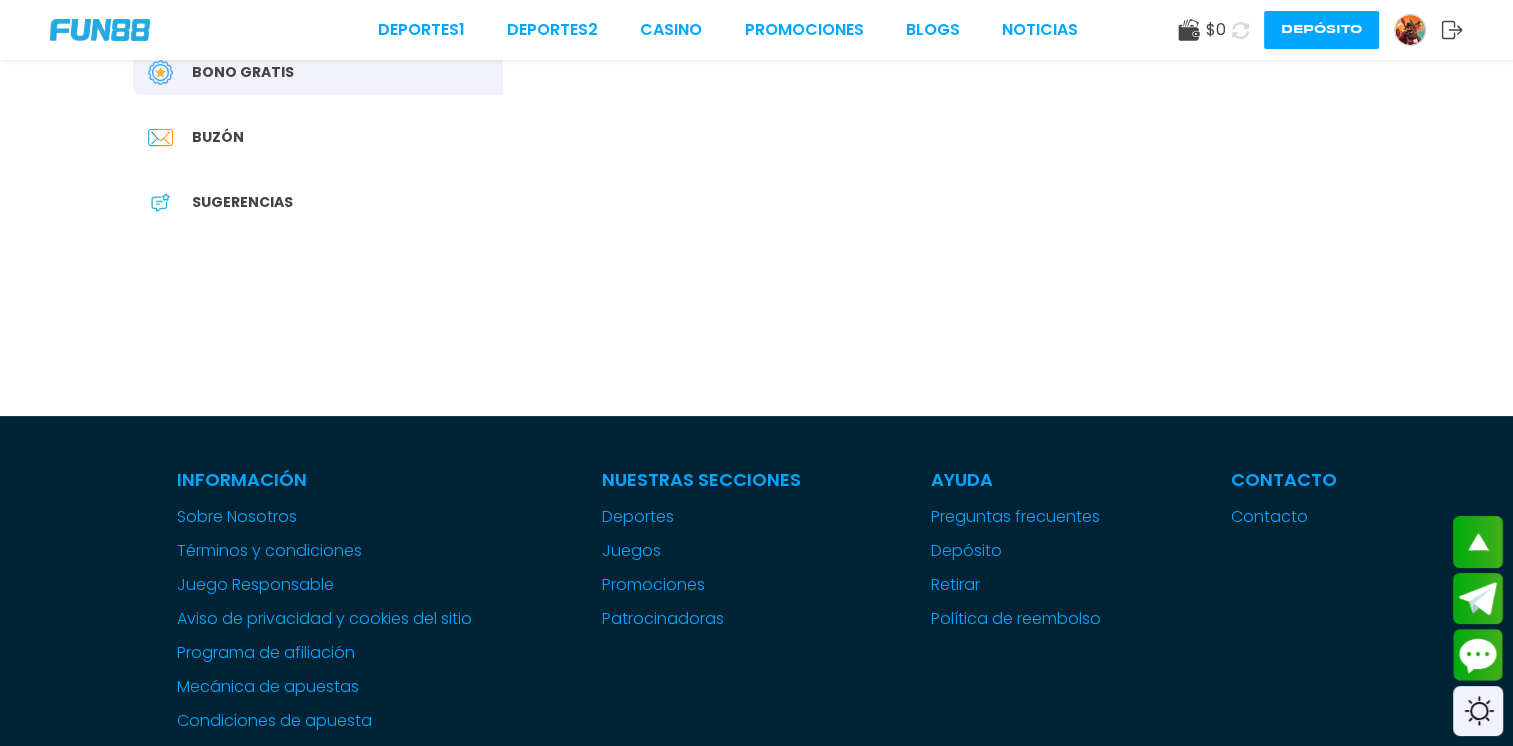 scroll, scrollTop: 100, scrollLeft: 0, axis: vertical 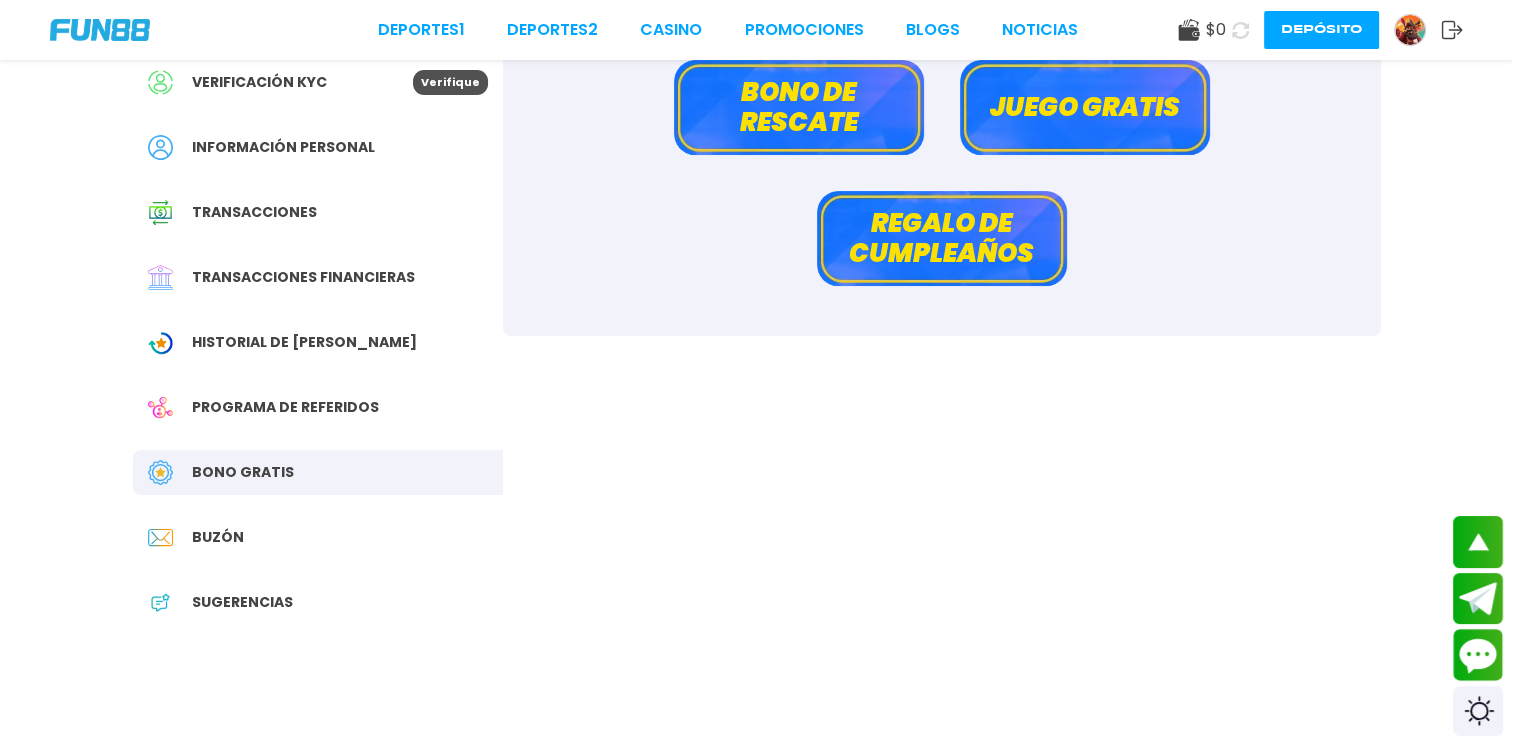 click on "Información personal" at bounding box center [283, 147] 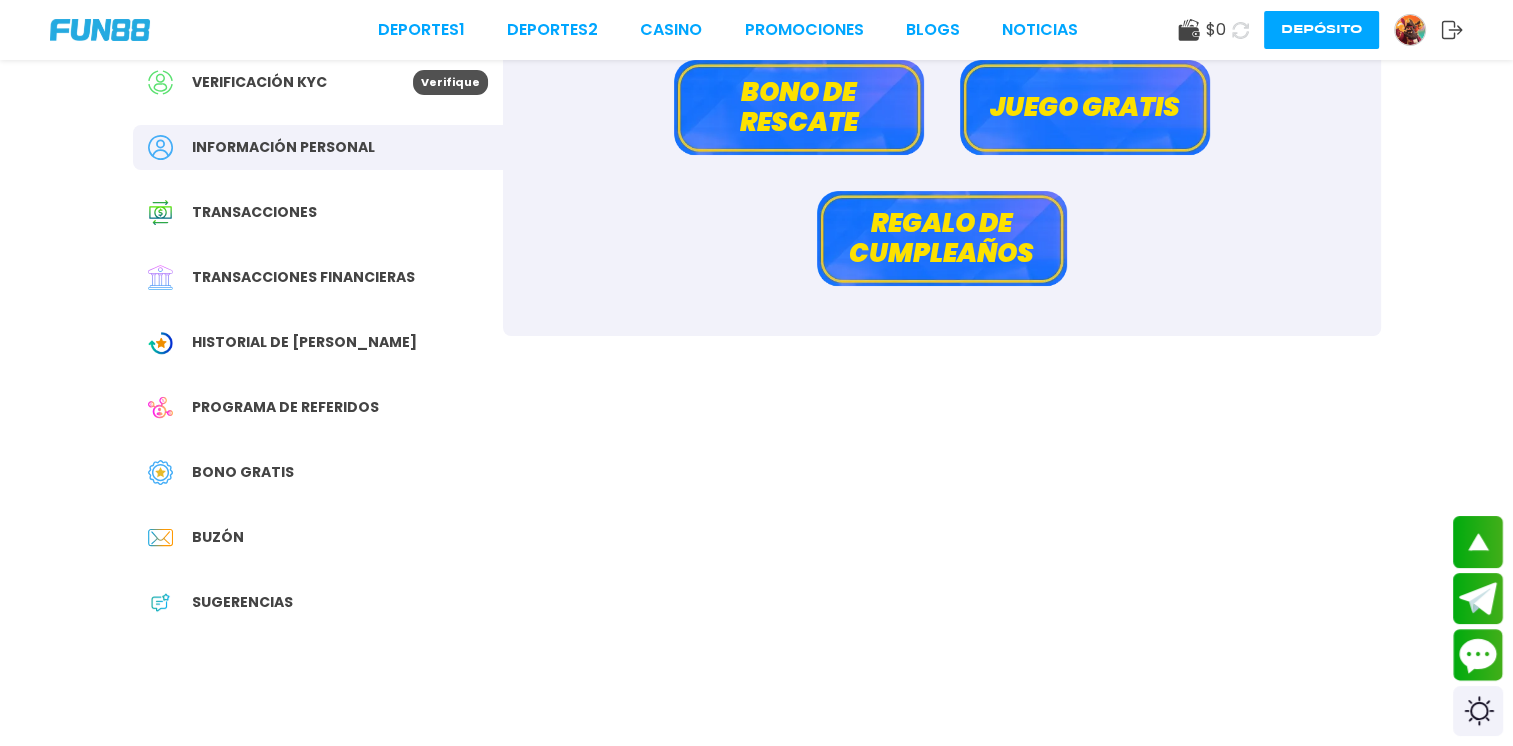 scroll, scrollTop: 0, scrollLeft: 0, axis: both 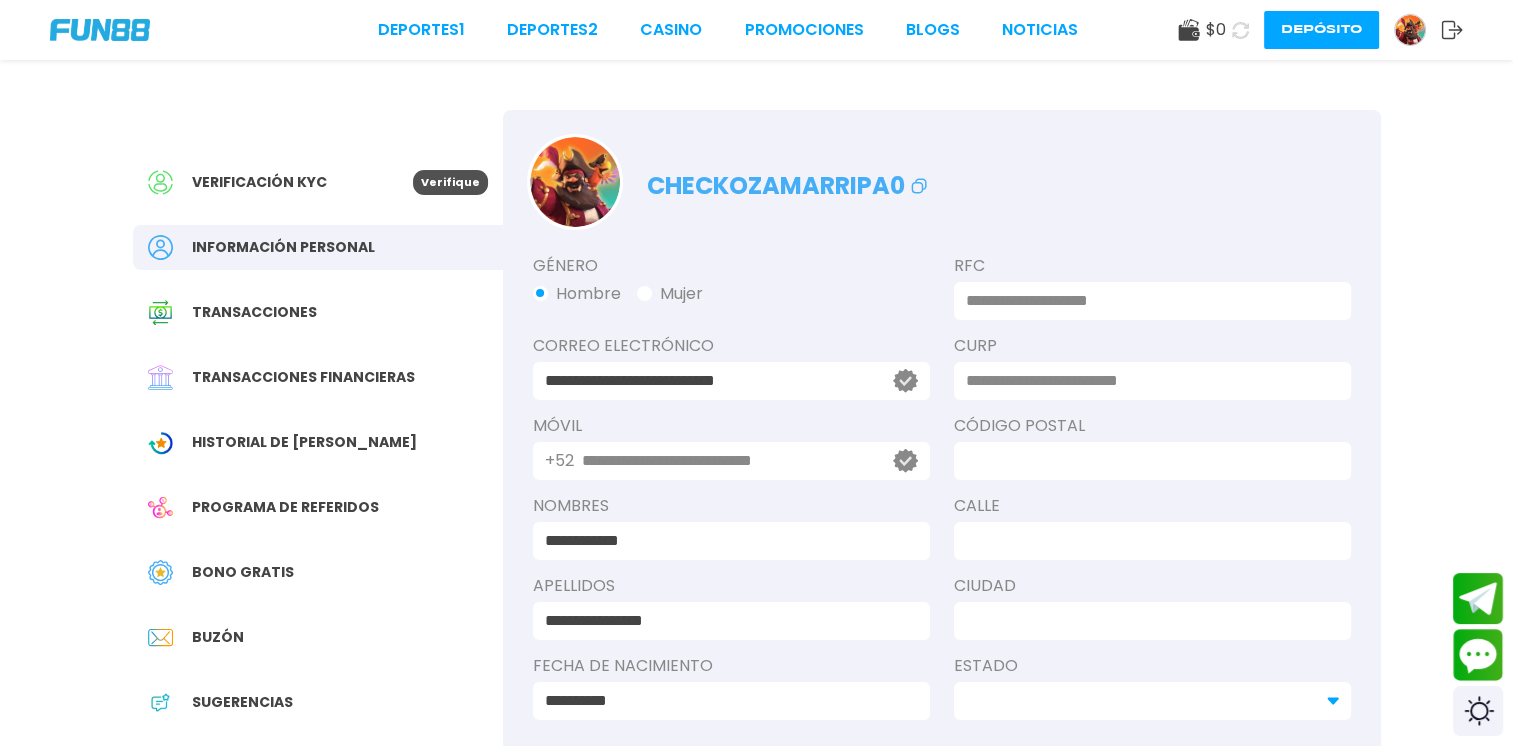 click on "Programa de referidos" at bounding box center (285, 507) 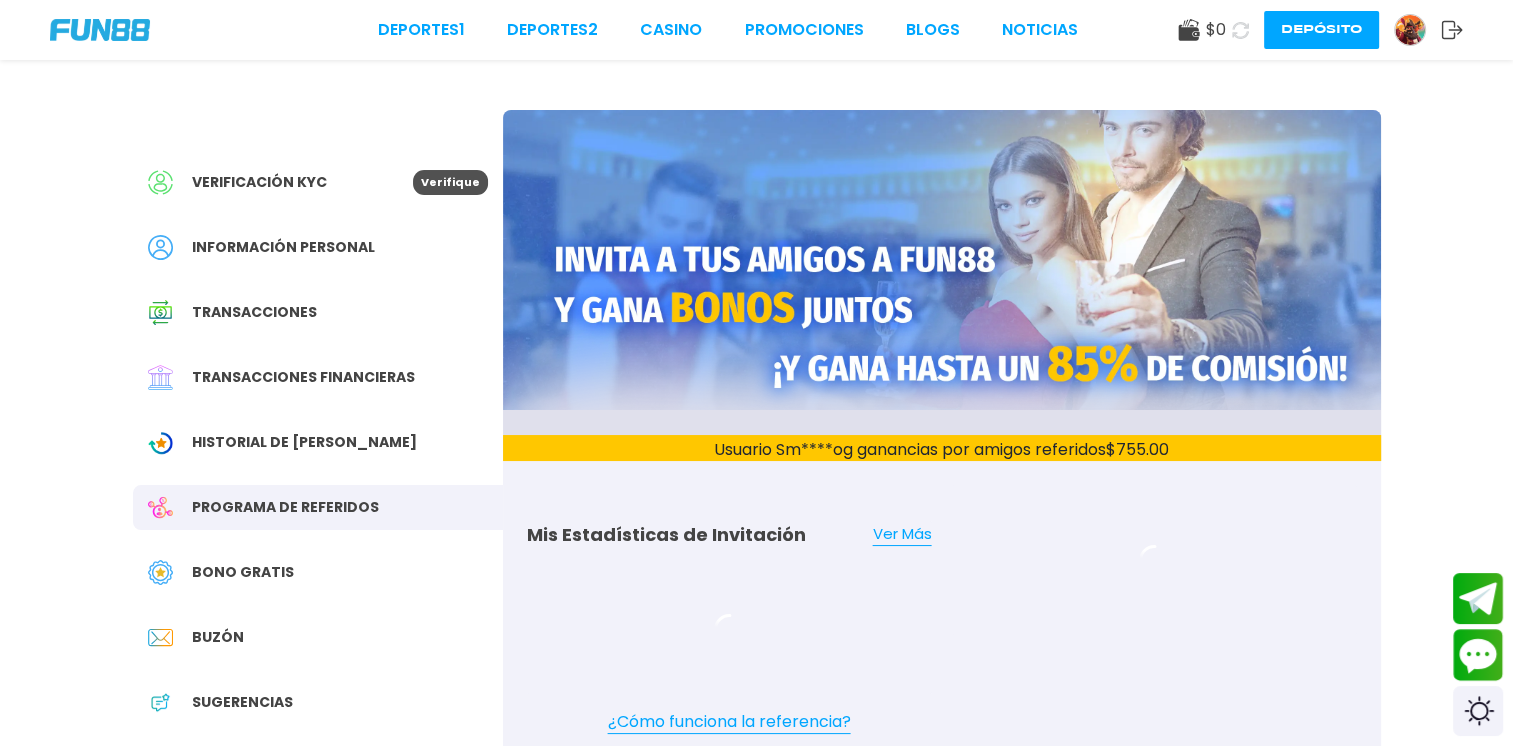 click on "Historial de [PERSON_NAME]" at bounding box center [304, 442] 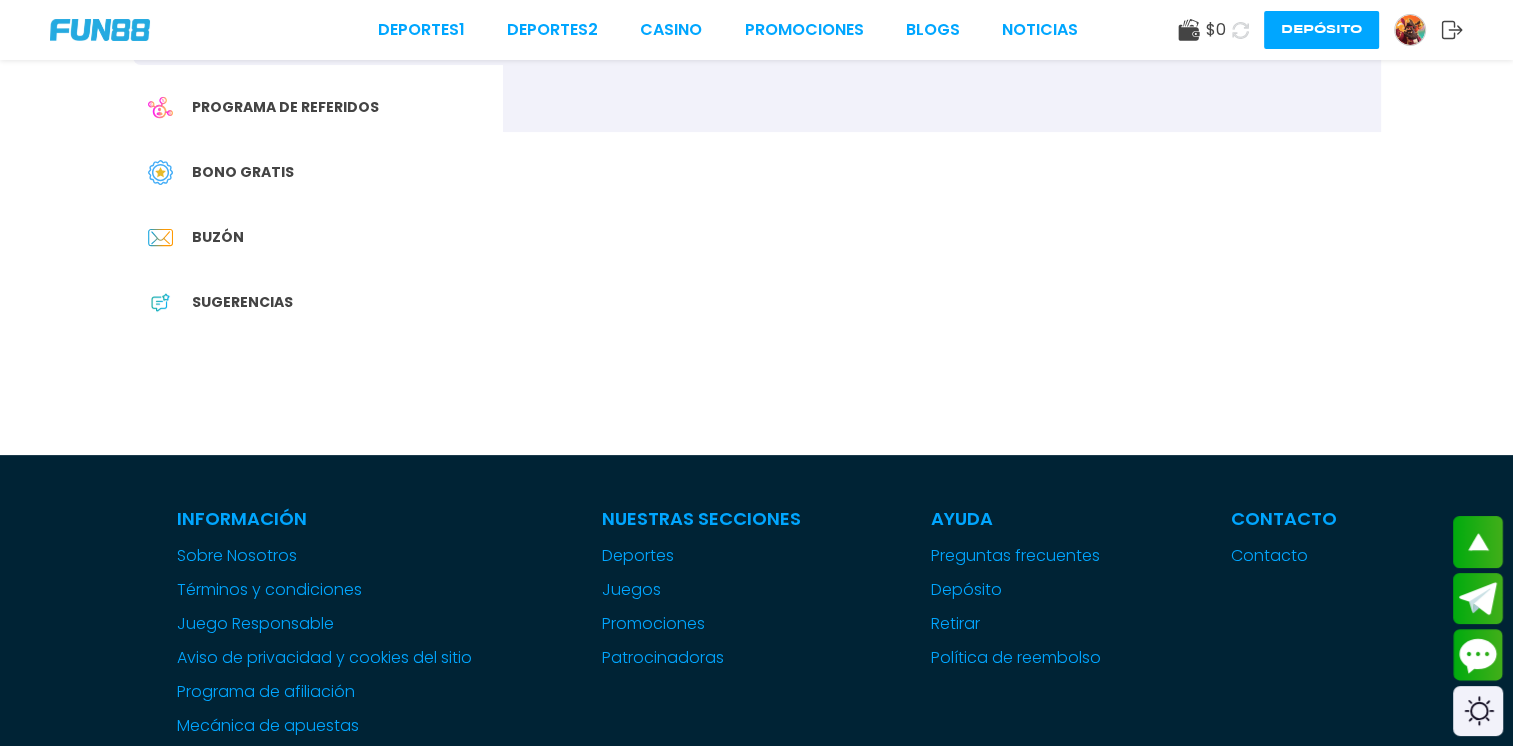 scroll, scrollTop: 0, scrollLeft: 0, axis: both 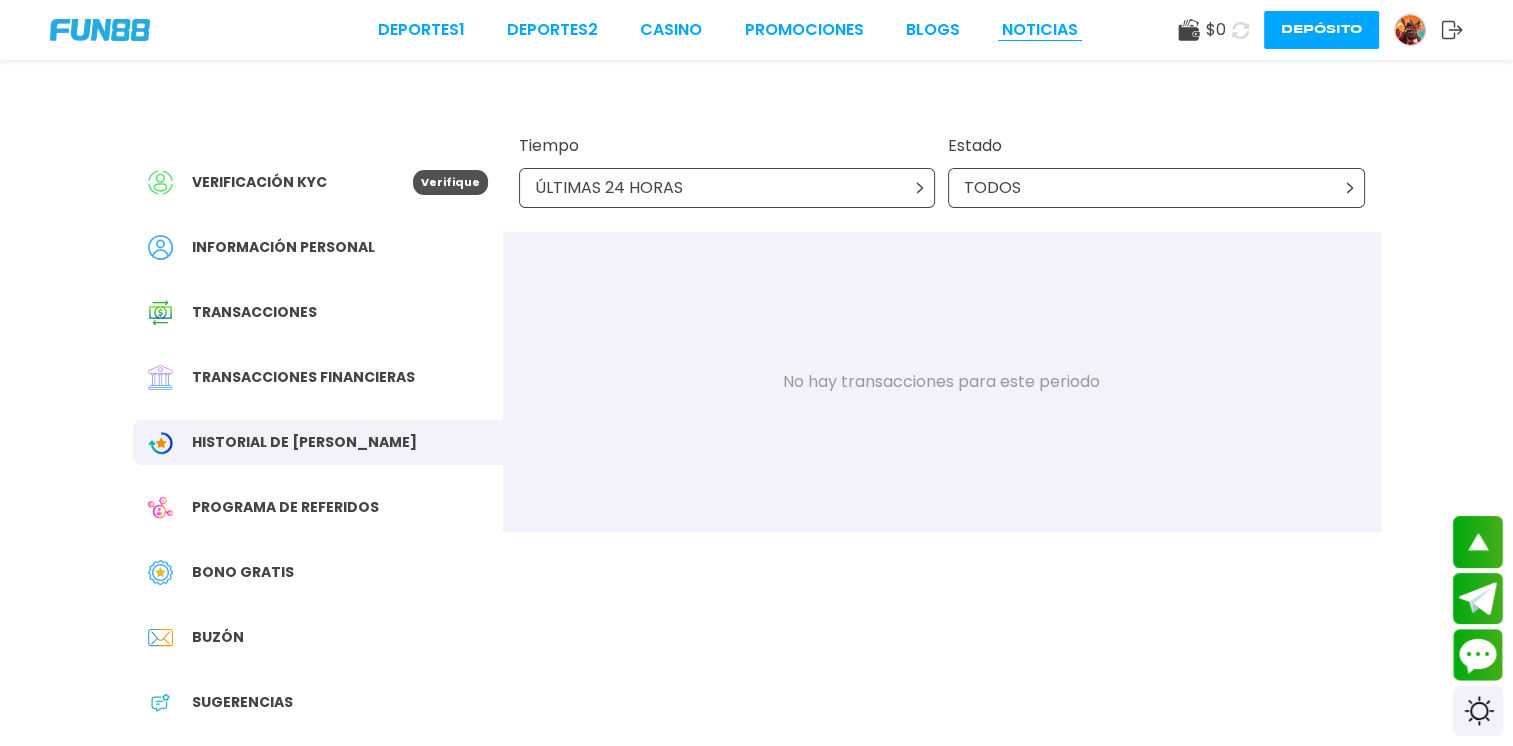 click on "NOTICIAS" at bounding box center [1040, 30] 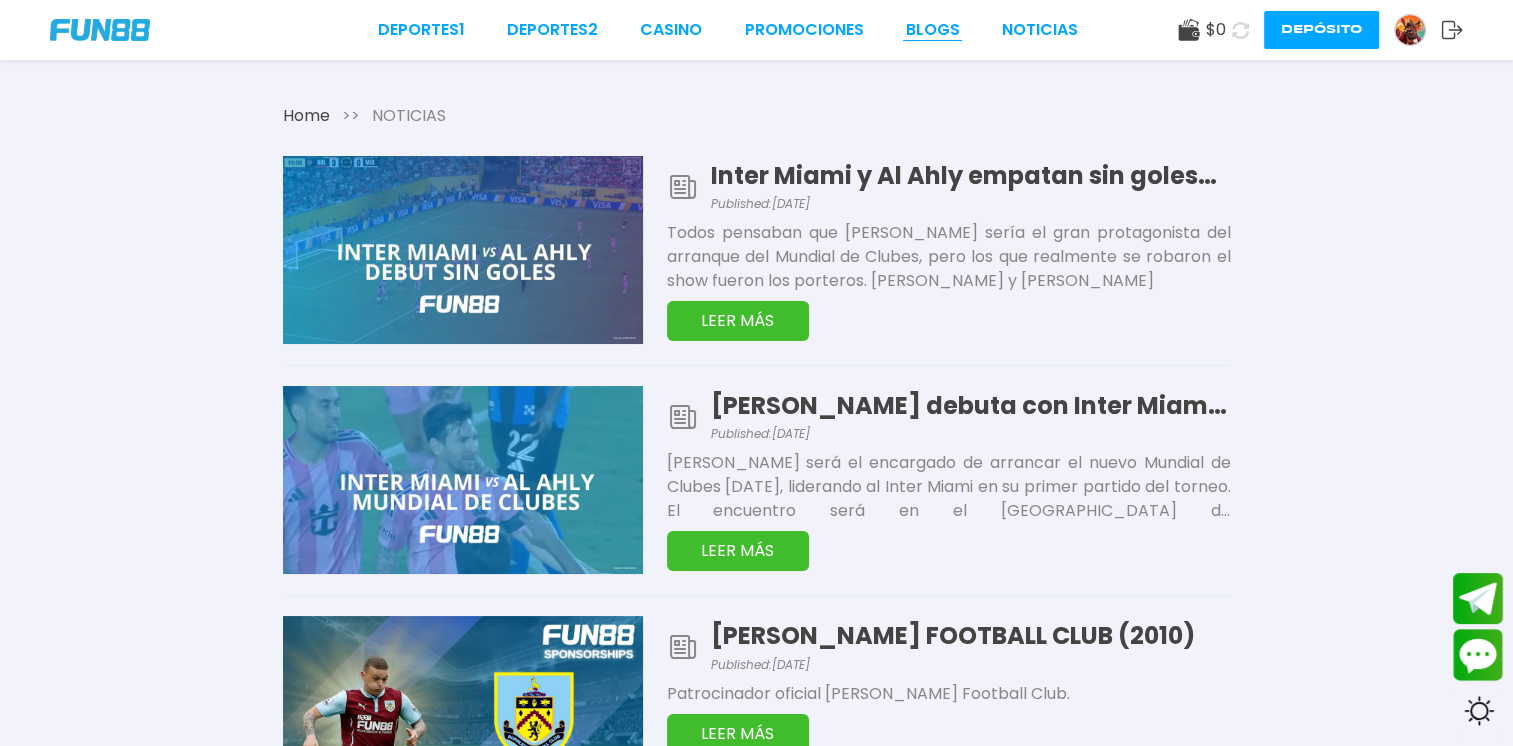click on "BLOGS" at bounding box center [933, 30] 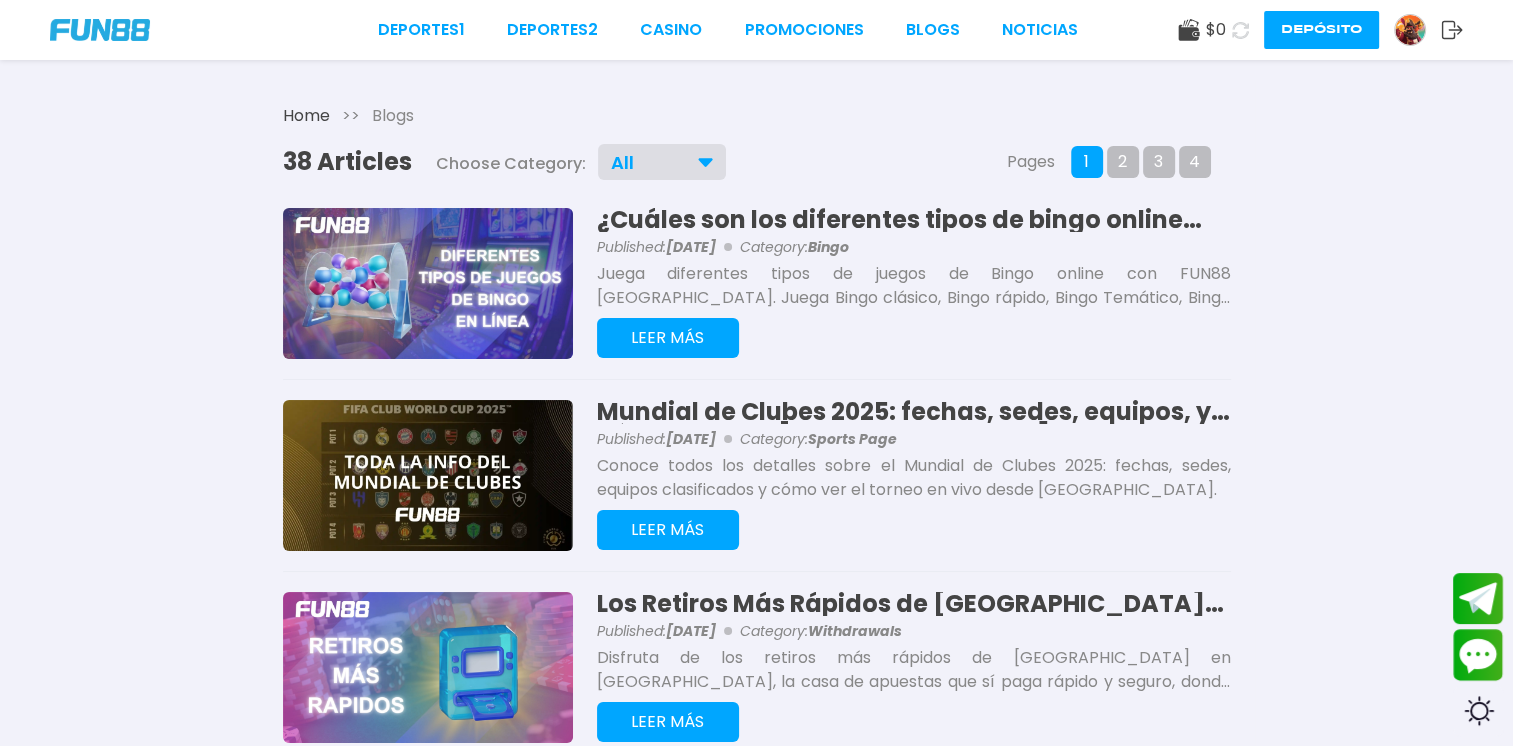 click on "Deportes  1 Deportes  2 CASINO Promociones BLOGS NOTICIAS $ 0 Depósito" at bounding box center (756, 30) 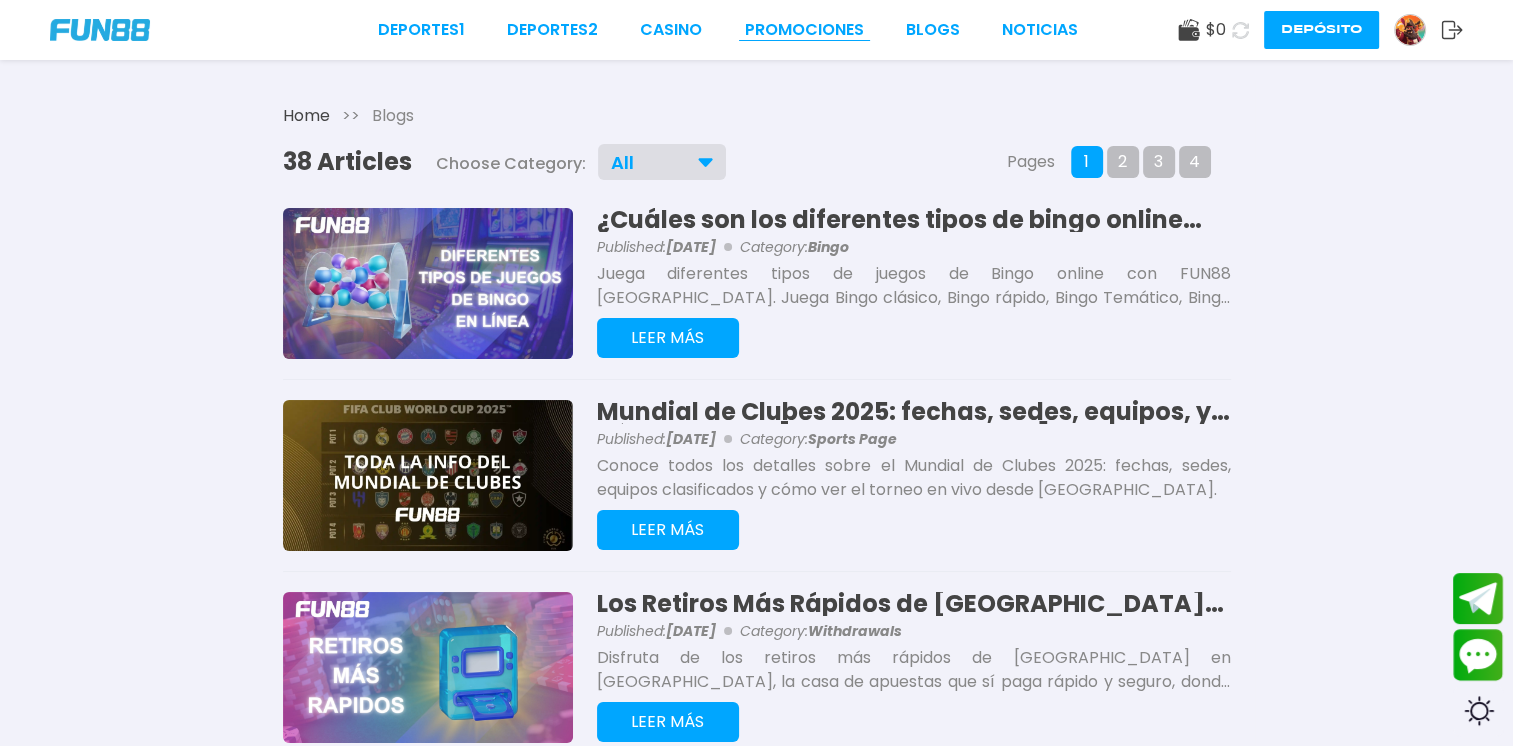 click on "Promociones" at bounding box center [804, 30] 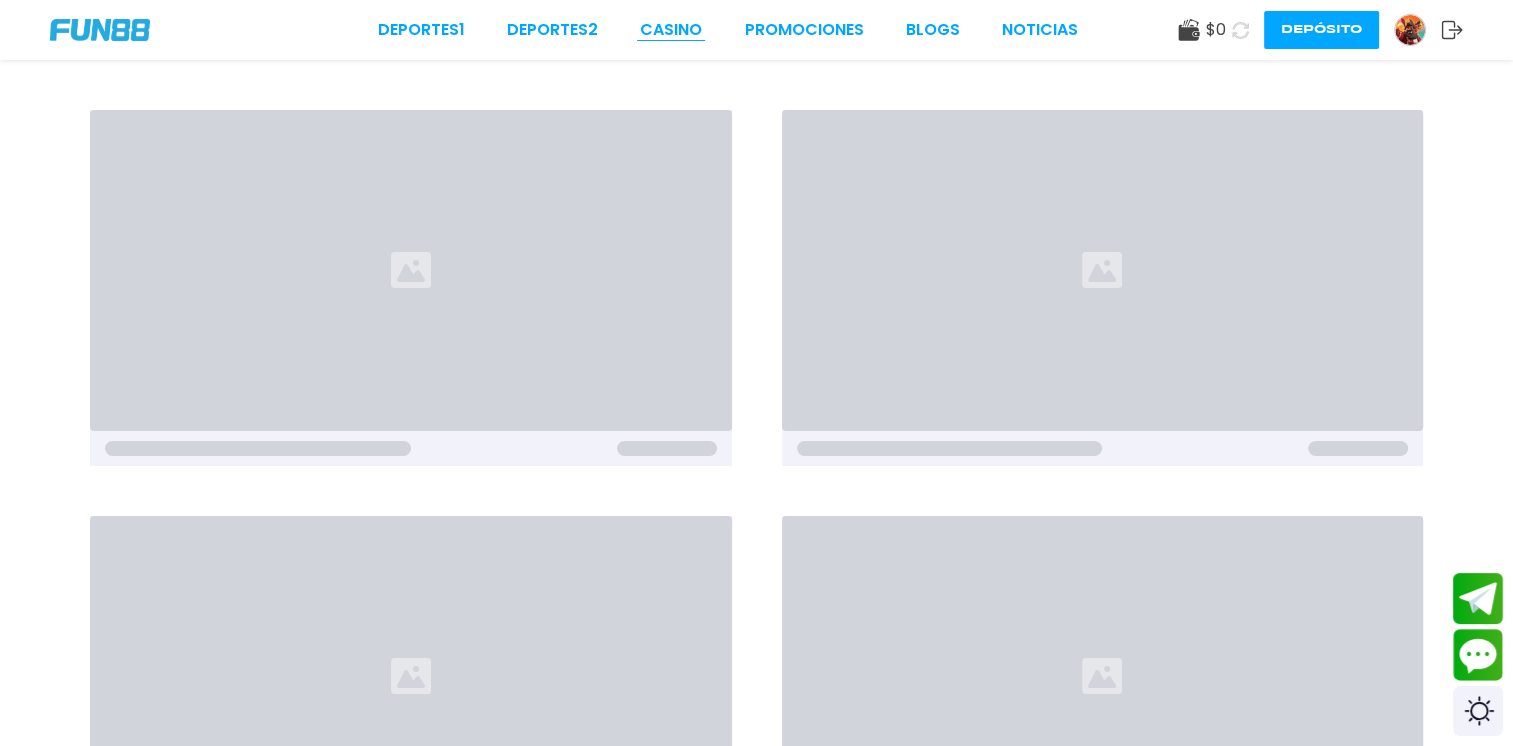 click on "CASINO" at bounding box center [671, 30] 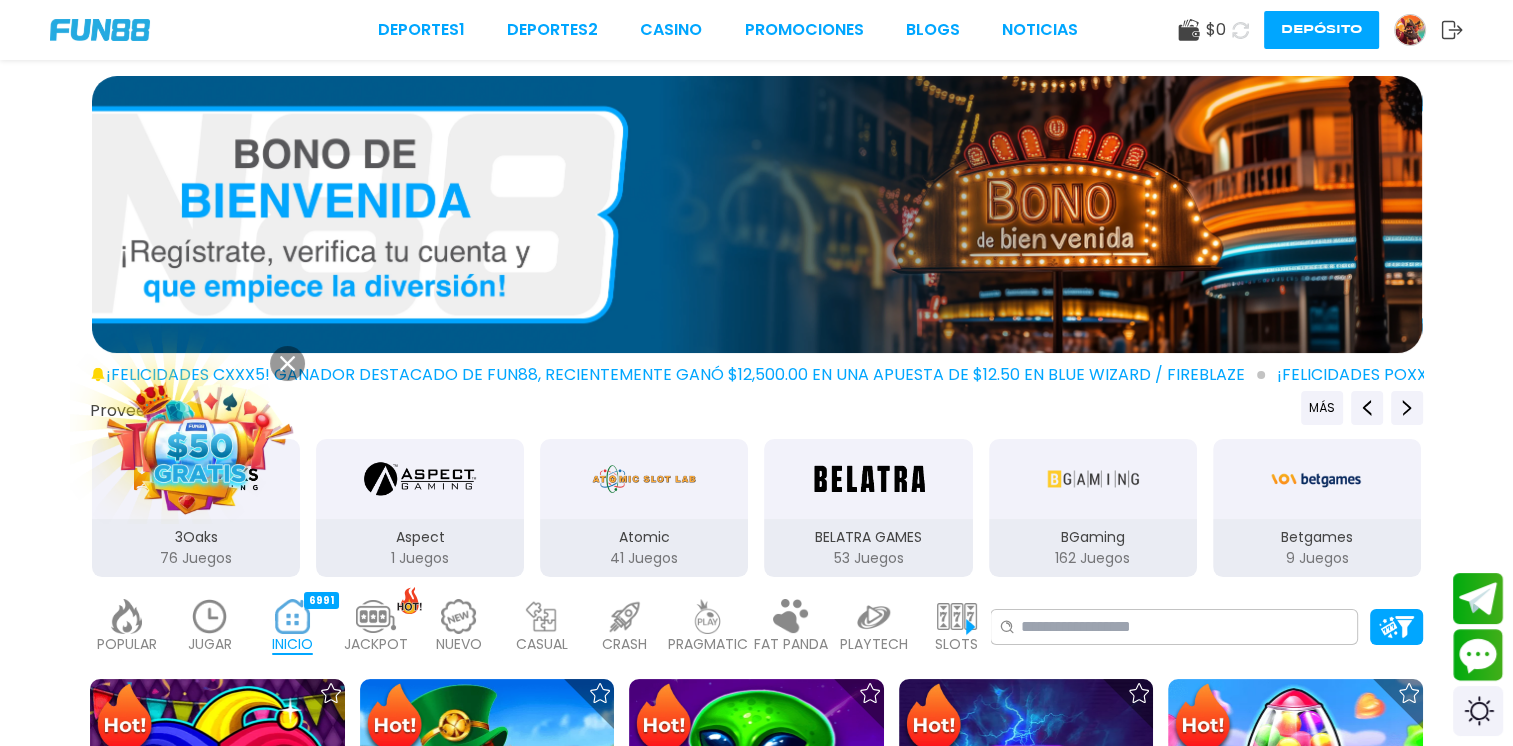 click at bounding box center (757, 214) 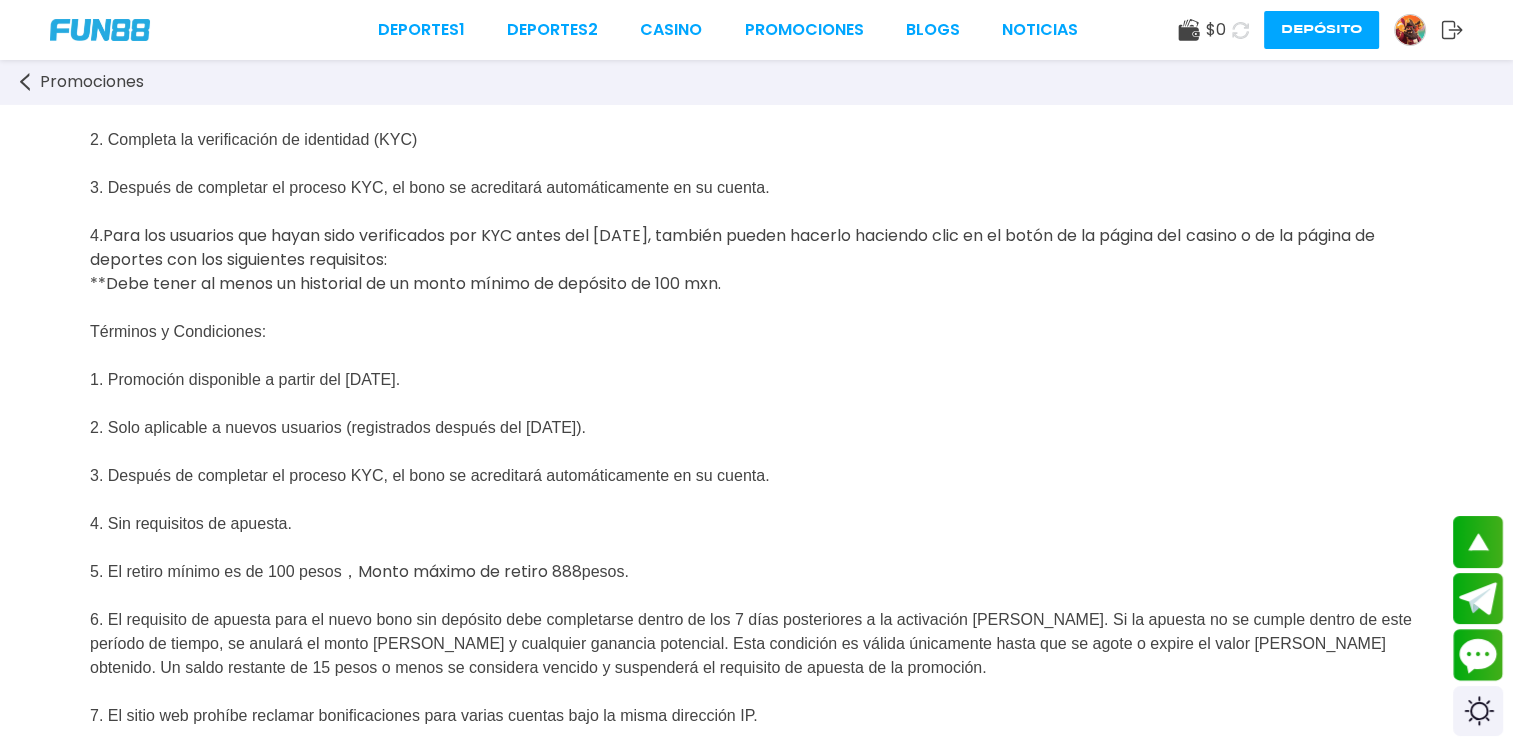 scroll, scrollTop: 0, scrollLeft: 0, axis: both 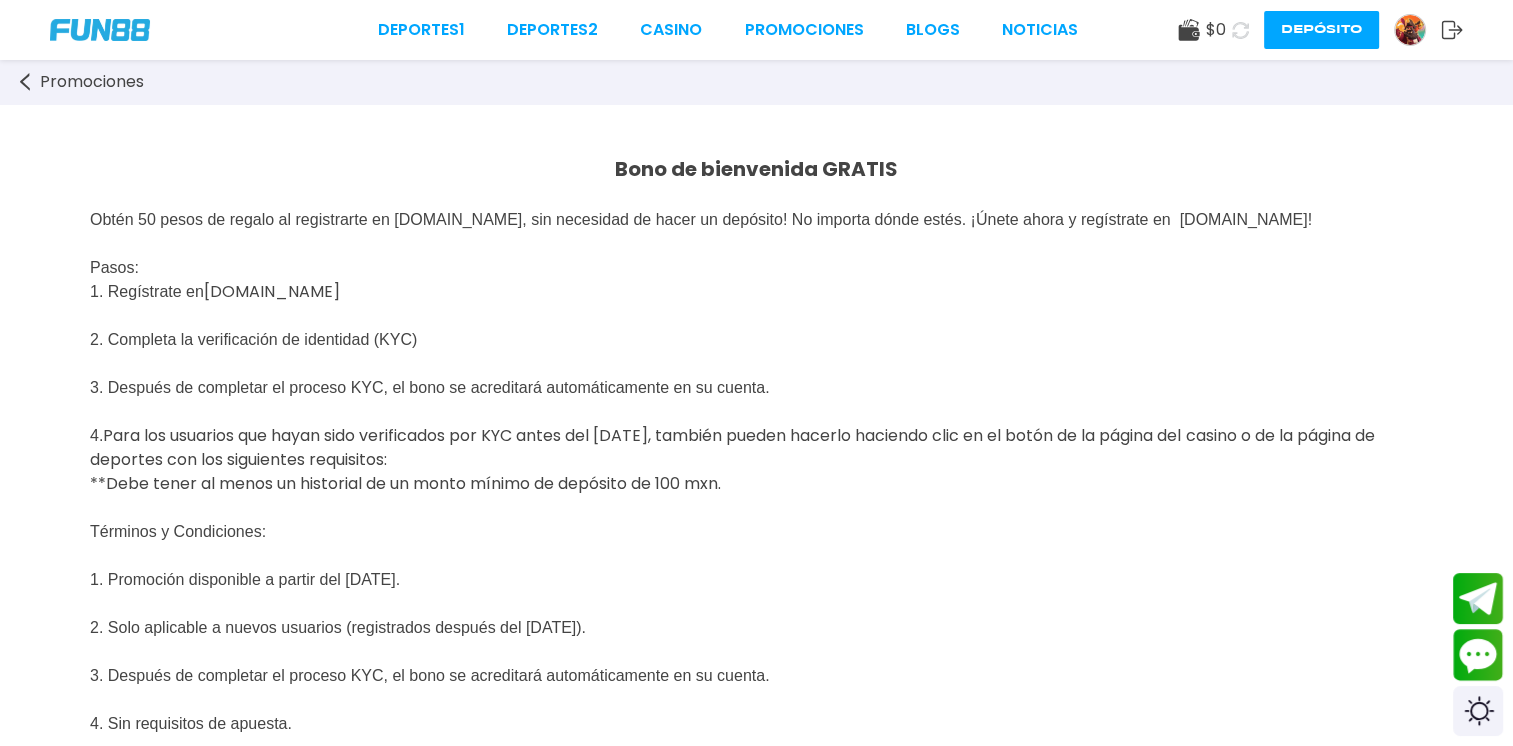 click on "Deportes  1 Deportes  2 CASINO Promociones BLOGS NOTICIAS" at bounding box center [728, 30] 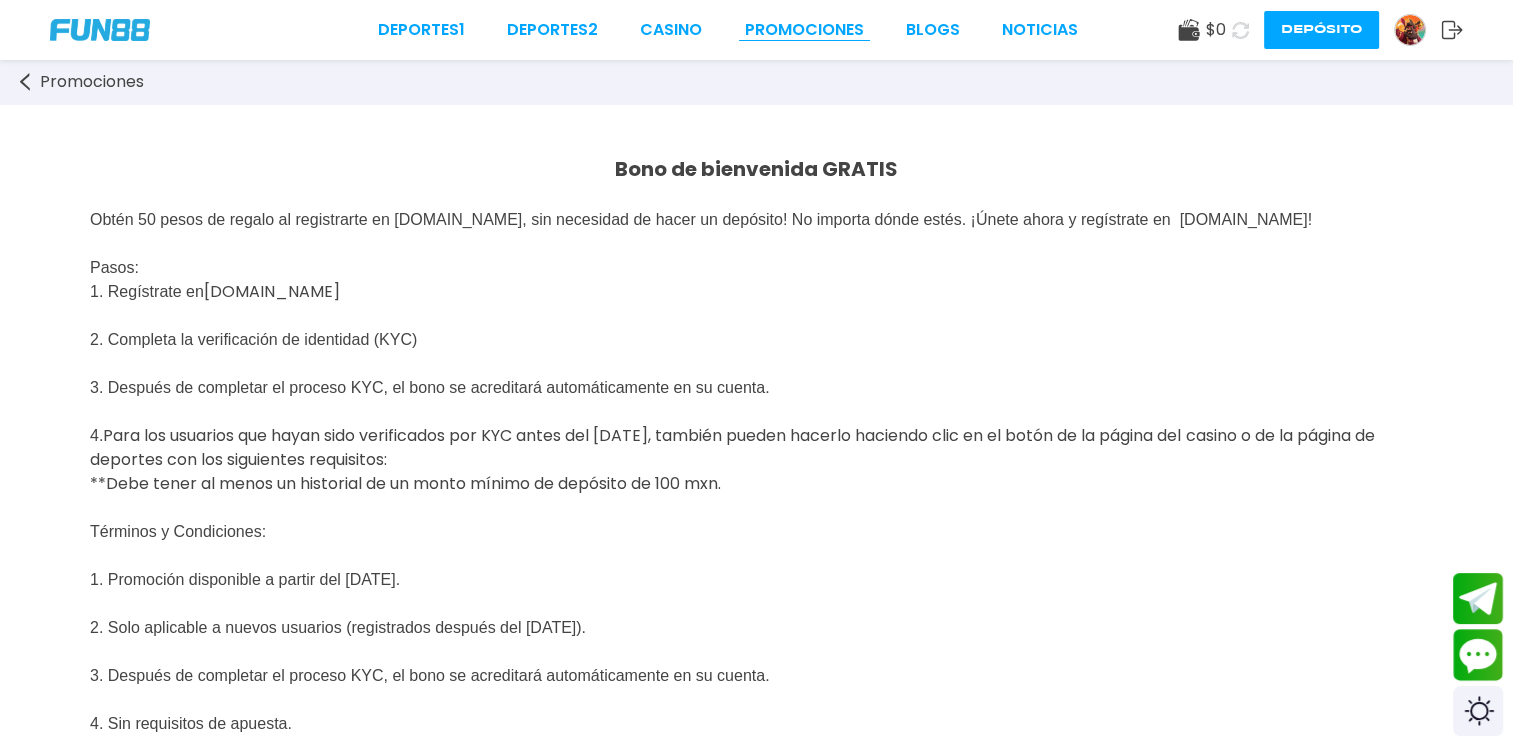 click on "Promociones" at bounding box center [804, 30] 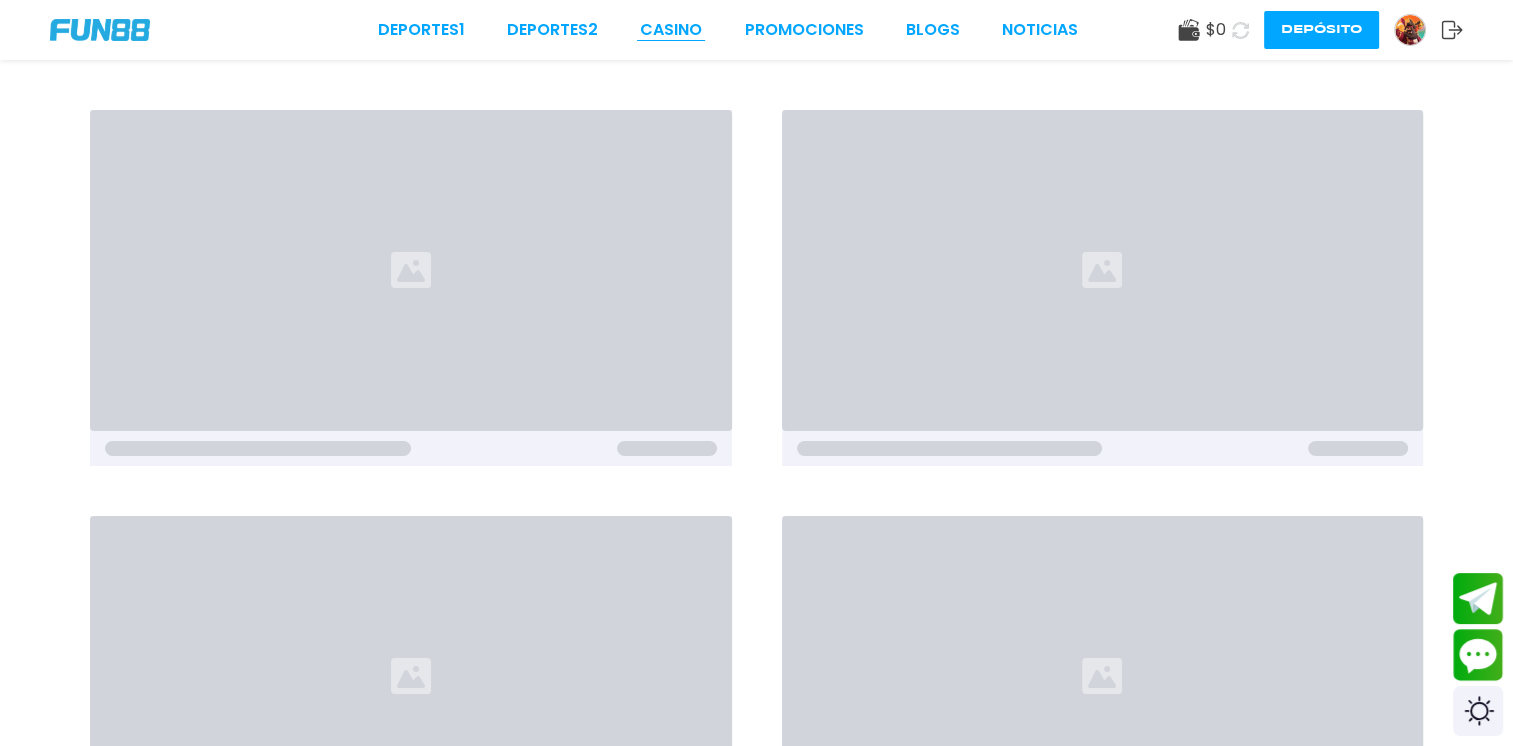 click on "CASINO" at bounding box center (671, 30) 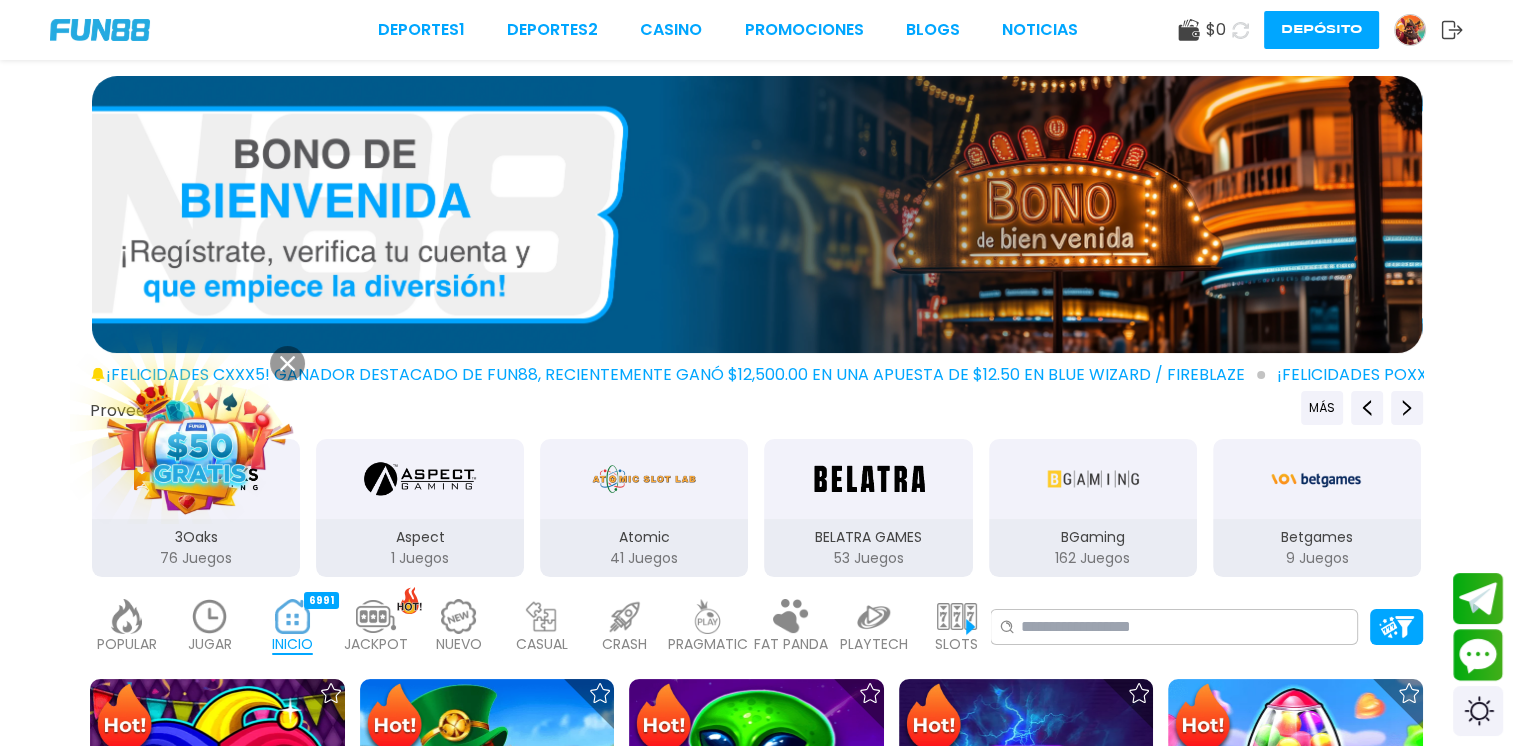 click at bounding box center [199, 445] 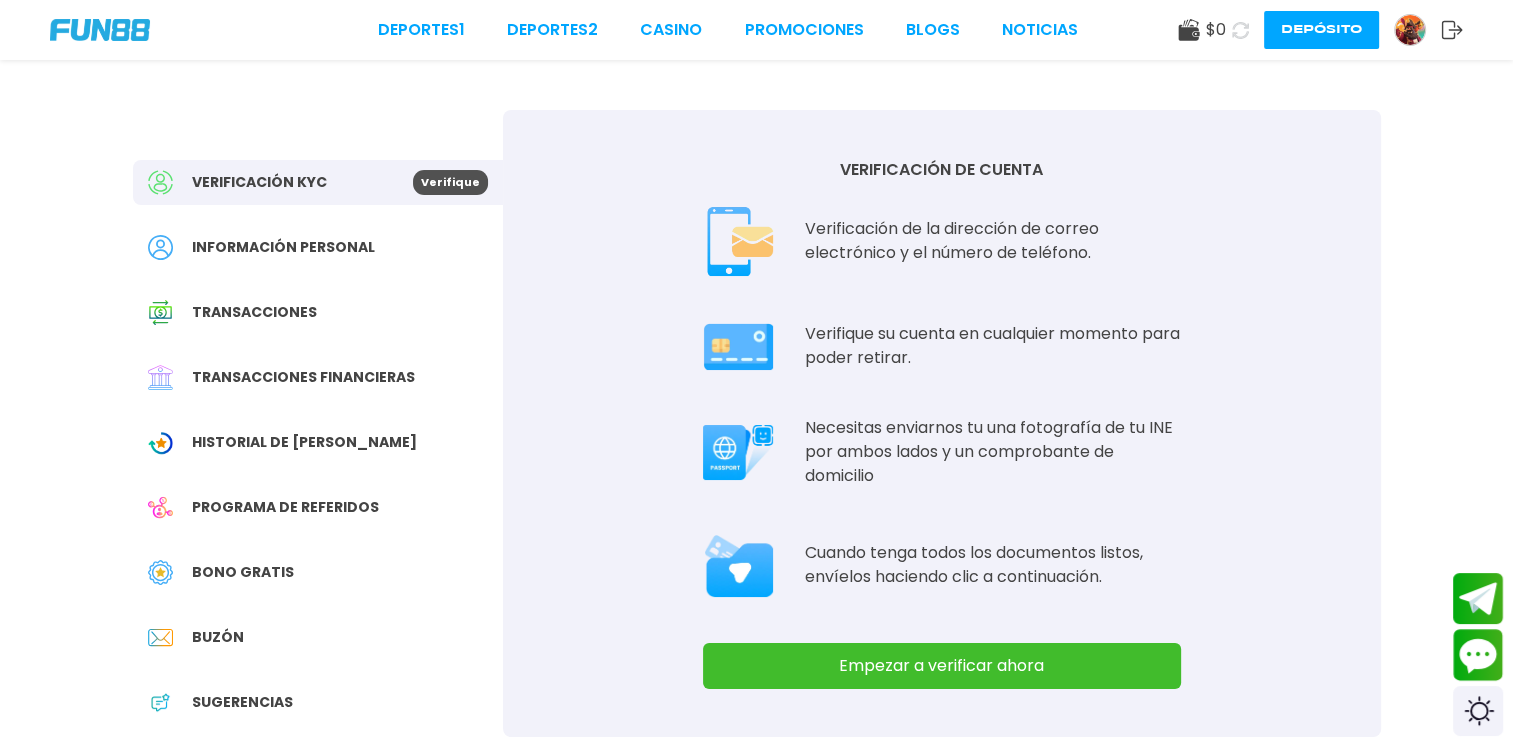 scroll, scrollTop: 100, scrollLeft: 0, axis: vertical 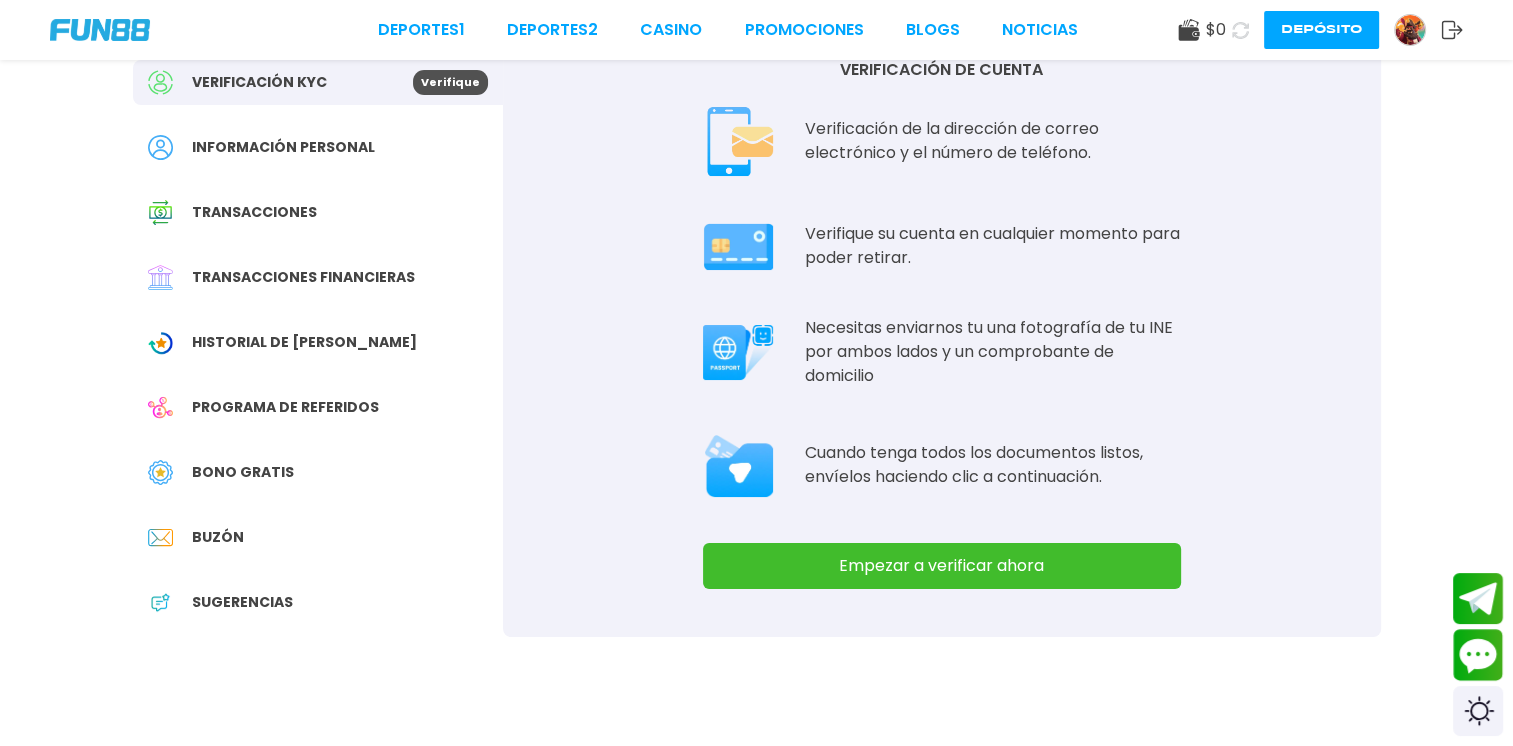 click on "Empezar a verificar ahora" at bounding box center (942, 566) 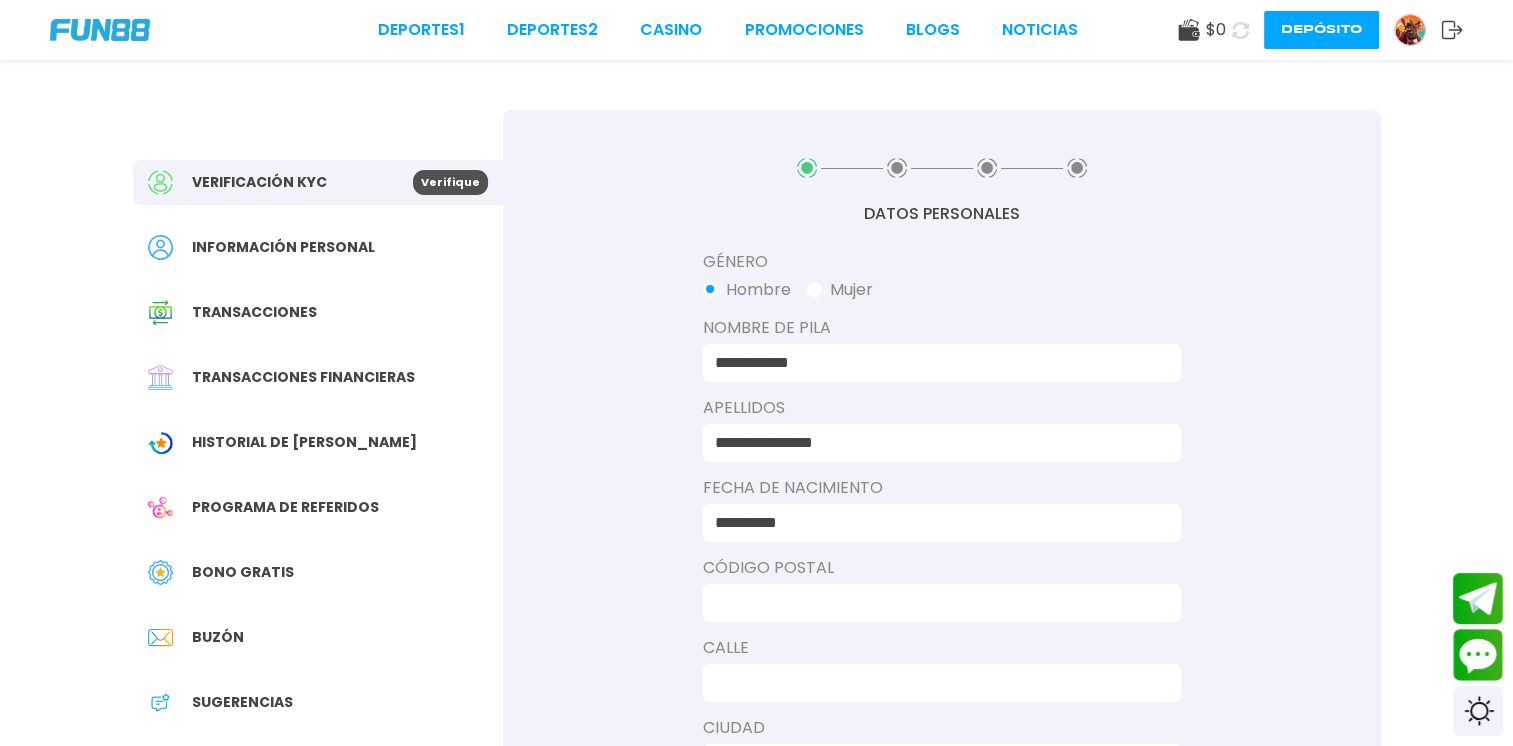 scroll, scrollTop: 100, scrollLeft: 0, axis: vertical 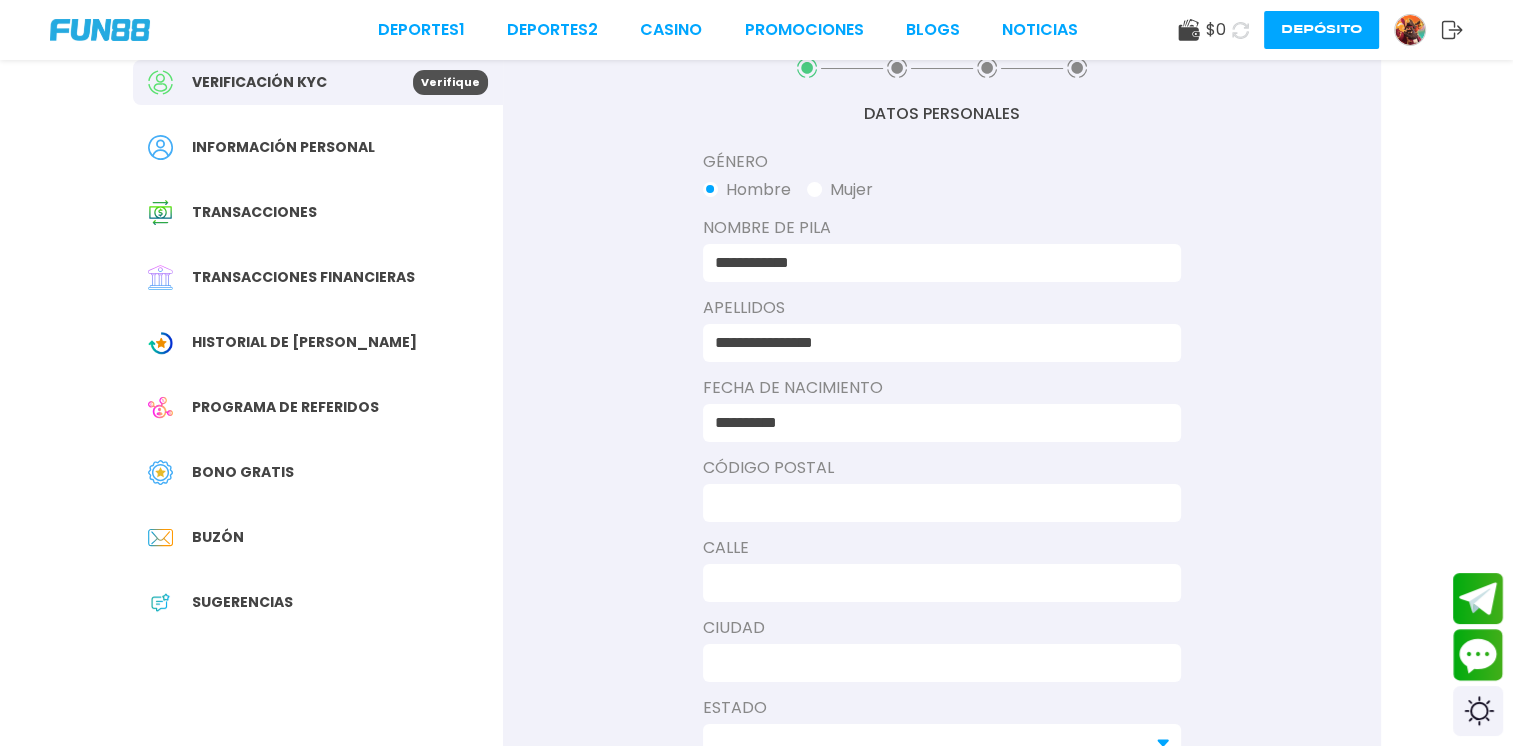 click at bounding box center [936, 503] 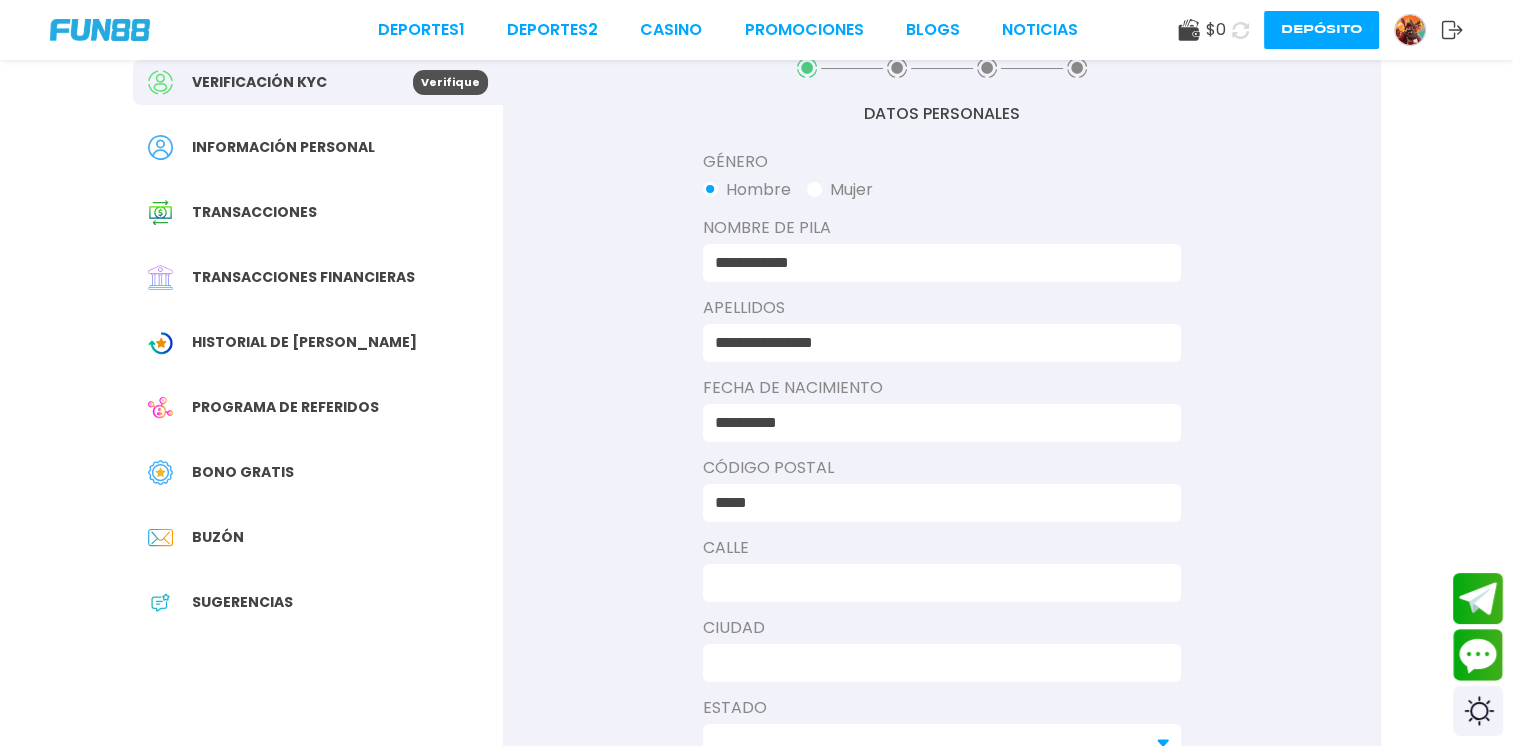 type on "*****" 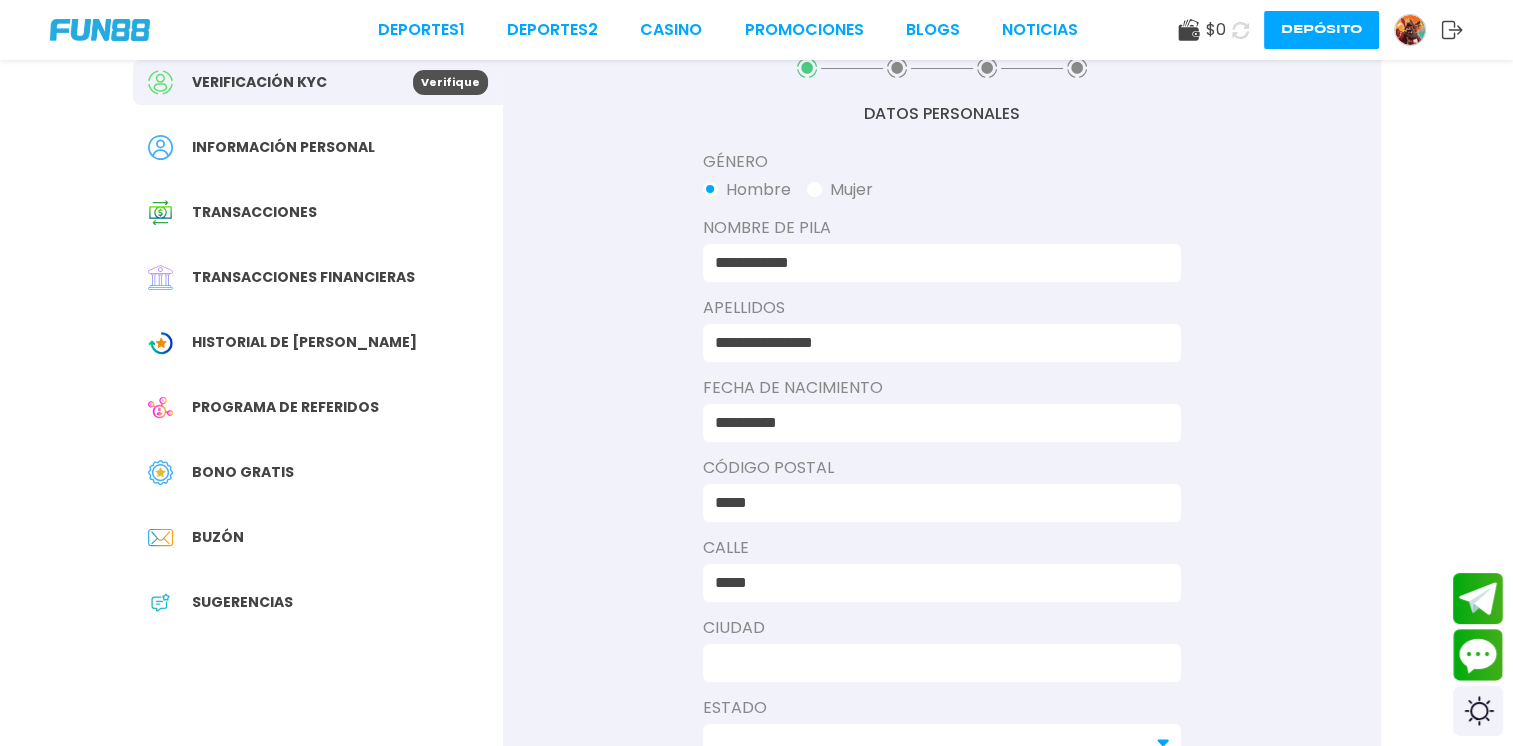 type on "**********" 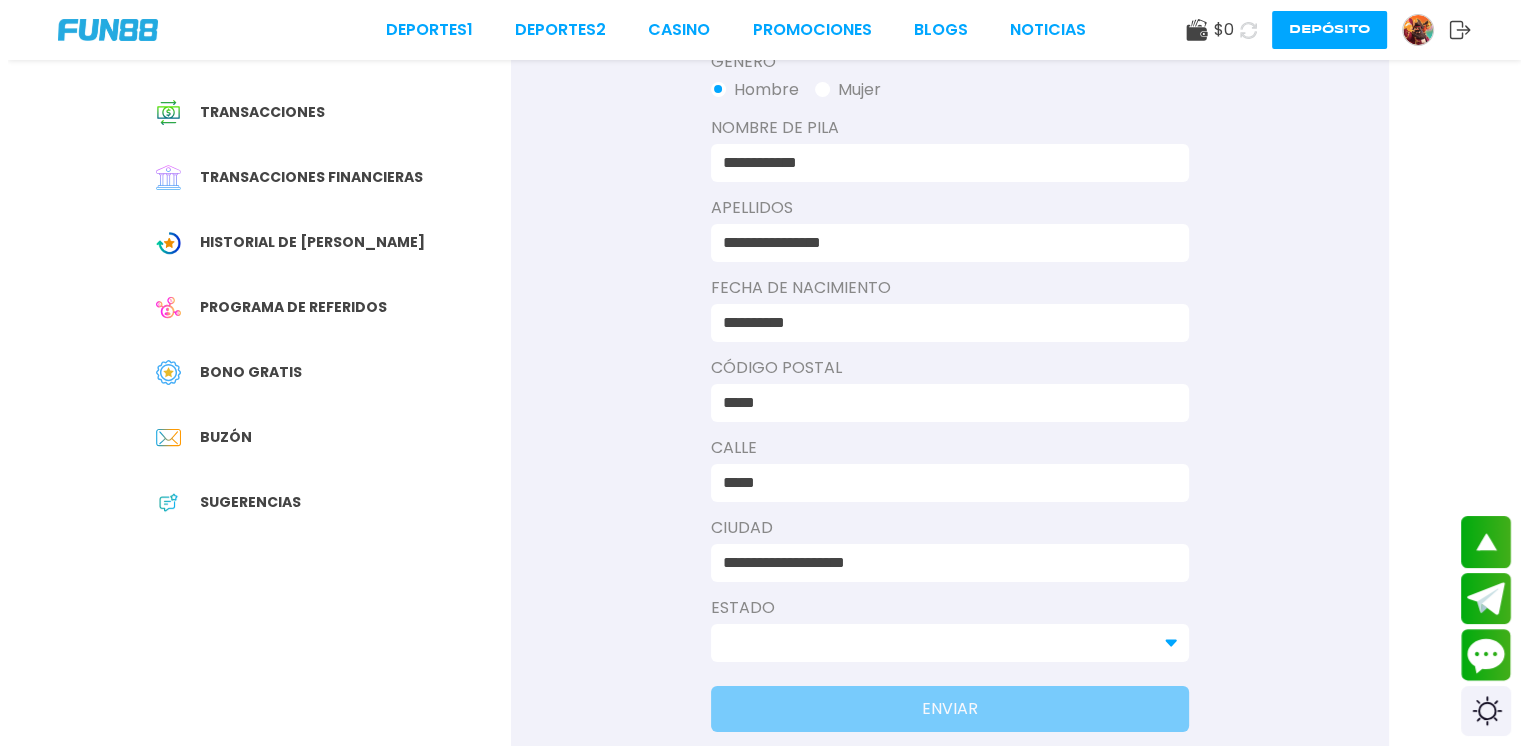 scroll, scrollTop: 300, scrollLeft: 0, axis: vertical 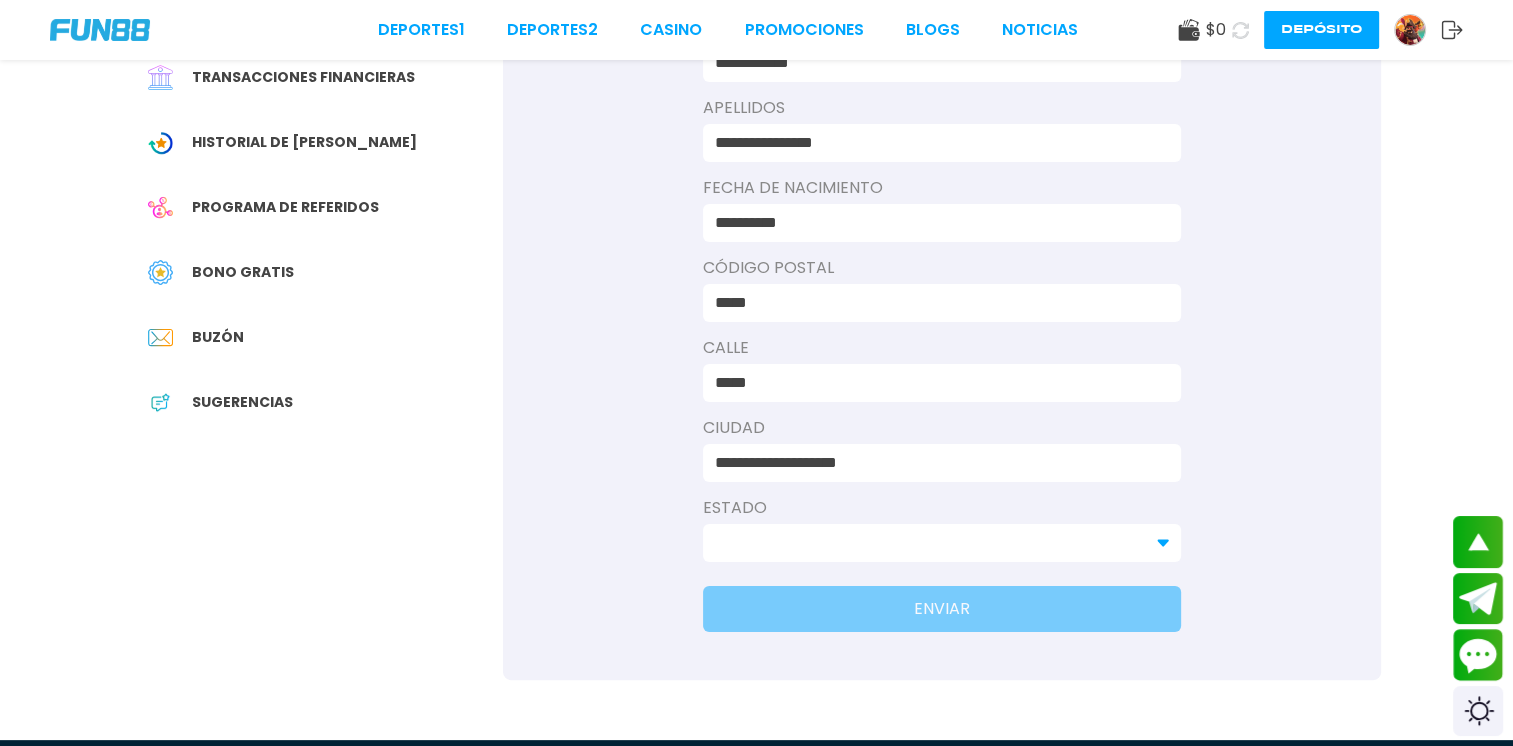 click on "**********" at bounding box center [942, 245] 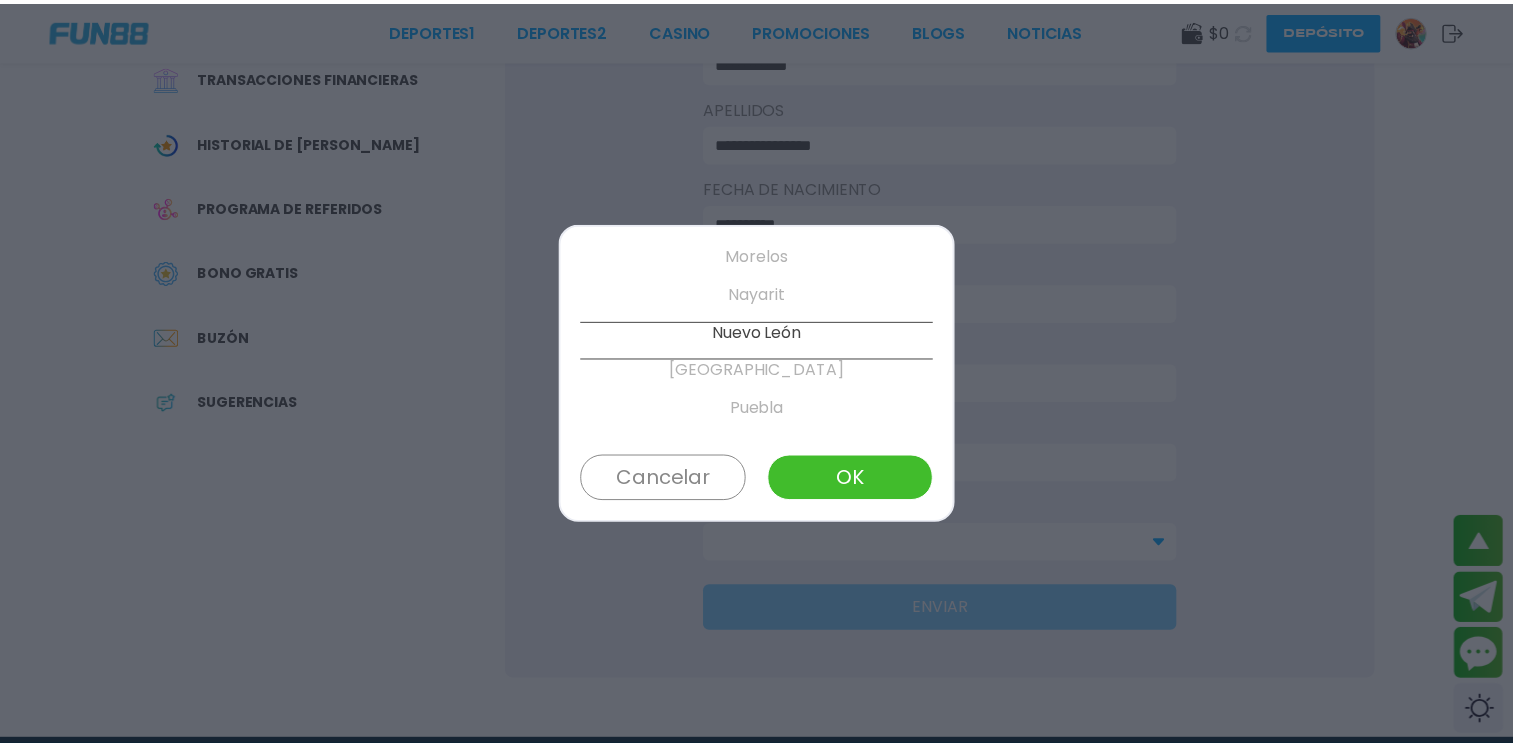 scroll, scrollTop: 684, scrollLeft: 0, axis: vertical 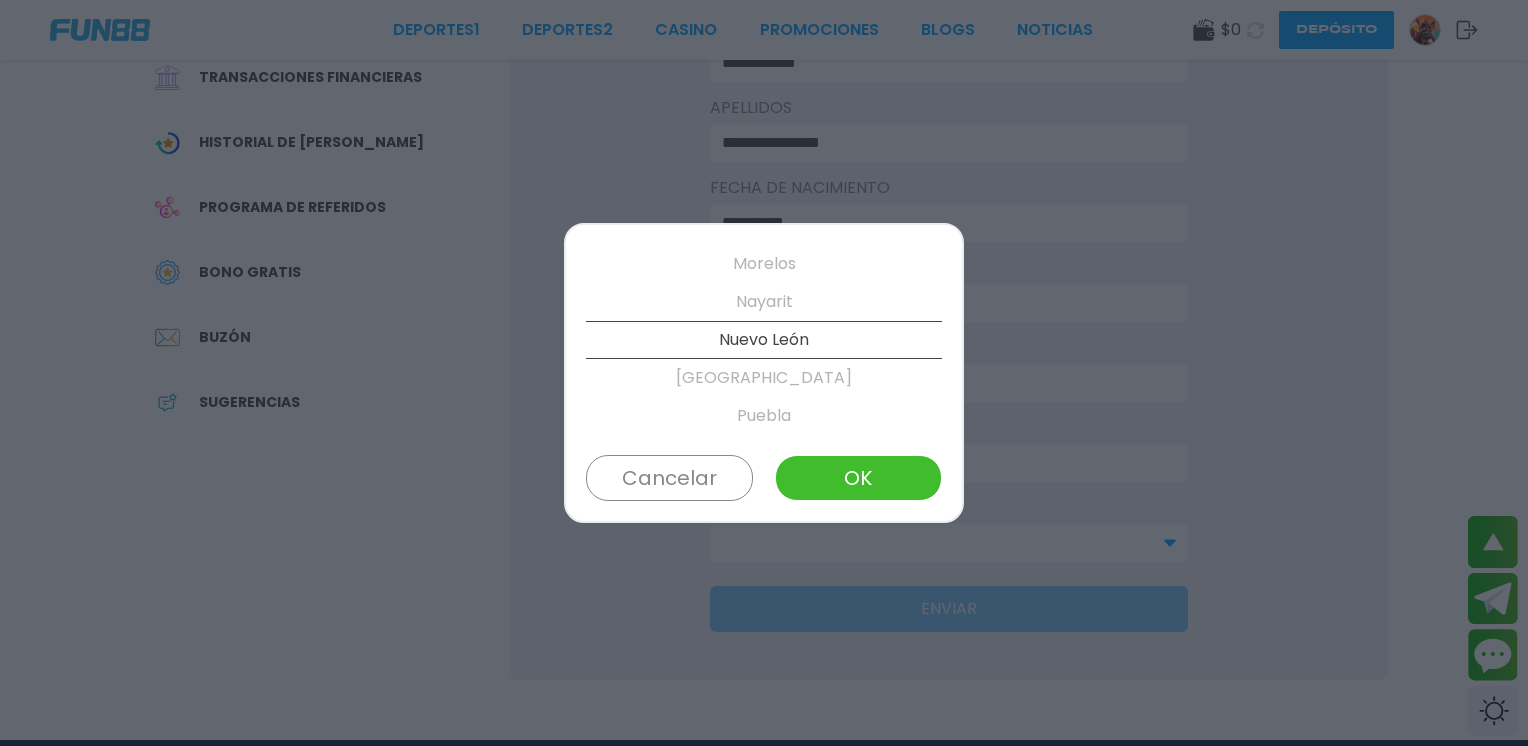 click on "Nuevo León" at bounding box center (764, 340) 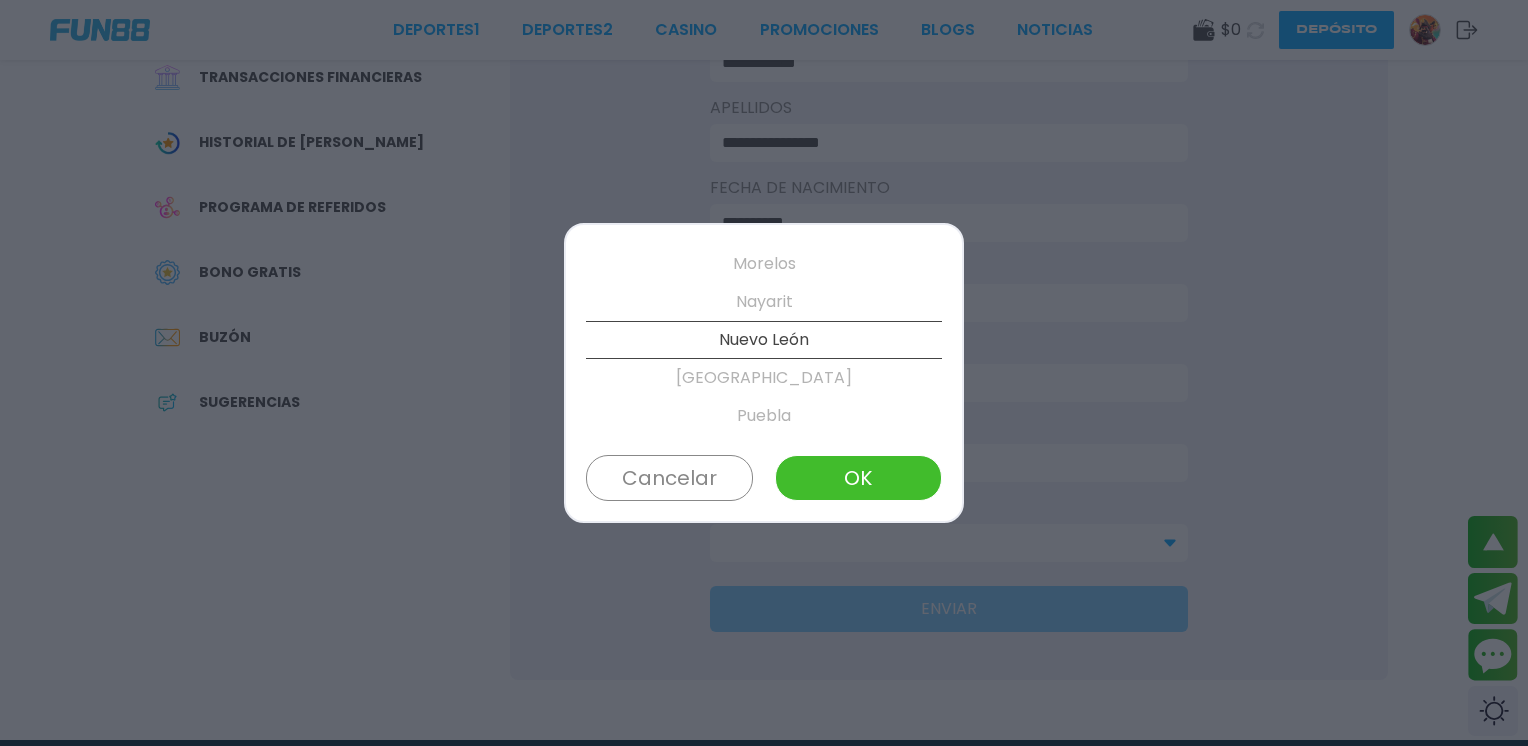 click on "OK" at bounding box center [858, 478] 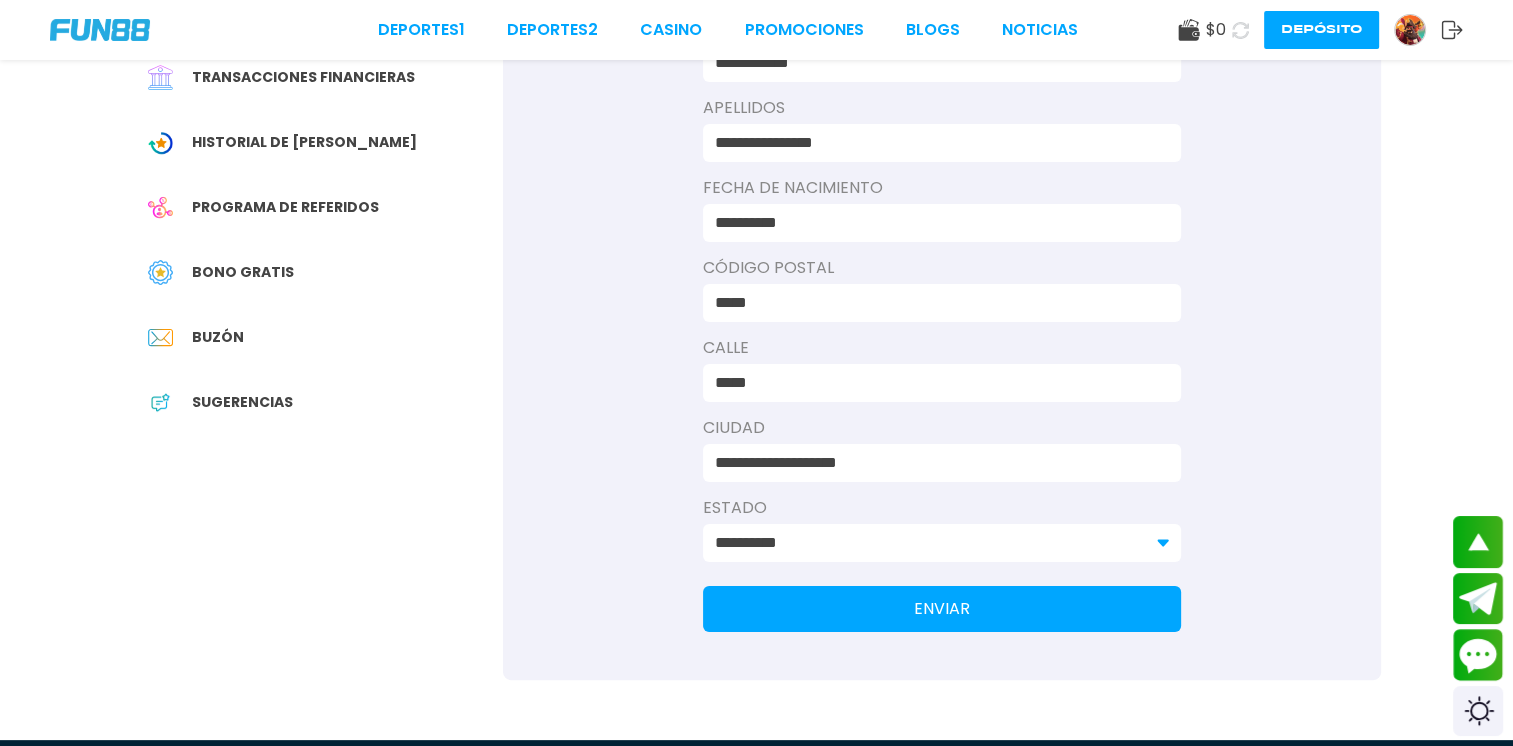click on "ENVIAR" at bounding box center [942, 609] 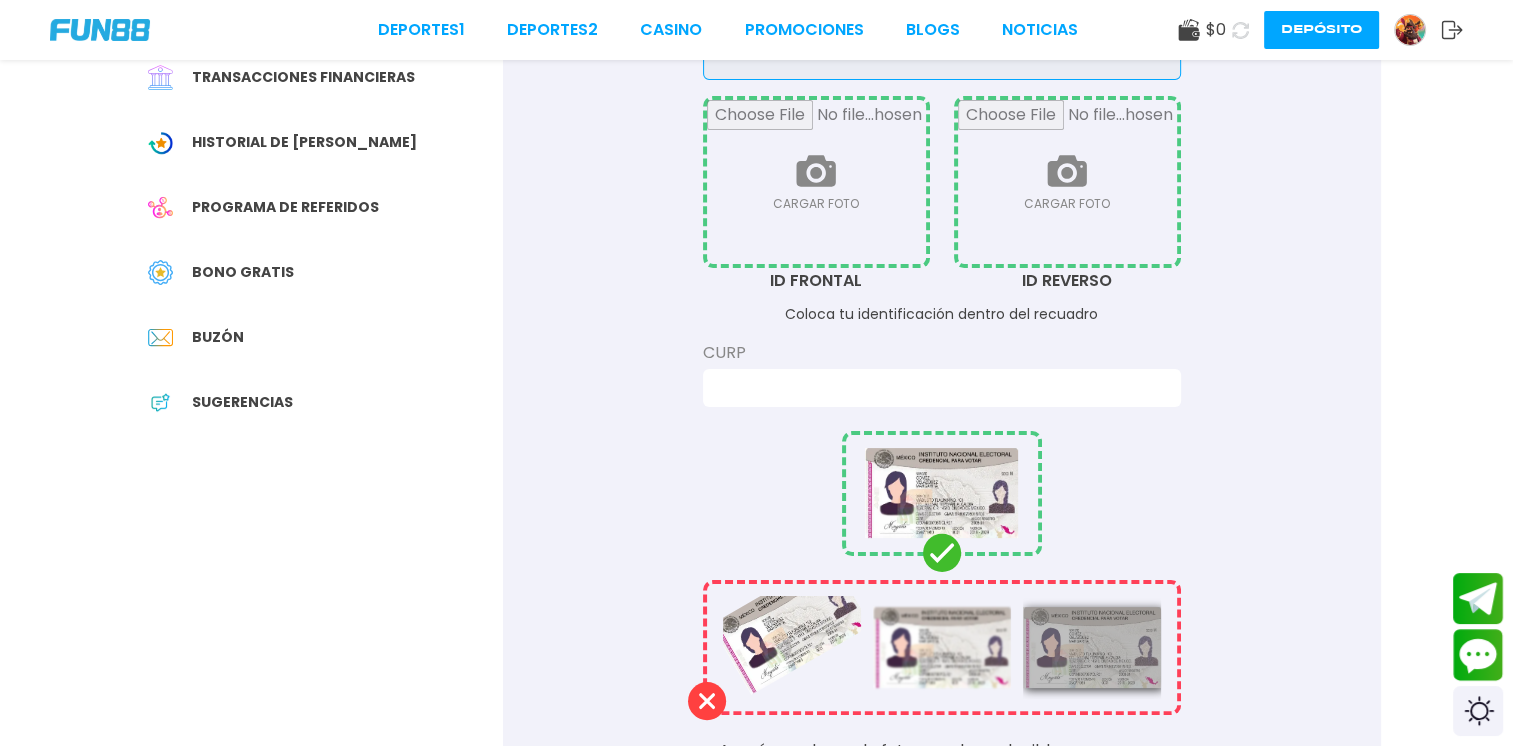 scroll, scrollTop: 0, scrollLeft: 0, axis: both 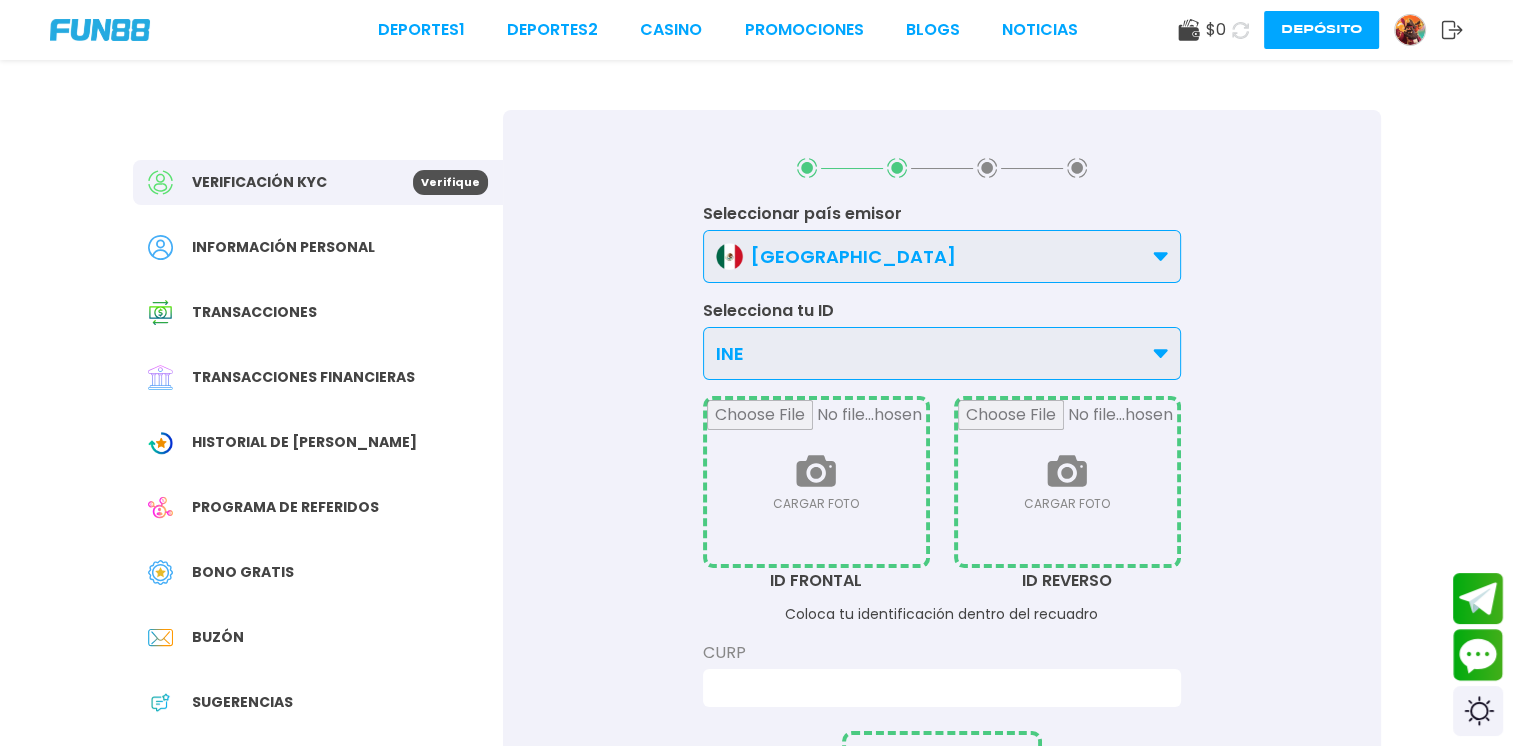 click on "INE" at bounding box center (942, 353) 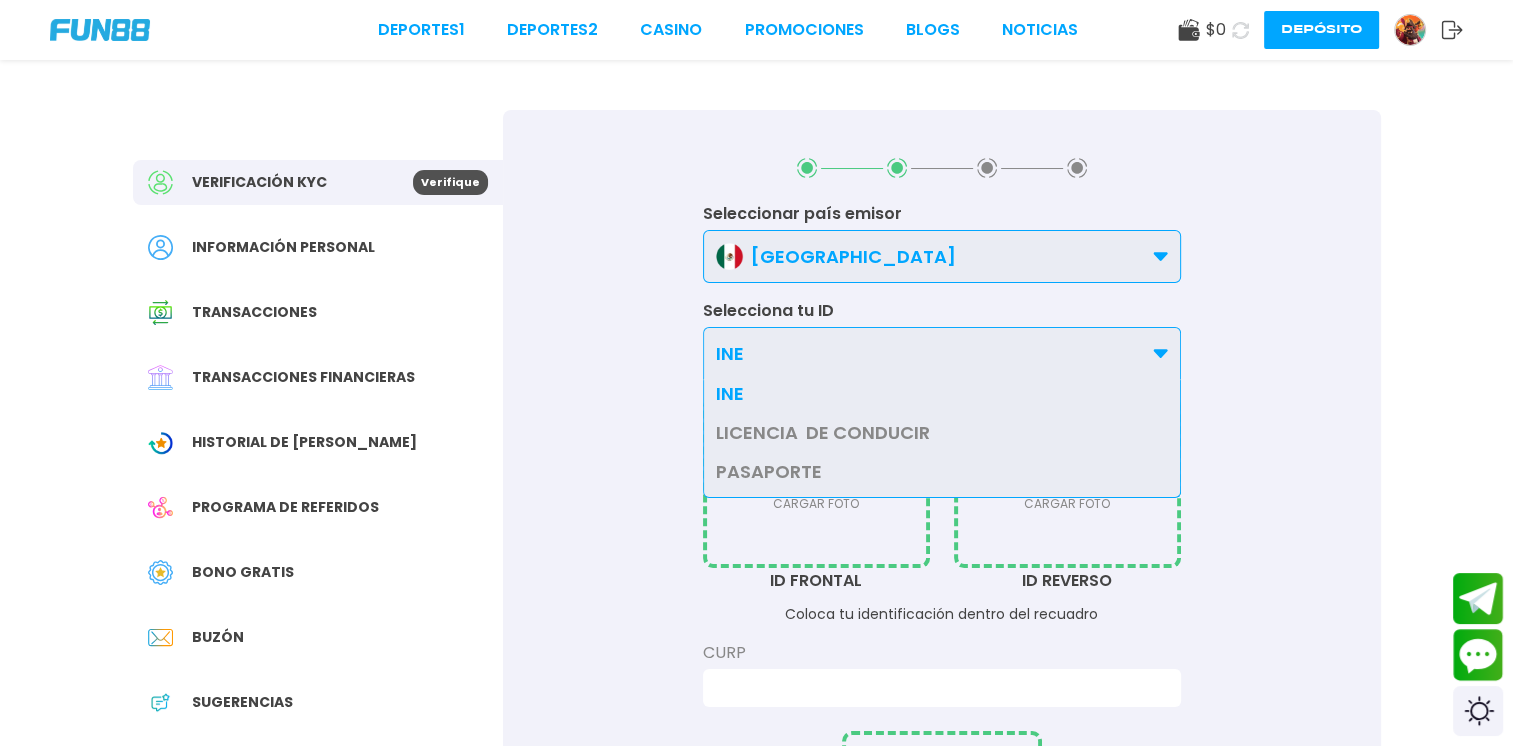 click on "INE" at bounding box center [942, 353] 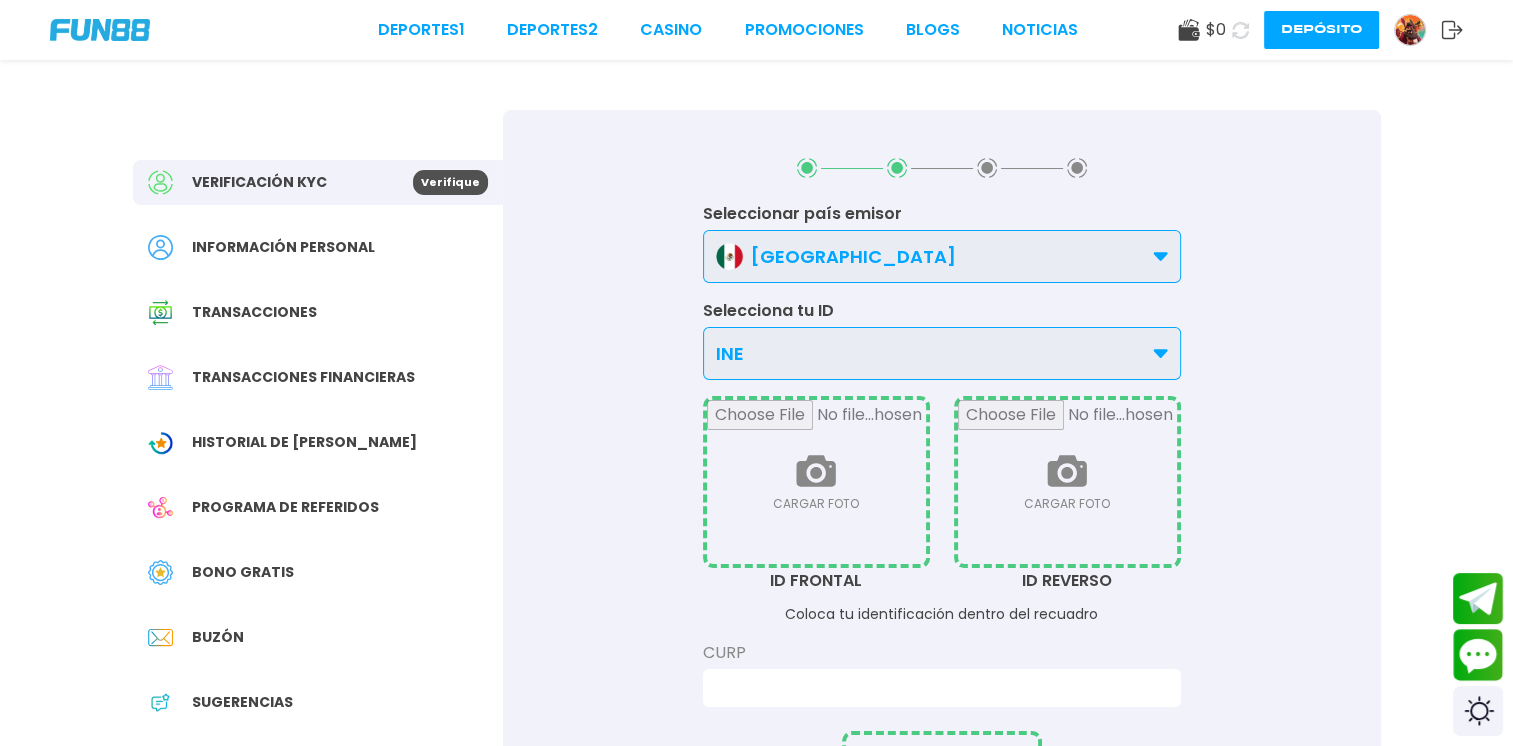 click on "INE" at bounding box center [942, 353] 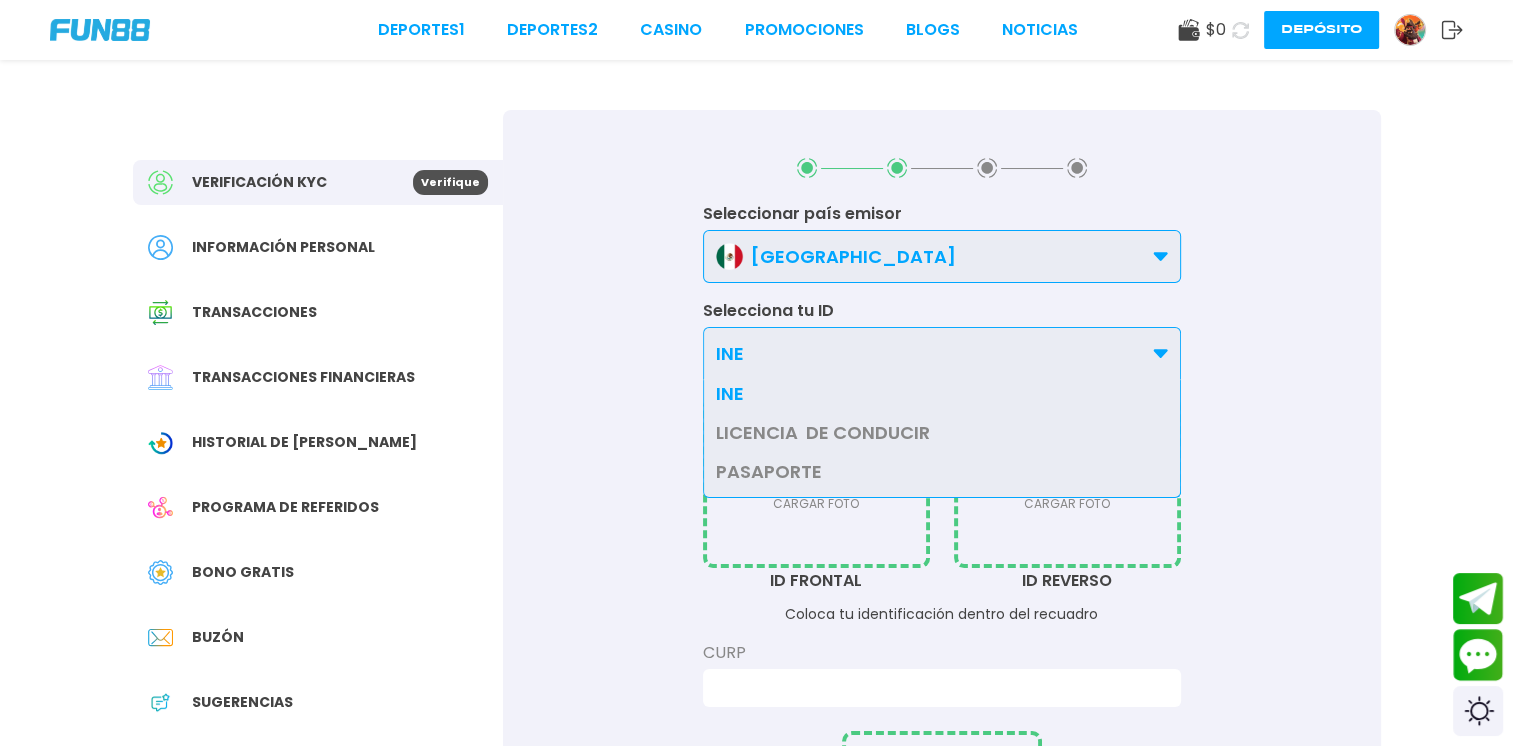 click on "INE" at bounding box center (942, 353) 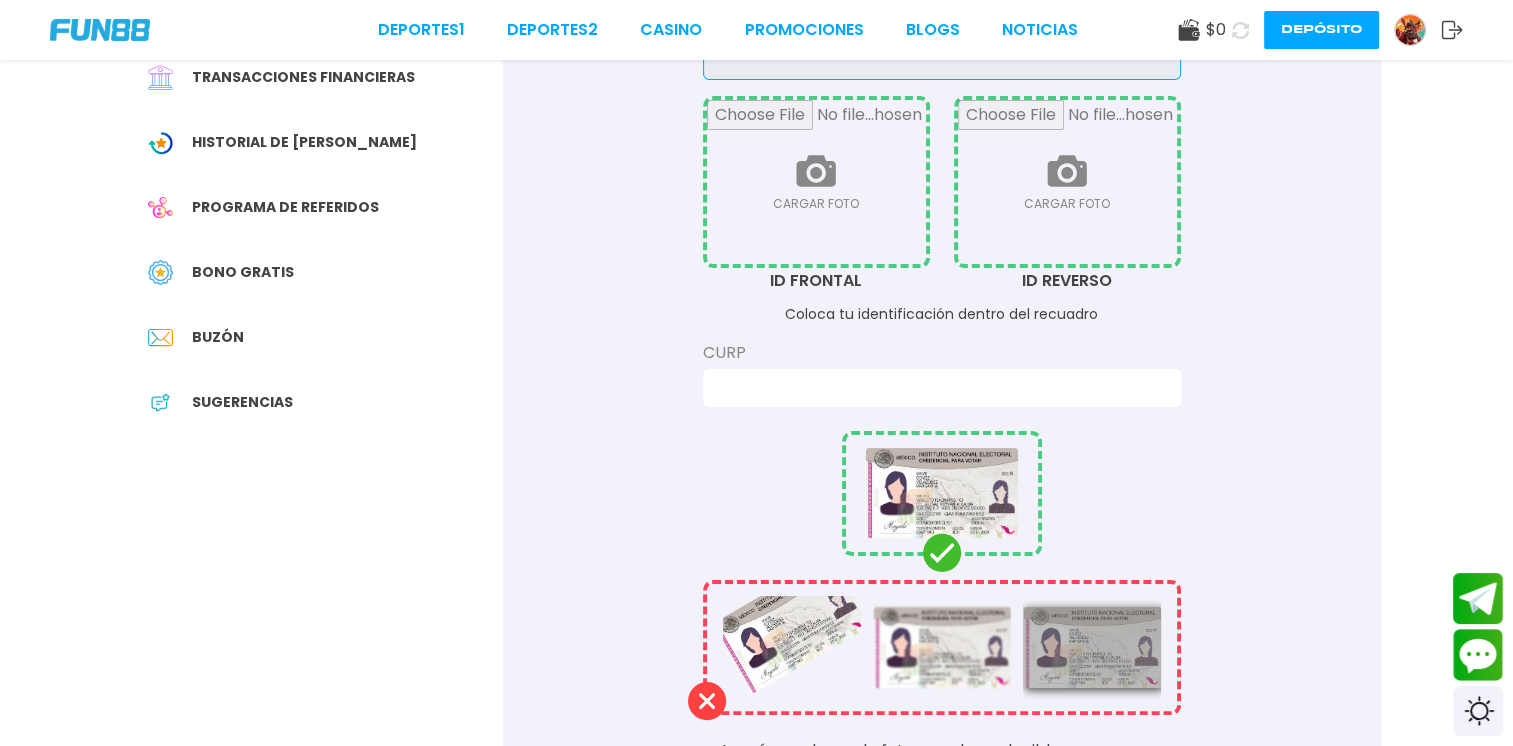 scroll, scrollTop: 0, scrollLeft: 0, axis: both 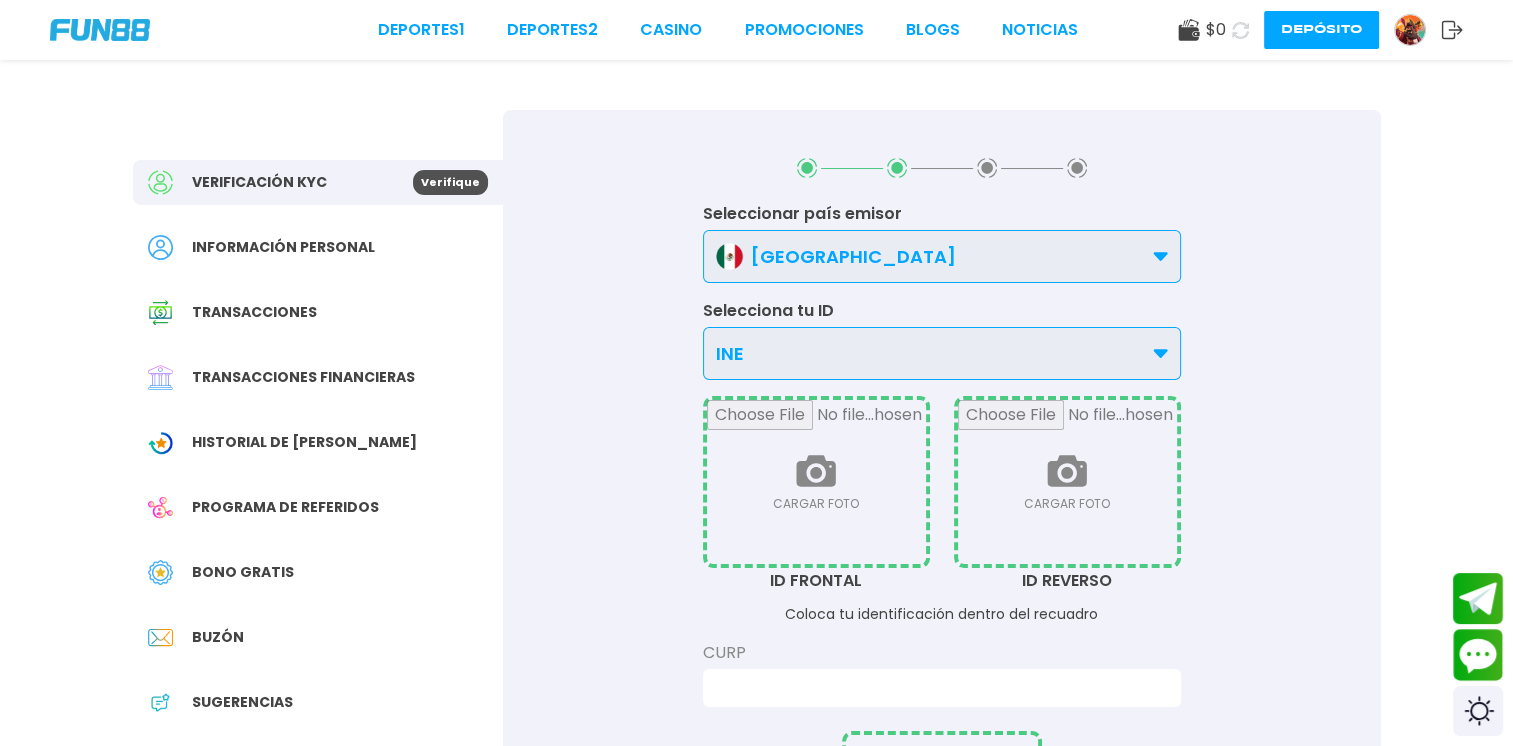click on "Verificación KYC" at bounding box center (259, 182) 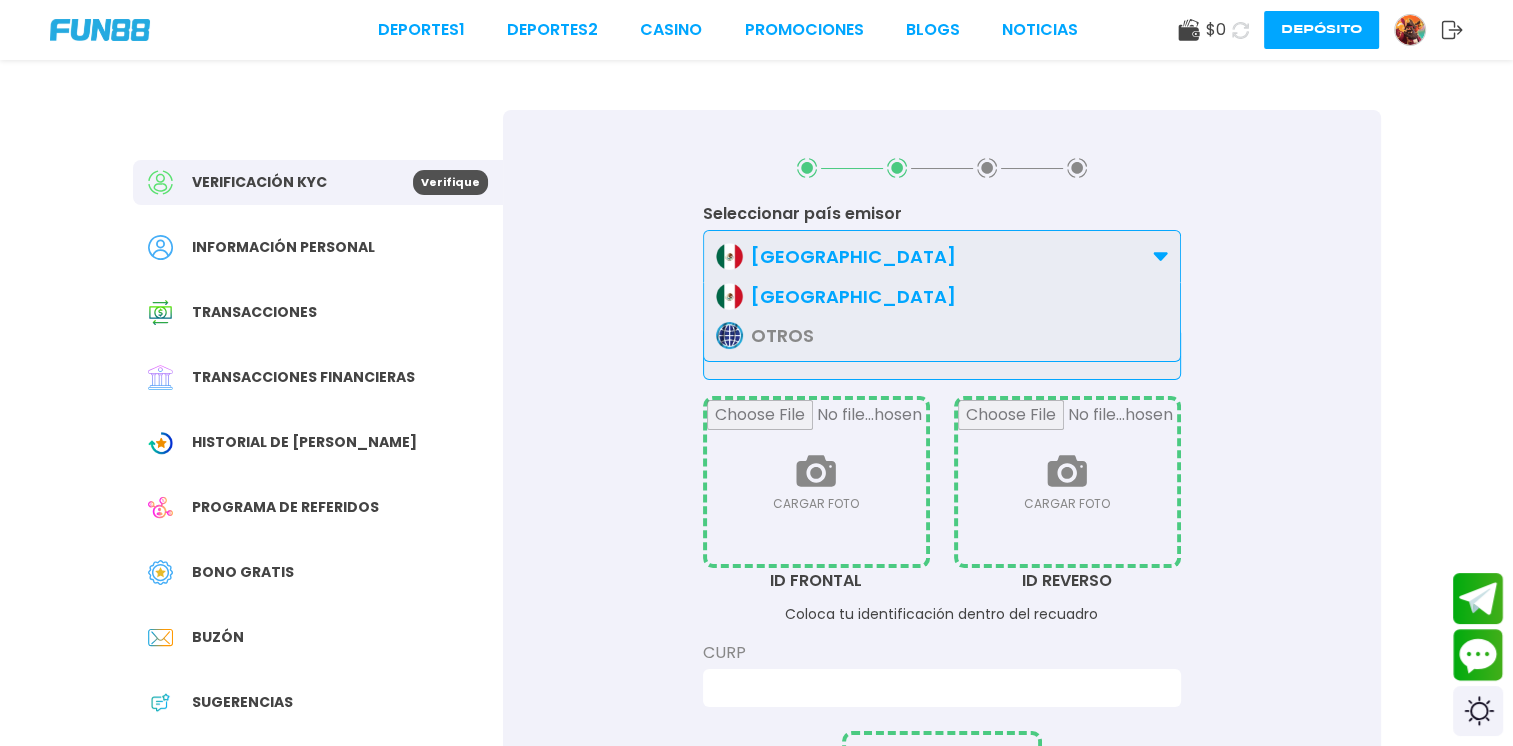 click on "[GEOGRAPHIC_DATA]" at bounding box center (942, 256) 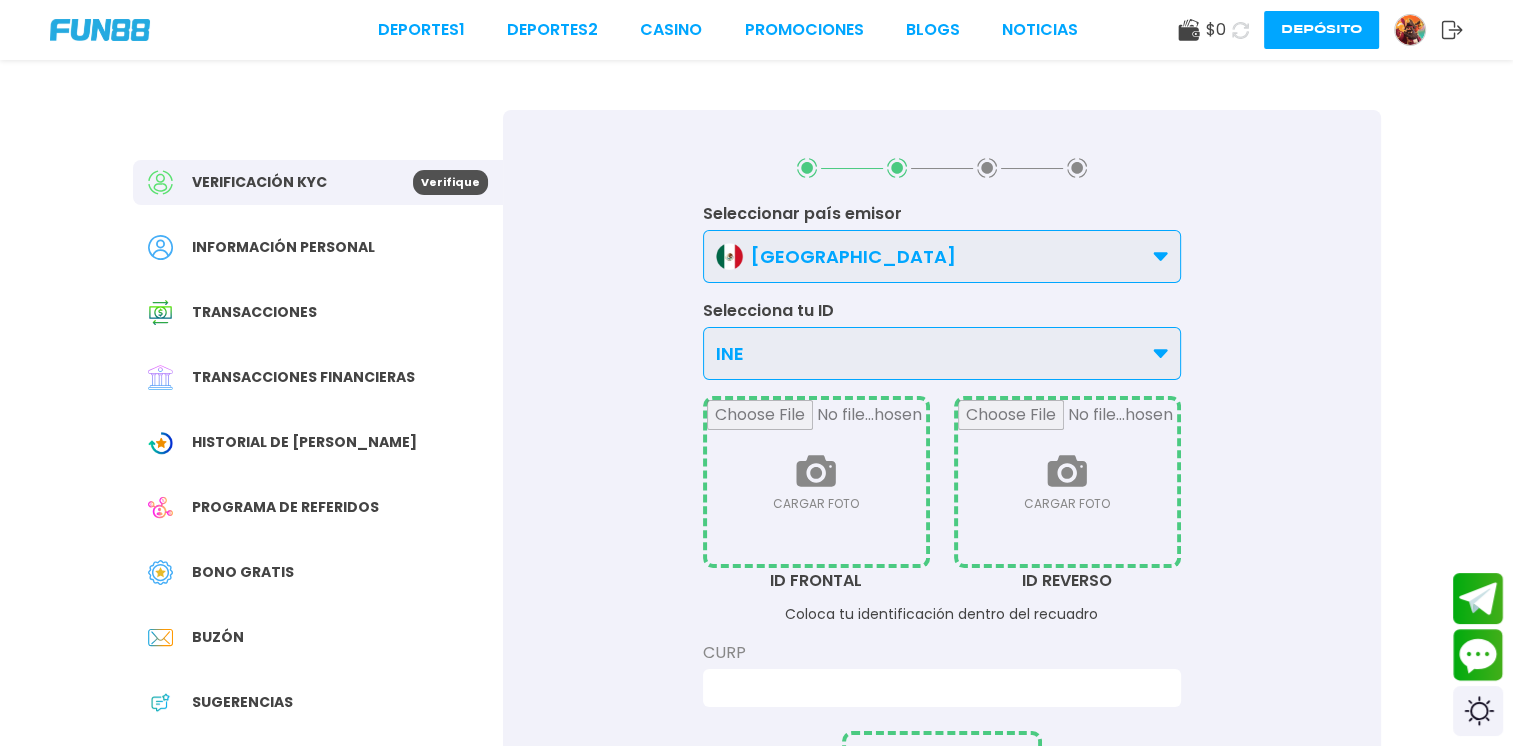 click on "Seleccionar país emisor [GEOGRAPHIC_DATA] [GEOGRAPHIC_DATA] OTROS Selecciona tu ID INE INE LICENCIA  DE CONDUCIR PASAPORTE CARGAR FOTO ID FRONTAL CARGAR FOTO ID REVERSO Coloca tu identificación dentro del recuadro CURP Asegúrese de que la foto sea clara y legible. Sin cubrir la foto o los datos. Evita subir fotos recortadas, oscuras y borrosas. Tamaño máximo de archivo de 50 MB para imagen y 100 MB para vídeo. Los formatos de archivo aceptados son gif, jpeg, jpg, pjpeg, x-png, png, webp, tiff, heif, hiec y svg. ENVIAR" at bounding box center [942, 717] 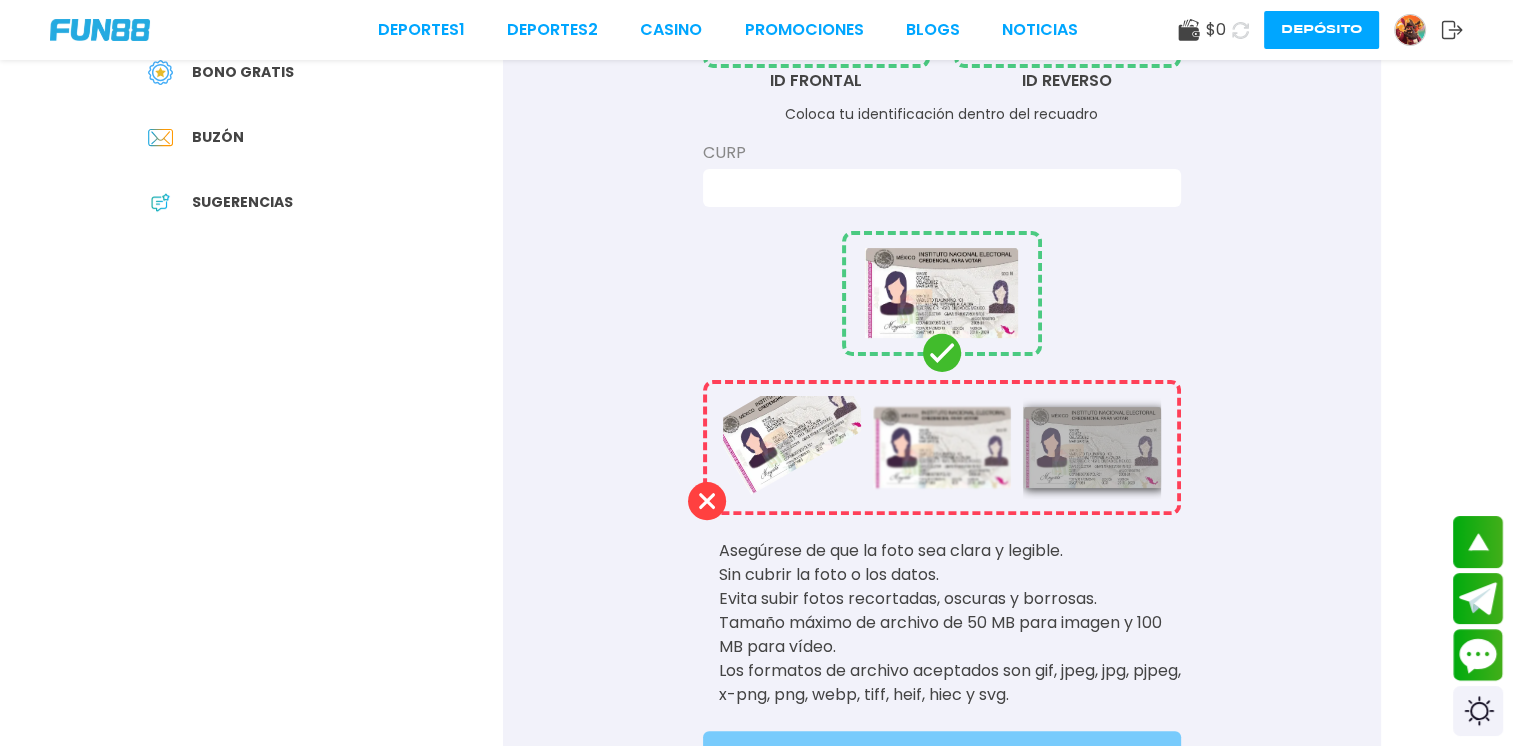 scroll, scrollTop: 400, scrollLeft: 0, axis: vertical 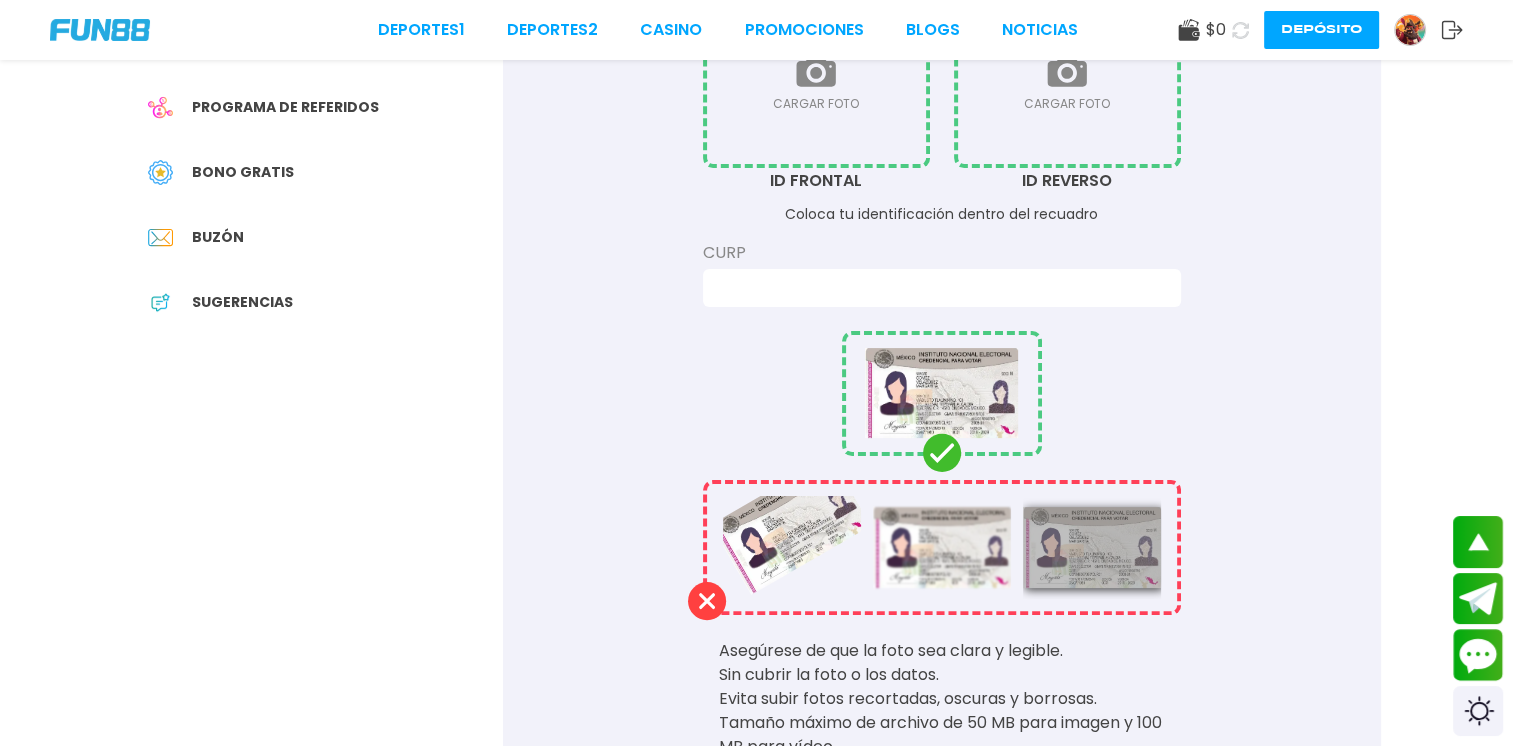 click at bounding box center [936, 288] 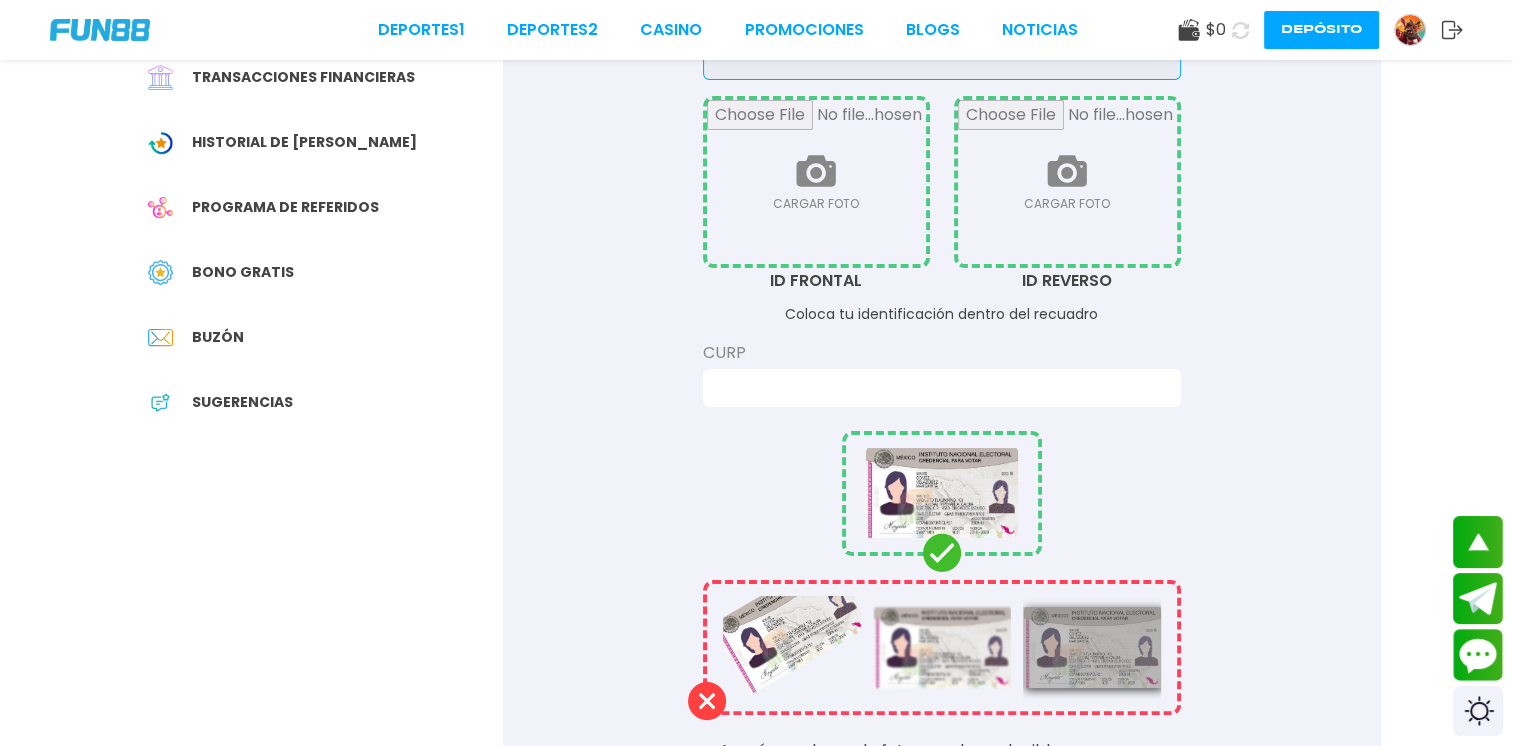 click at bounding box center (816, 182) 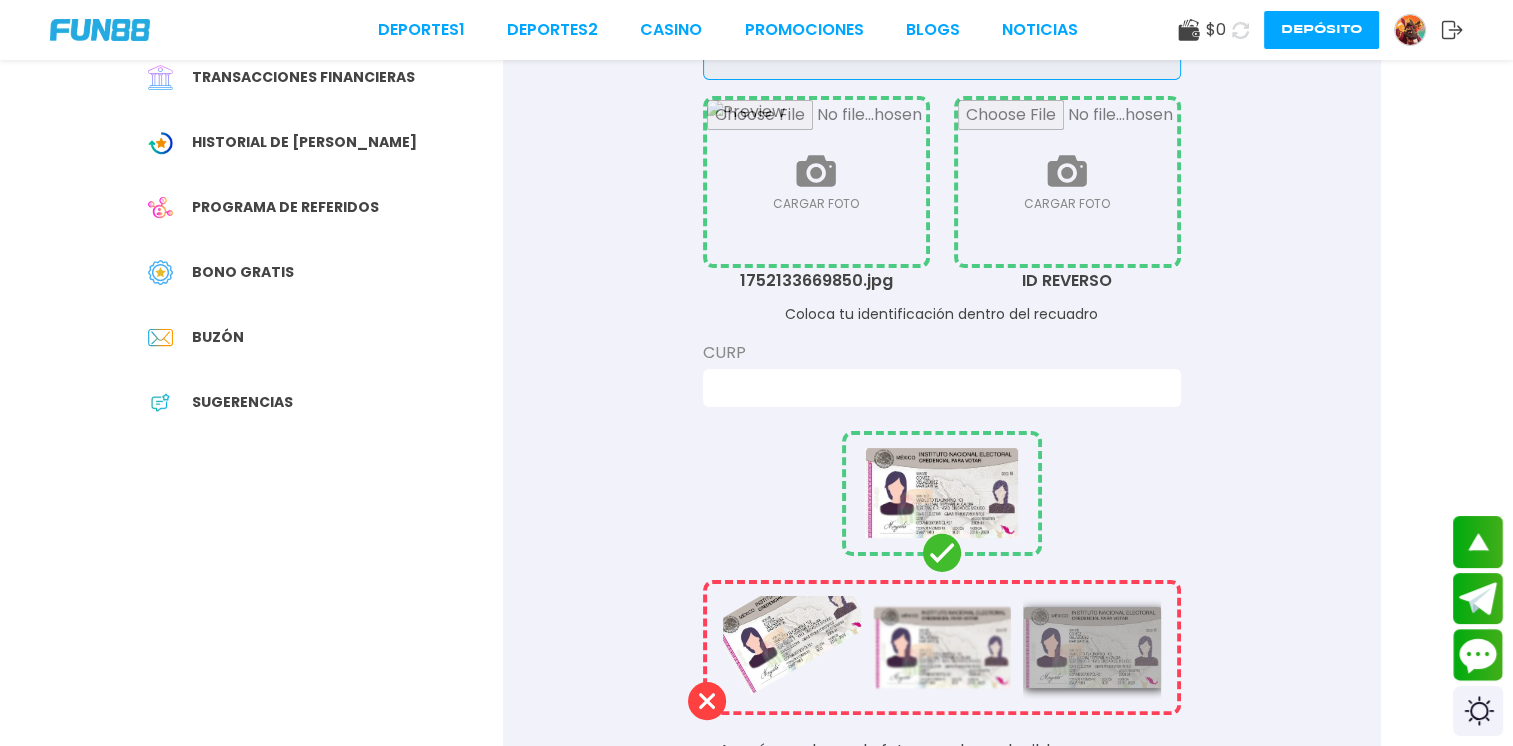 click at bounding box center (816, 182) 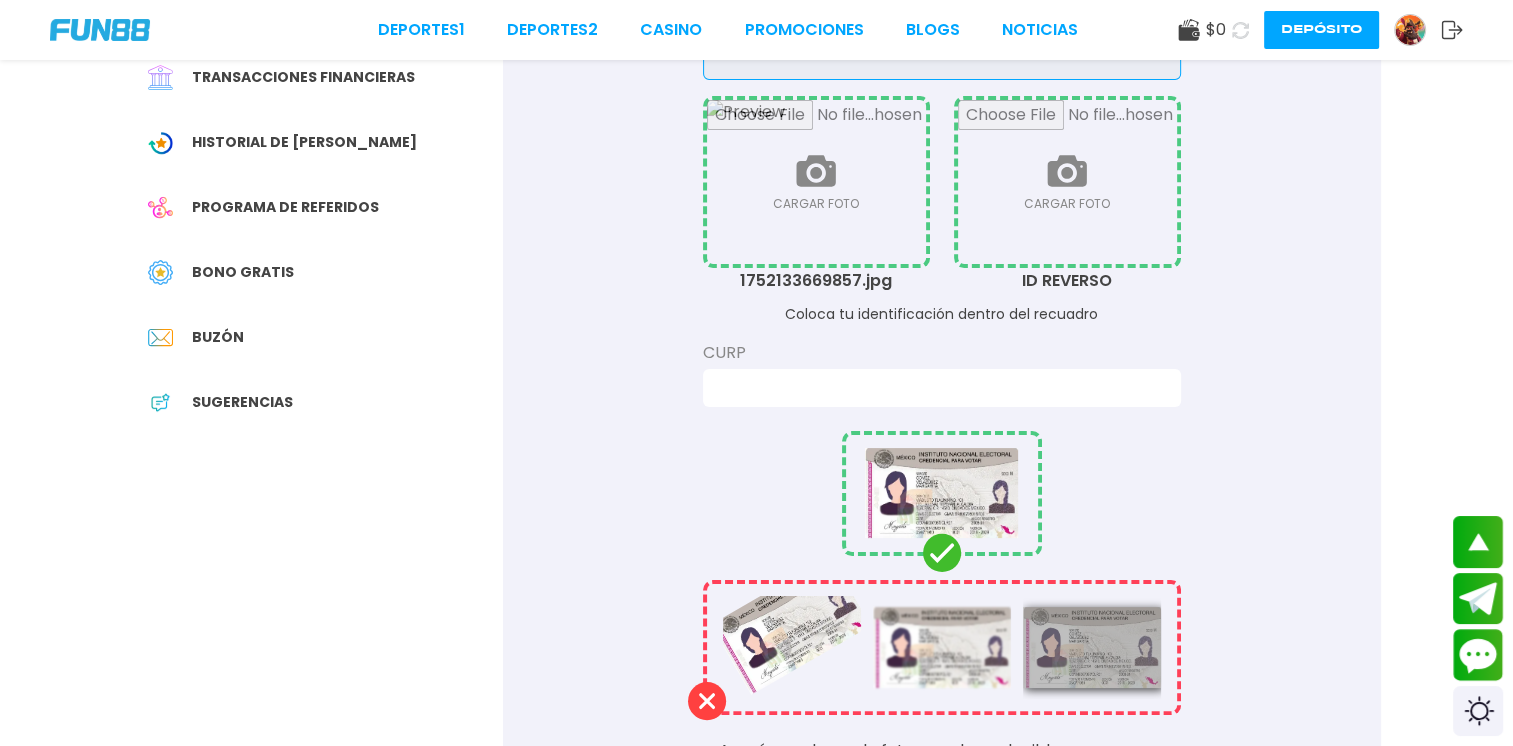 click at bounding box center [1067, 182] 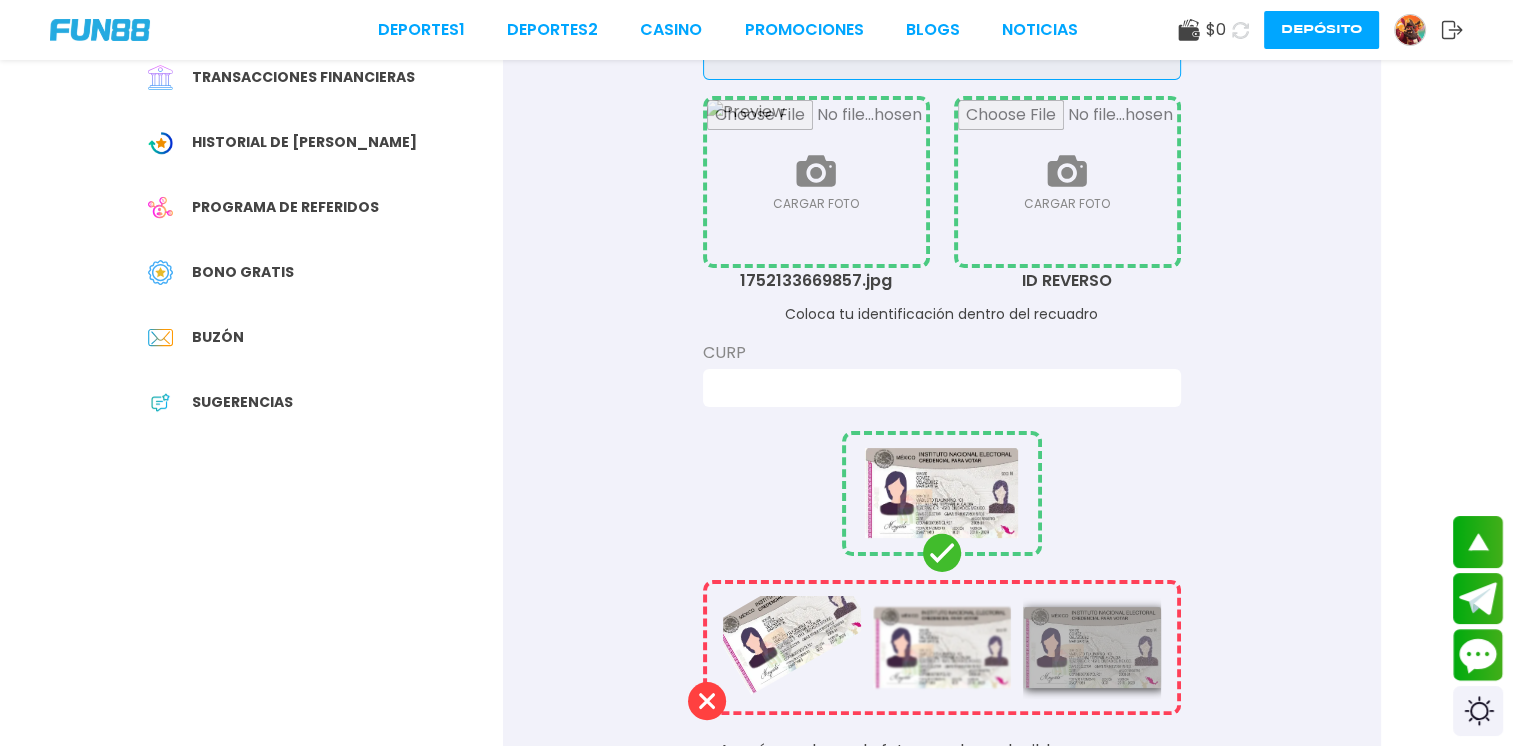 type on "**********" 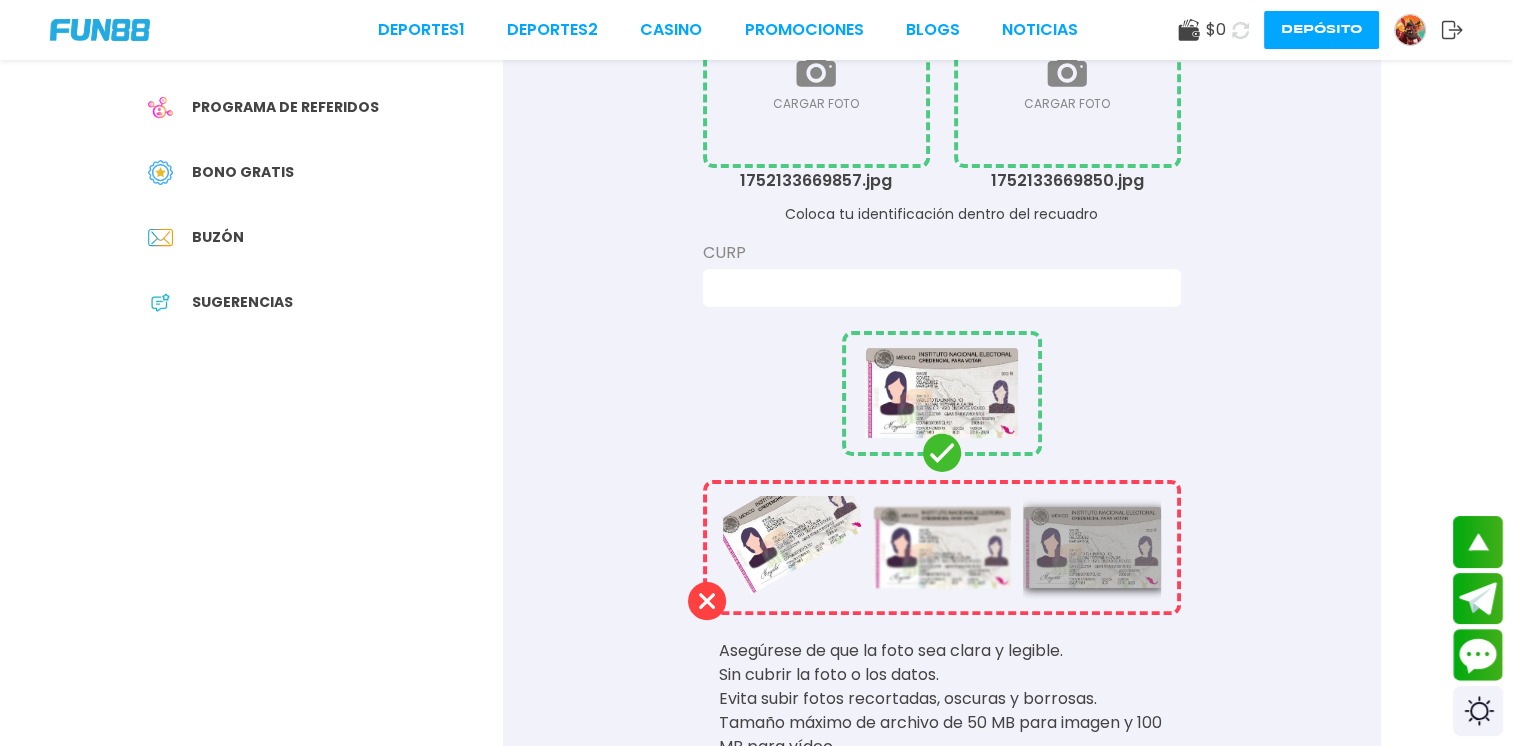scroll, scrollTop: 300, scrollLeft: 0, axis: vertical 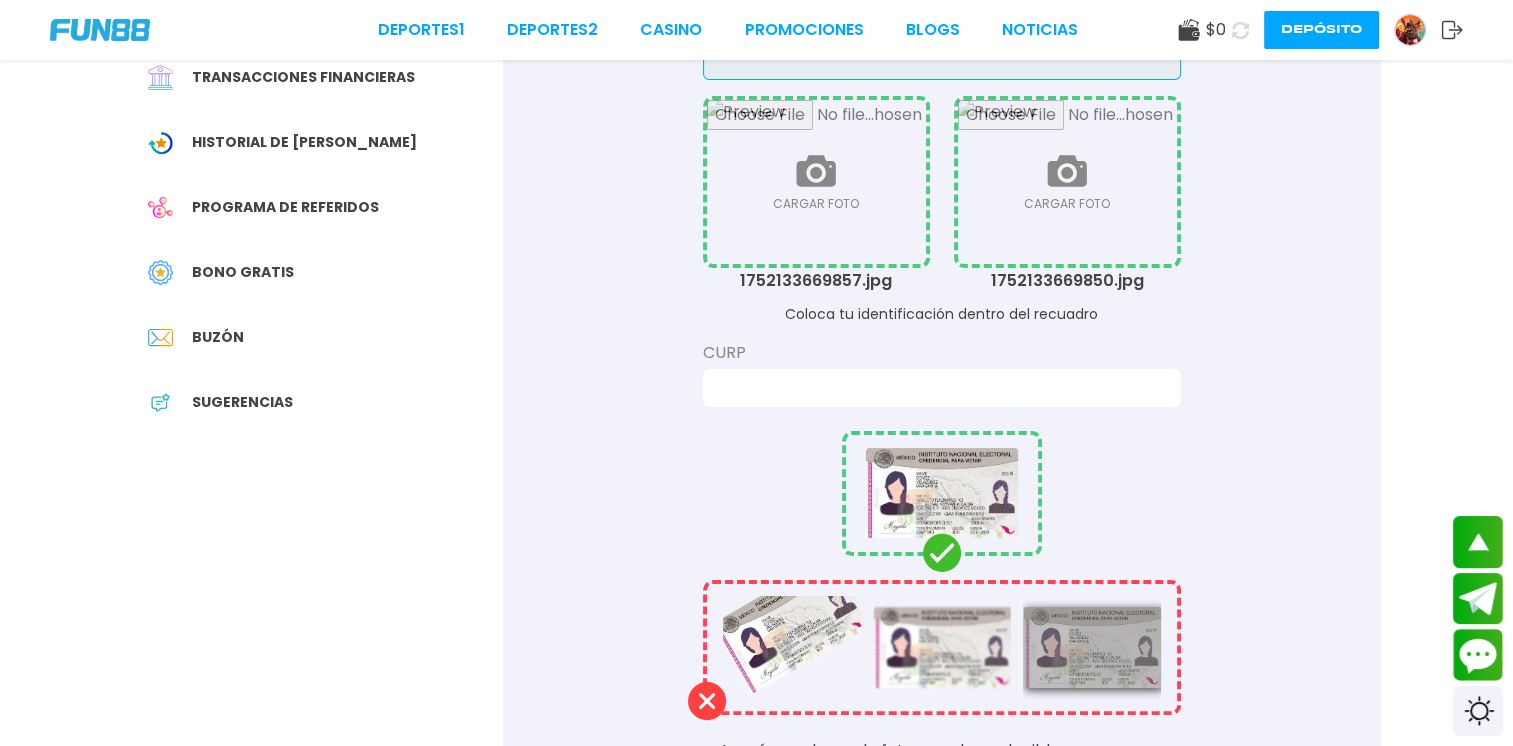 click on "CURP" at bounding box center (942, 374) 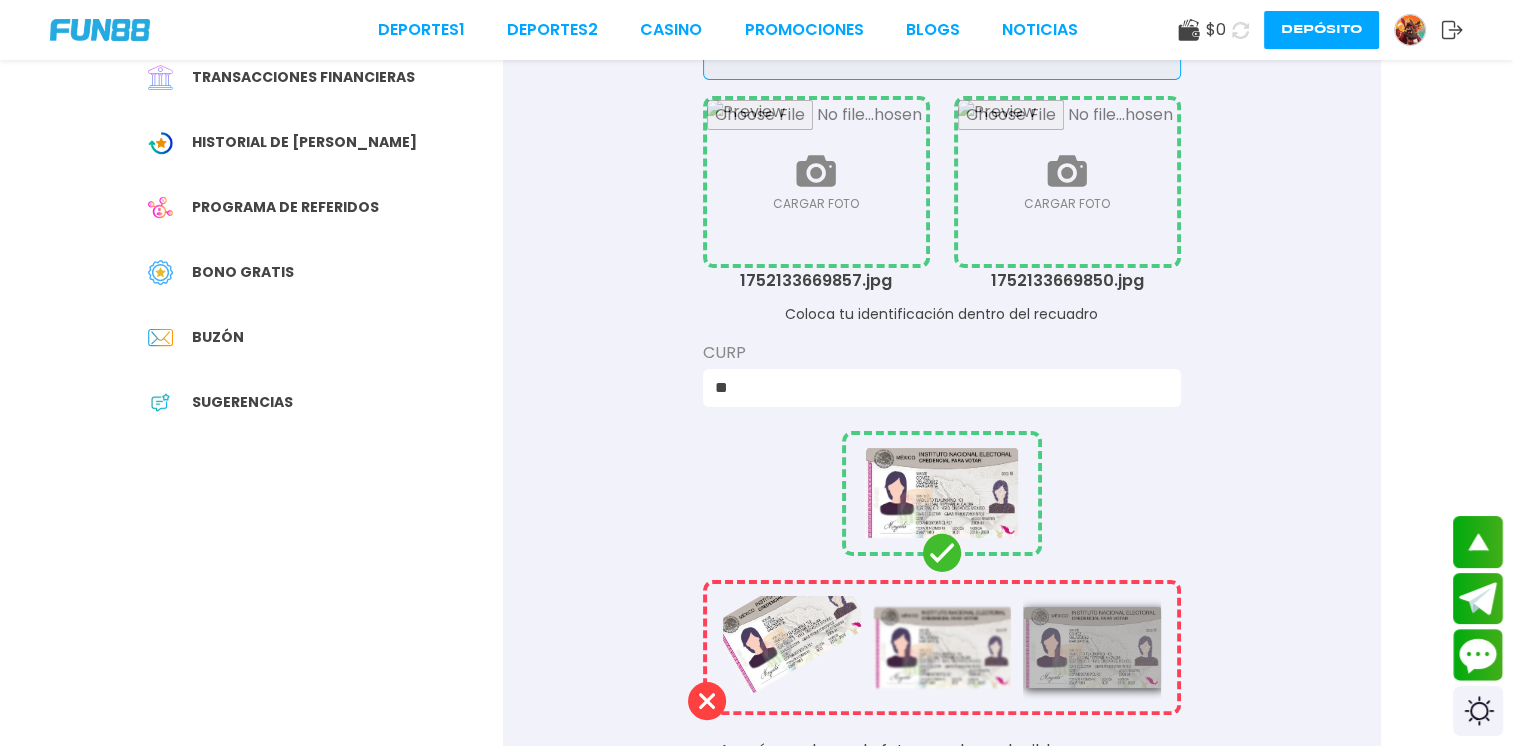 type on "*" 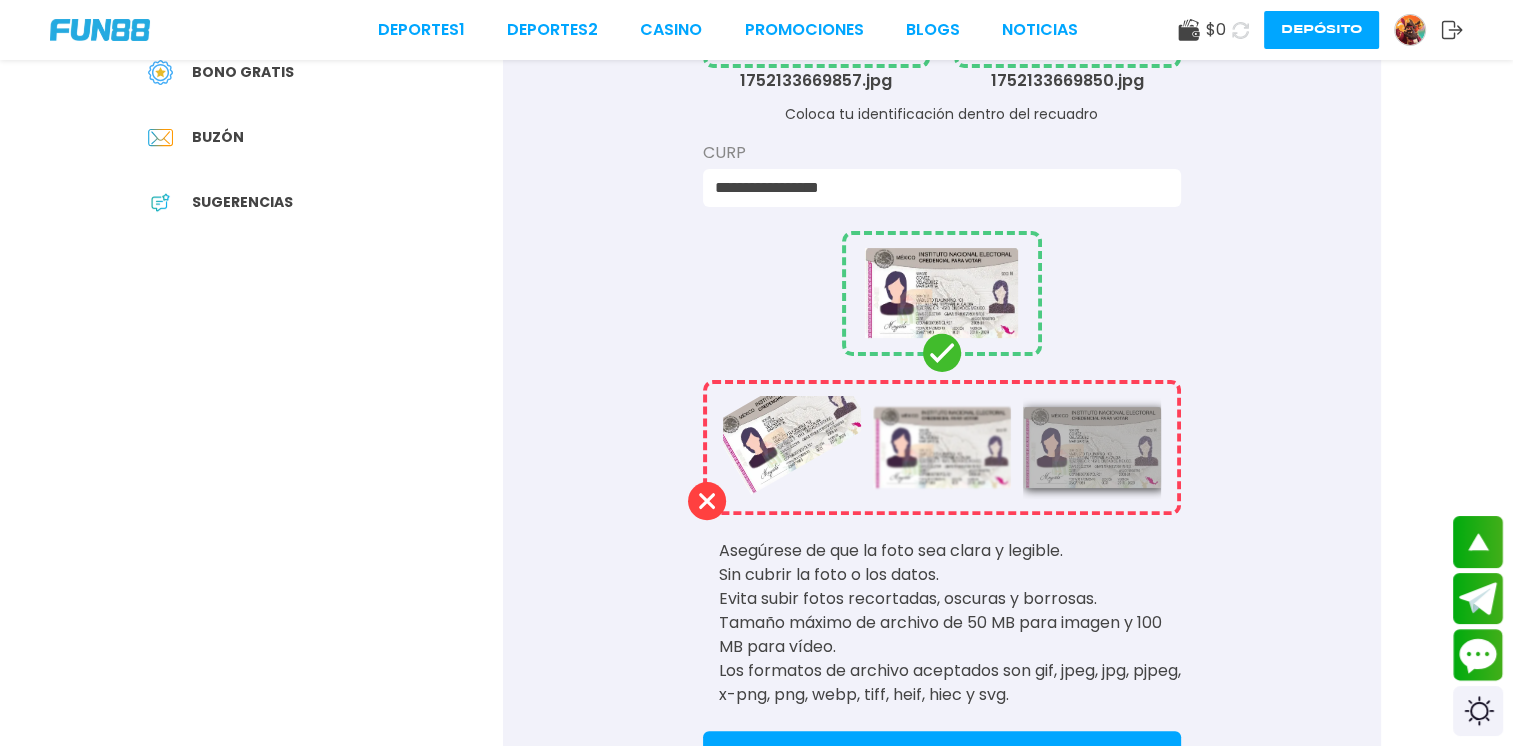 scroll, scrollTop: 700, scrollLeft: 0, axis: vertical 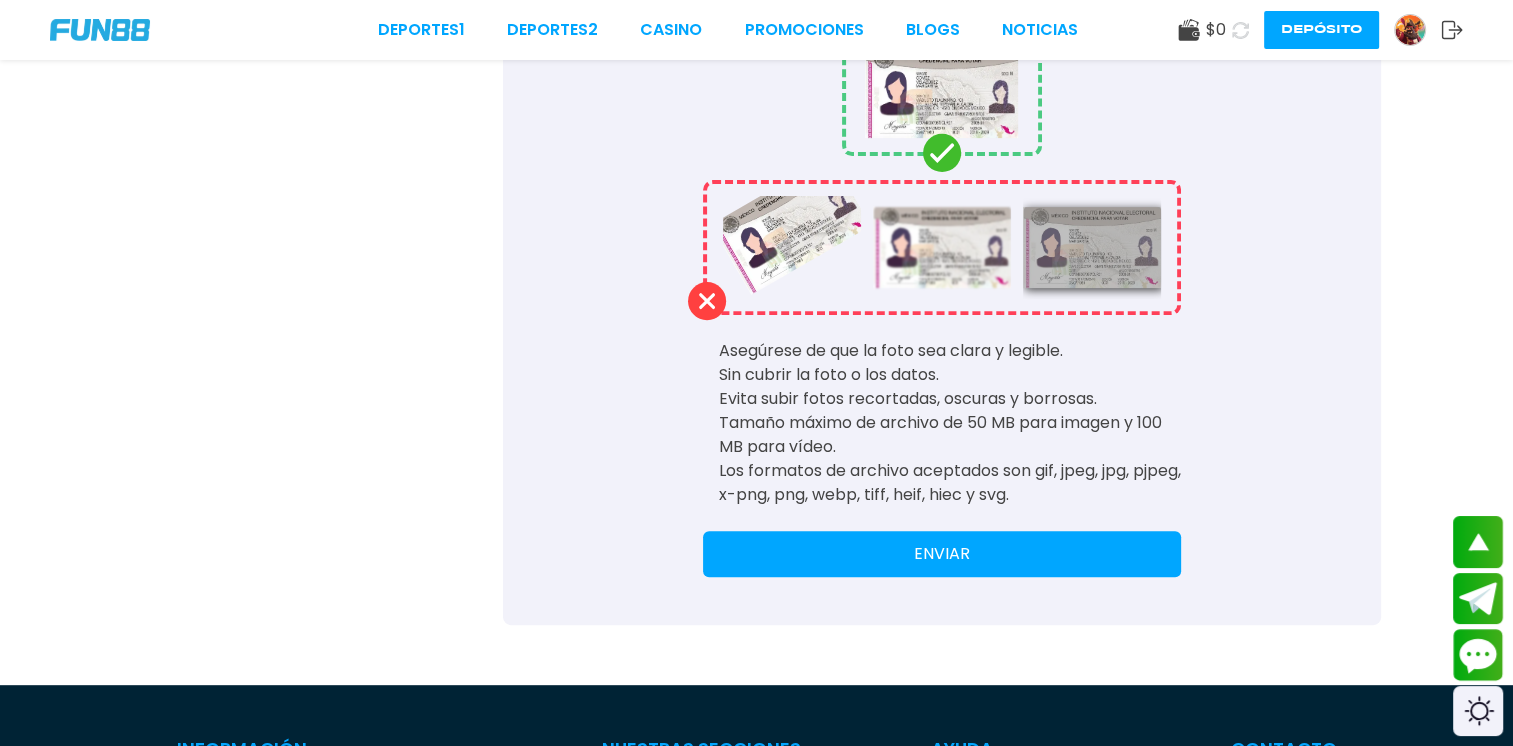 click on "ENVIAR" at bounding box center (942, 554) 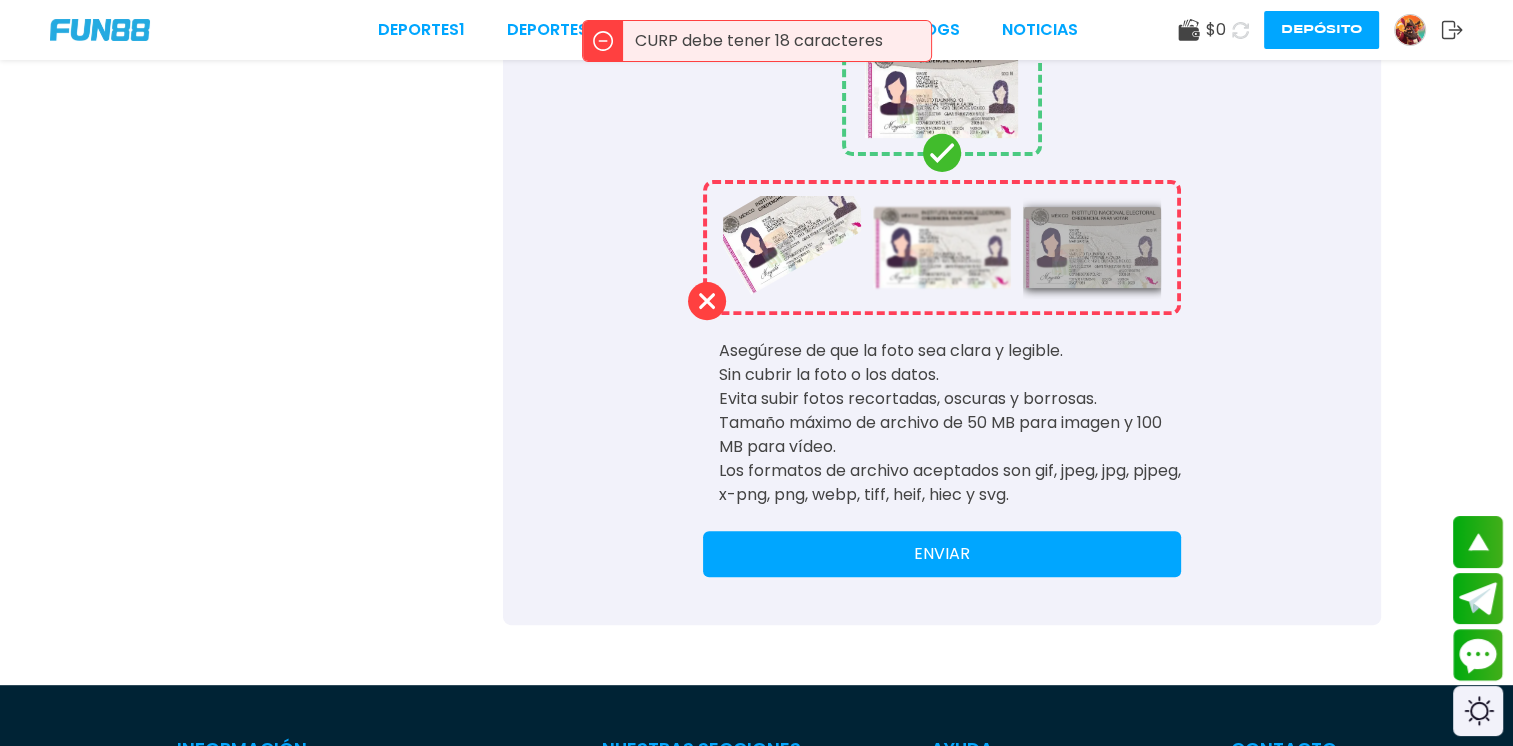 scroll, scrollTop: 500, scrollLeft: 0, axis: vertical 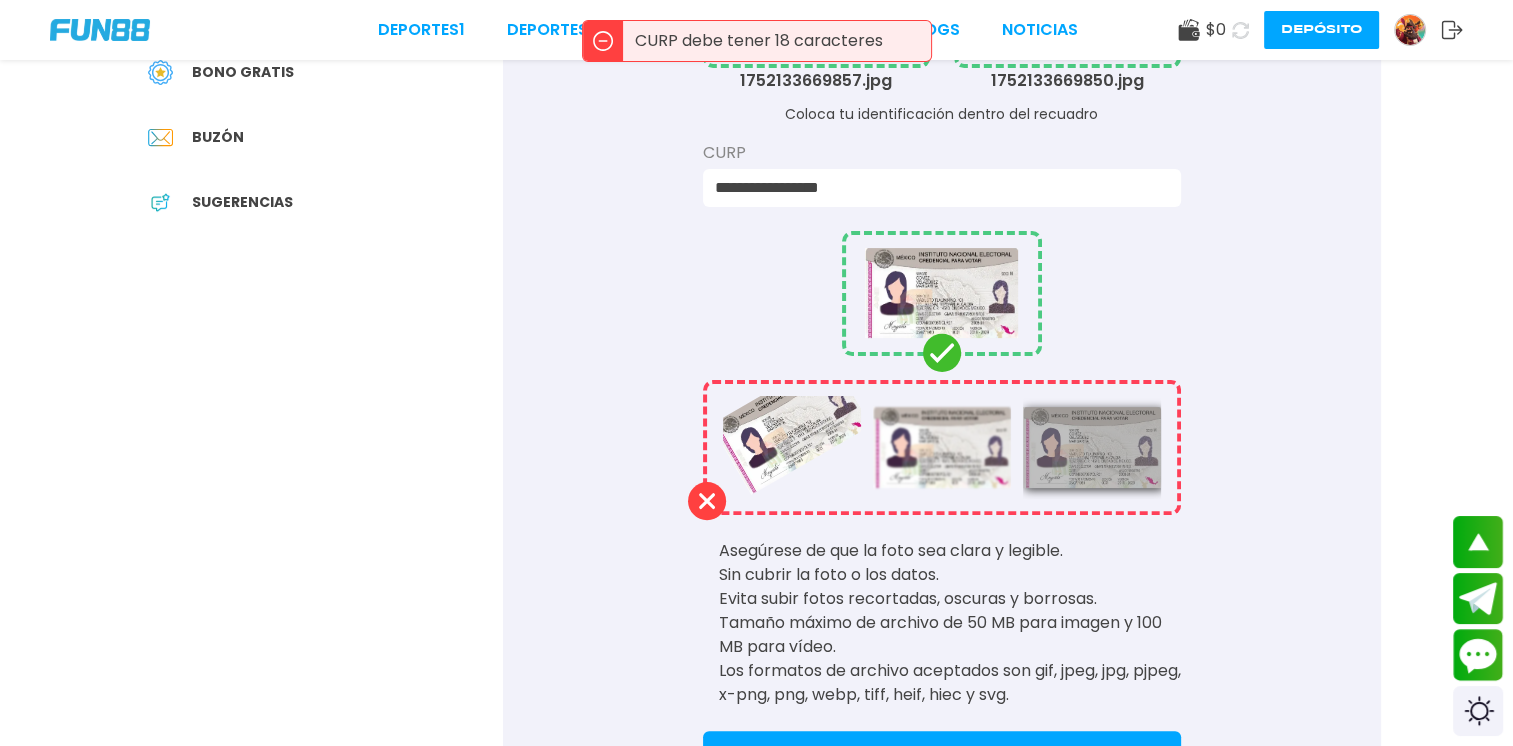click on "**********" at bounding box center (936, 188) 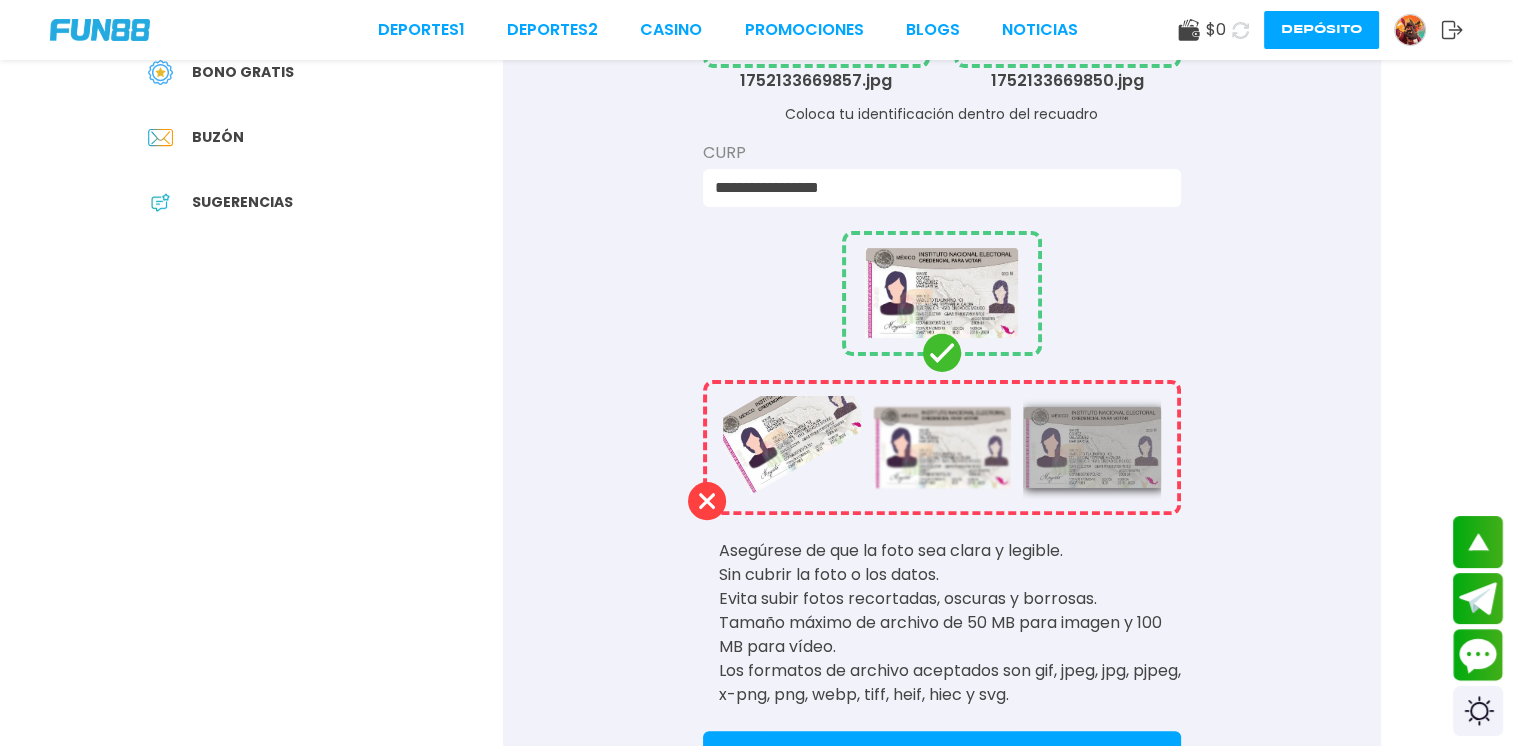 click on "**********" at bounding box center [936, 188] 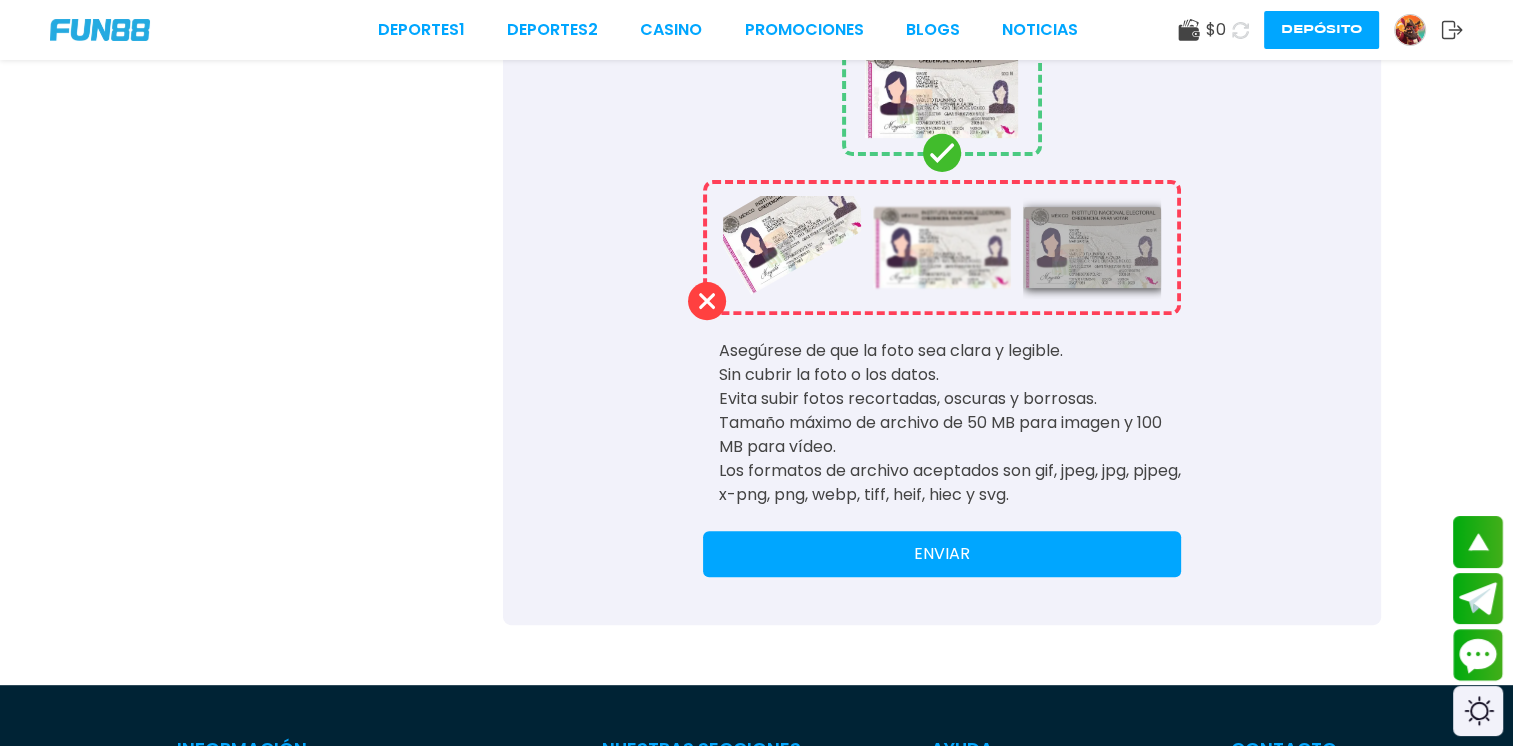 scroll, scrollTop: 800, scrollLeft: 0, axis: vertical 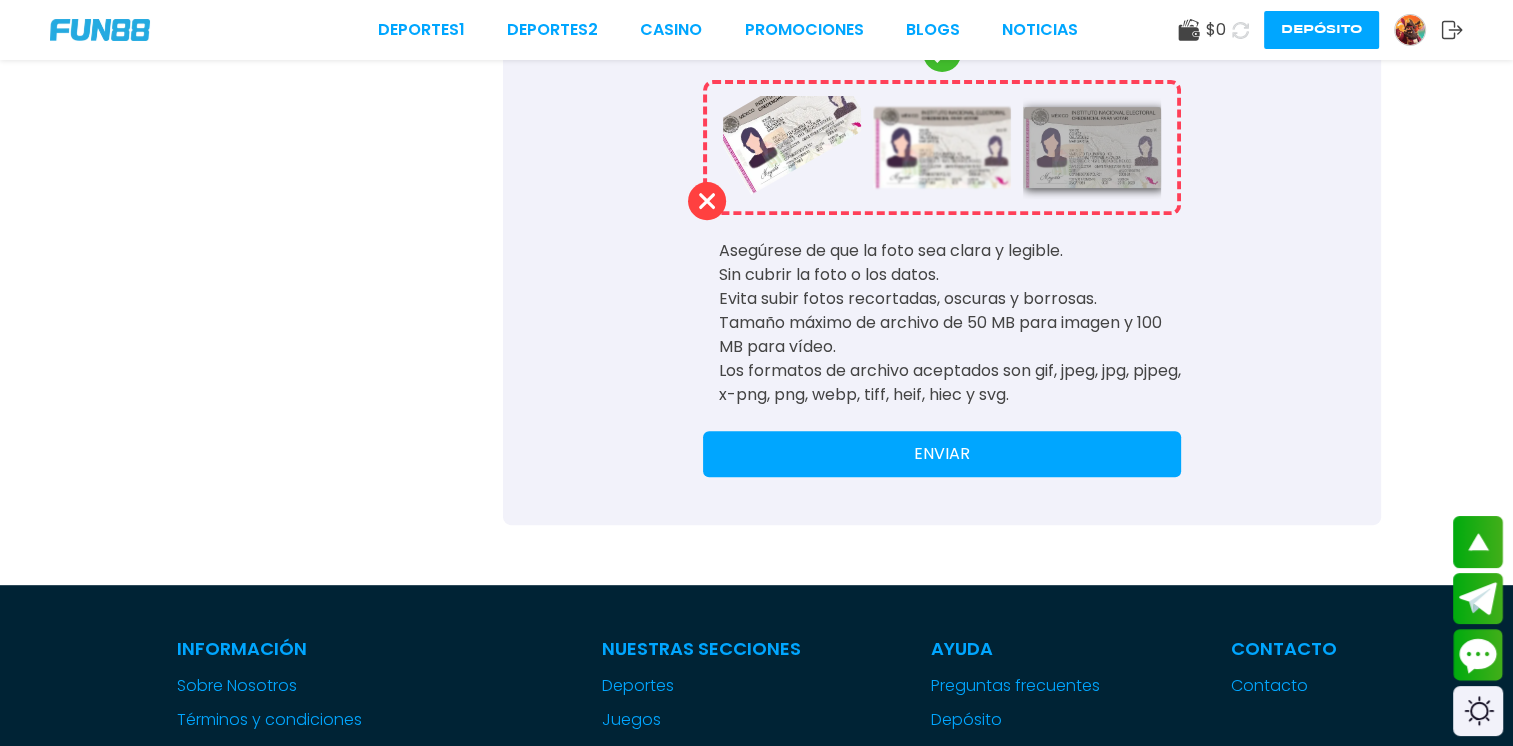 type on "**********" 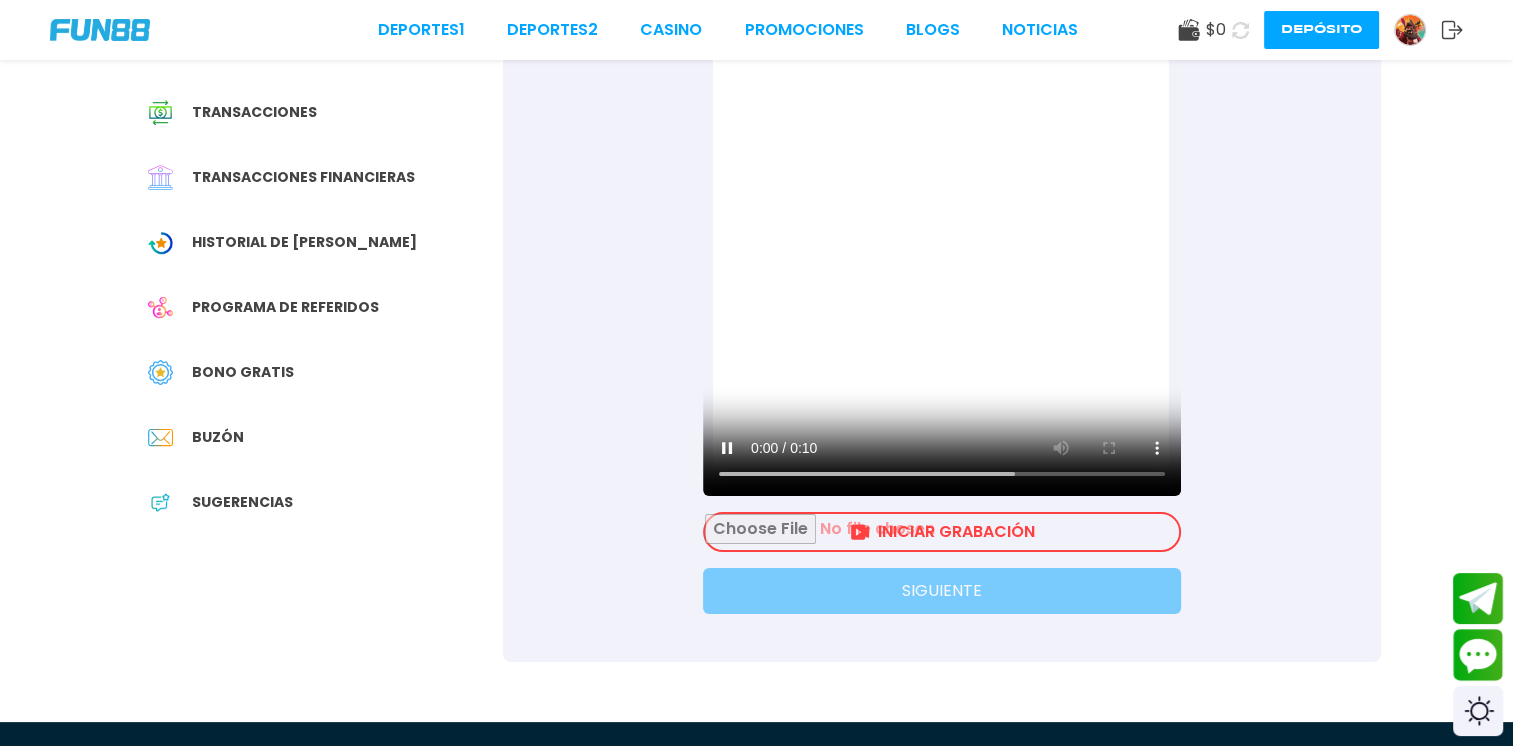 scroll, scrollTop: 300, scrollLeft: 0, axis: vertical 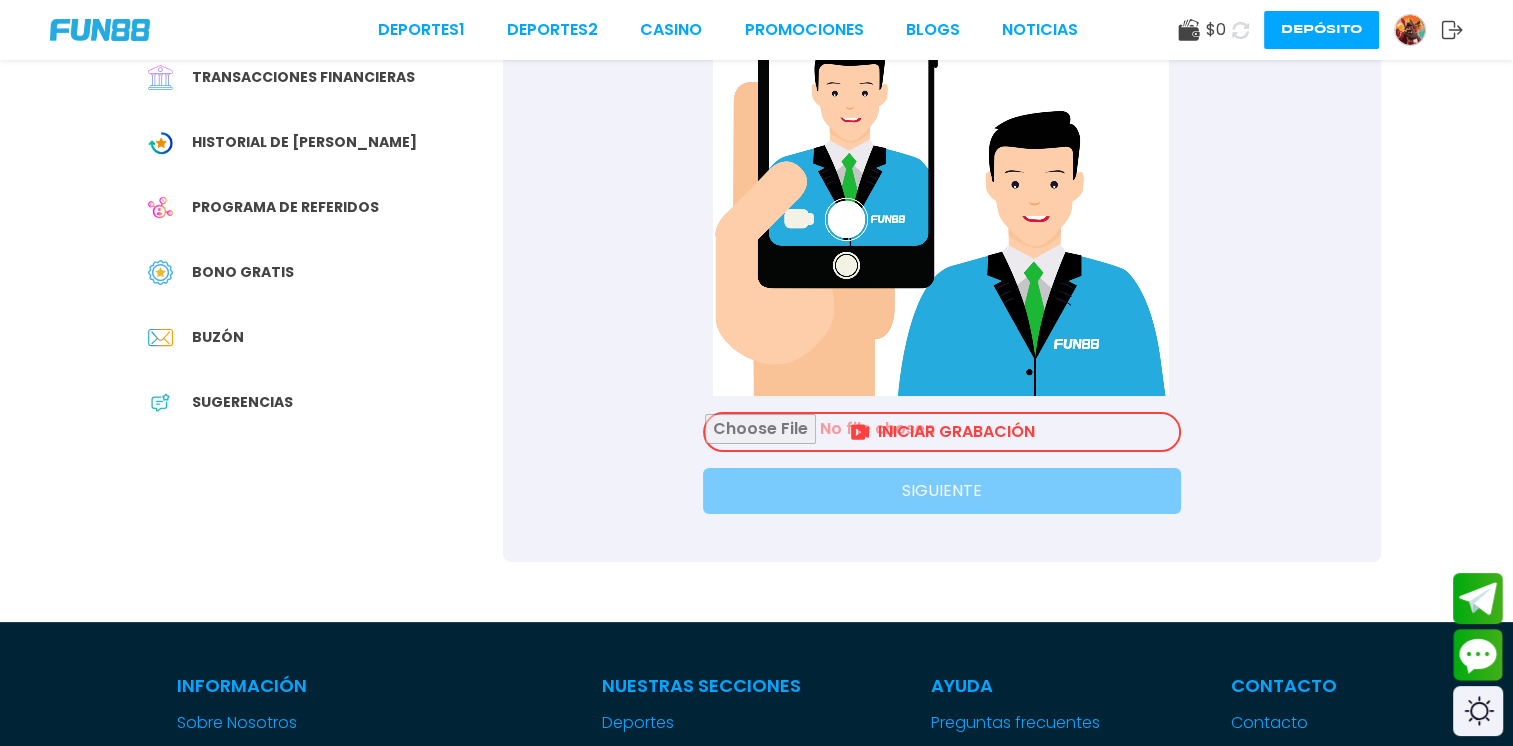 click at bounding box center [942, 432] 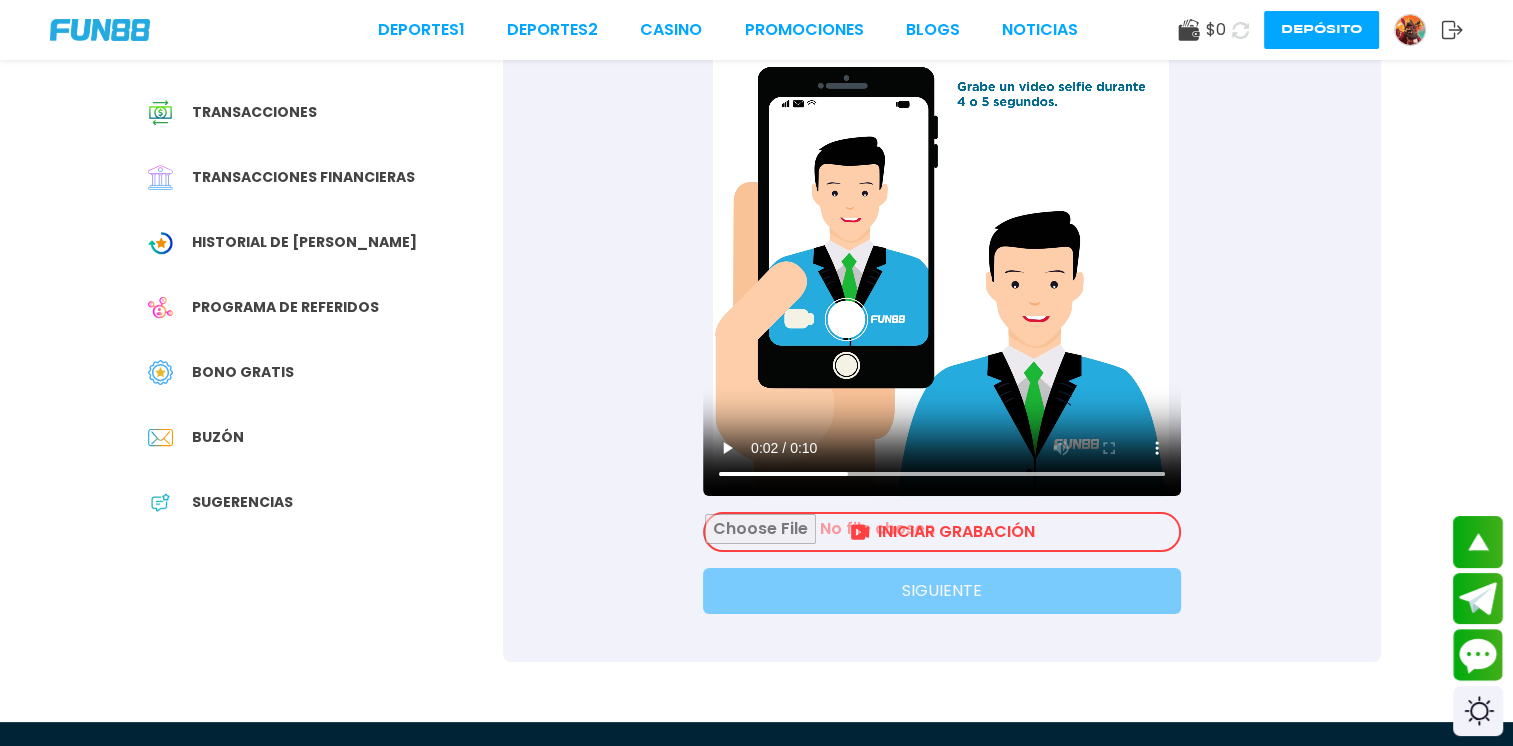 scroll, scrollTop: 0, scrollLeft: 0, axis: both 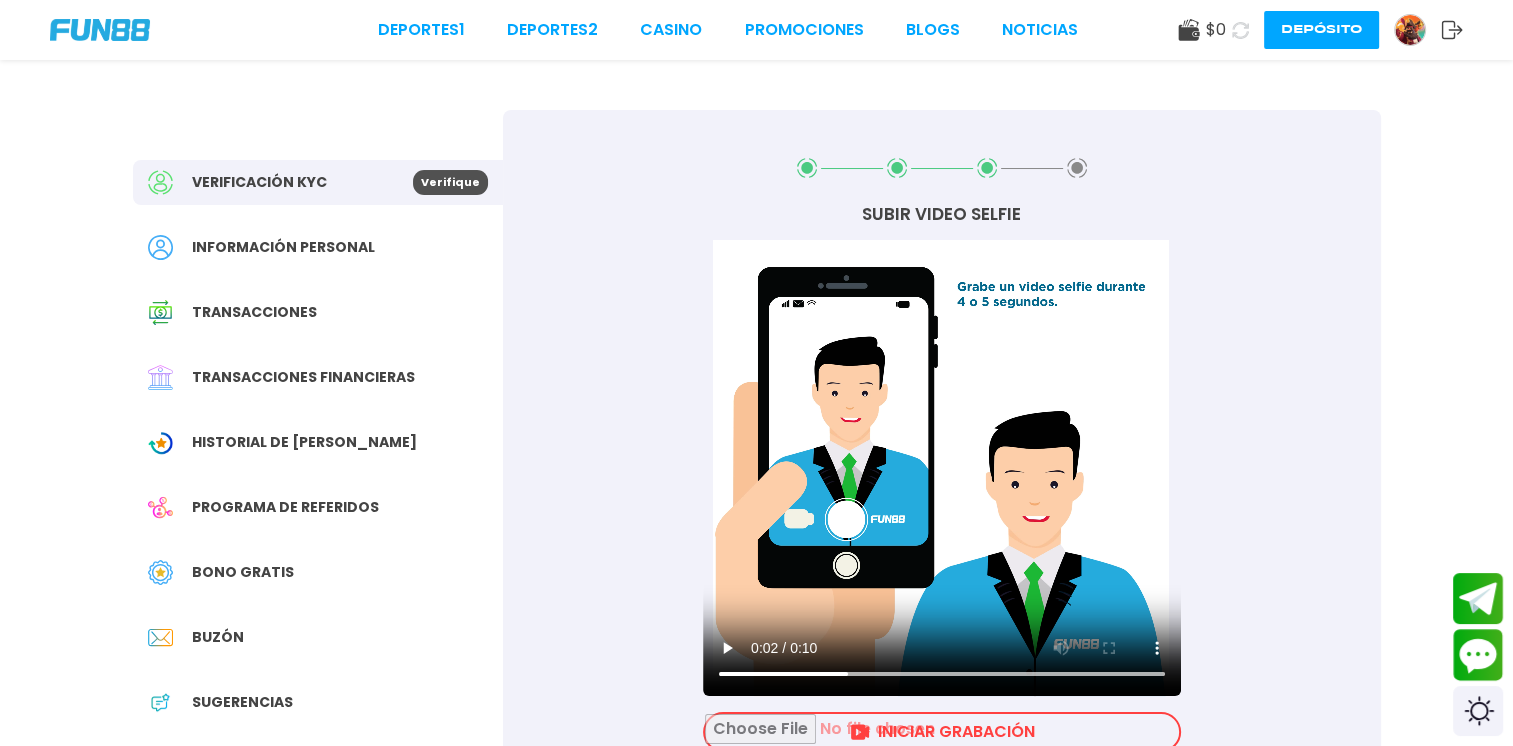 click 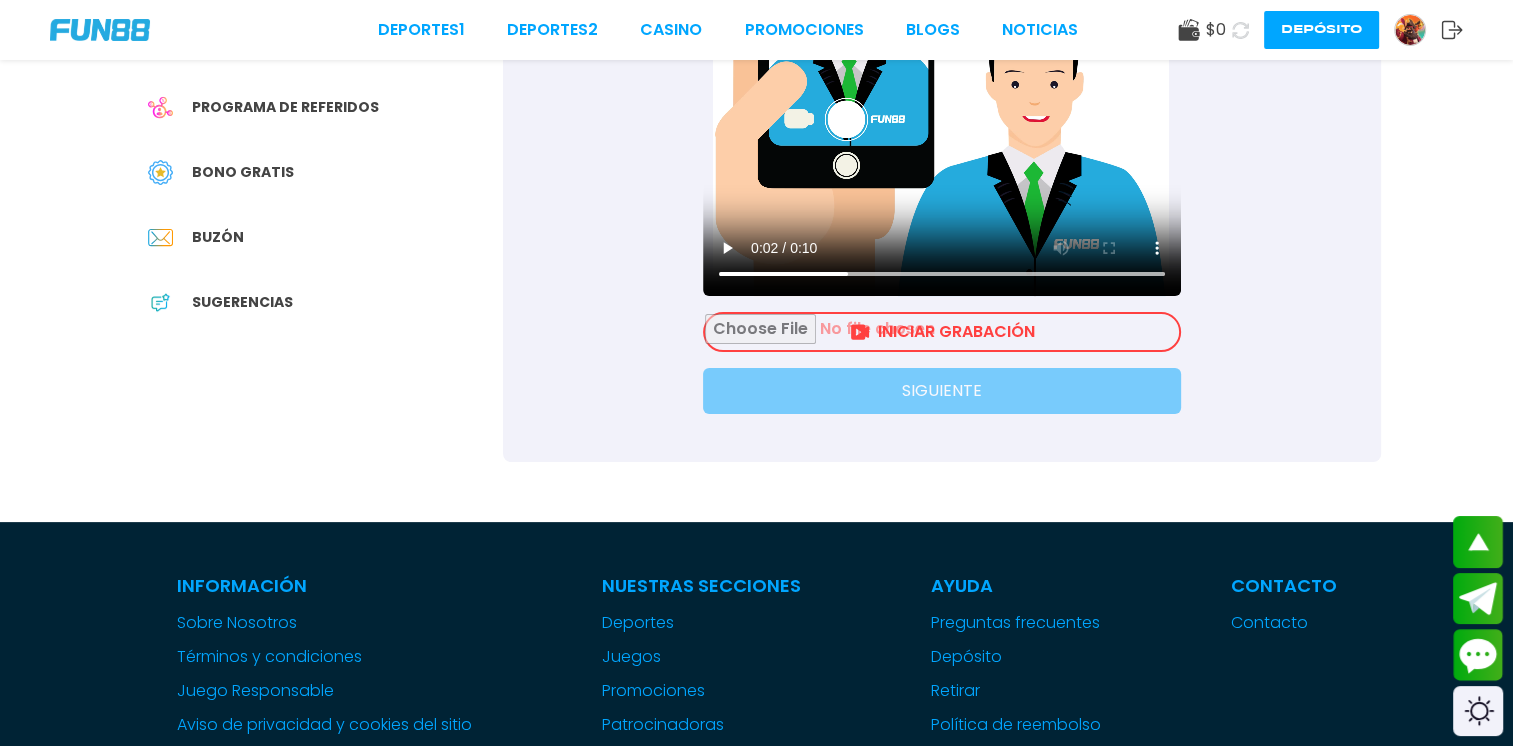 scroll, scrollTop: 500, scrollLeft: 0, axis: vertical 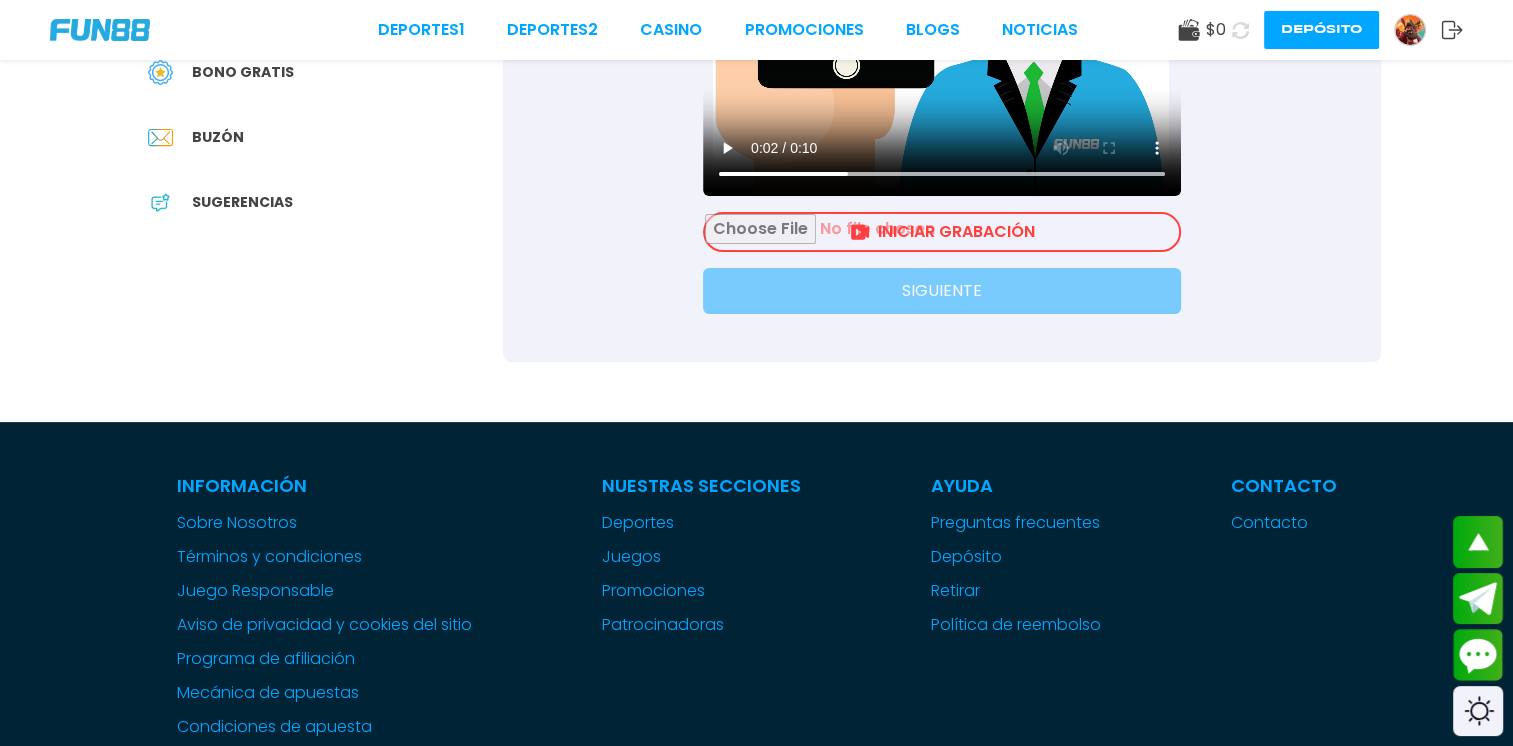 click at bounding box center (942, 232) 